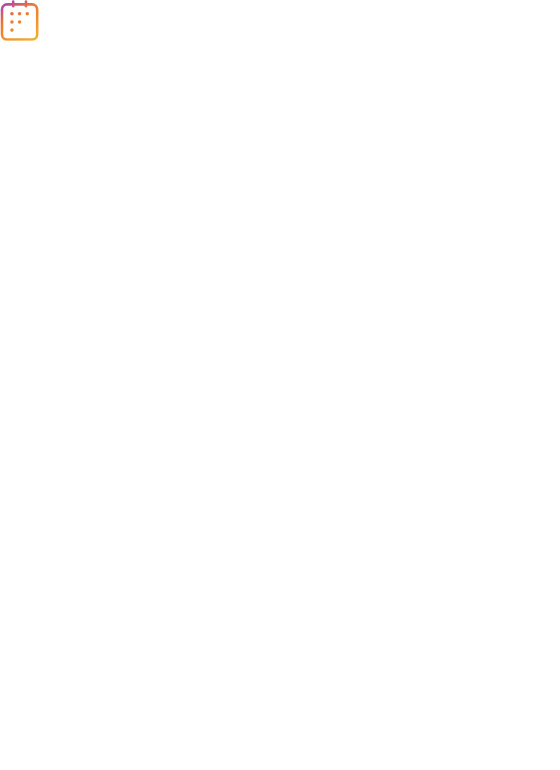 scroll, scrollTop: 0, scrollLeft: 0, axis: both 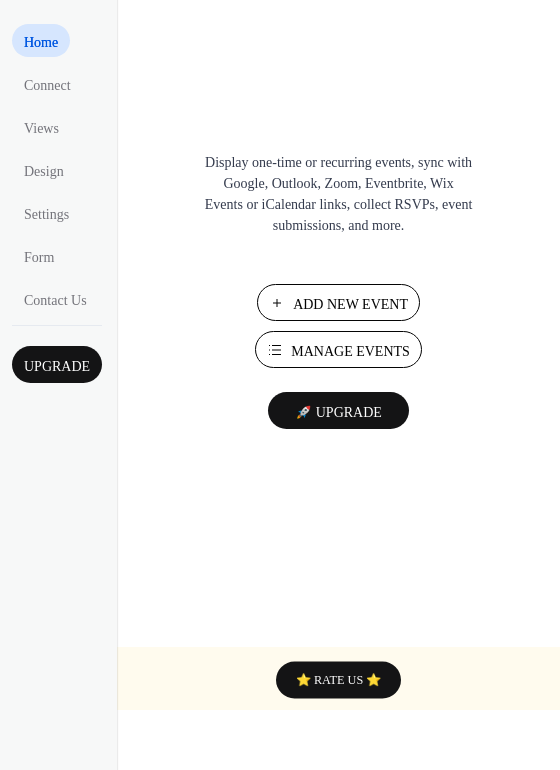 click on "Add New Event" at bounding box center (350, 304) 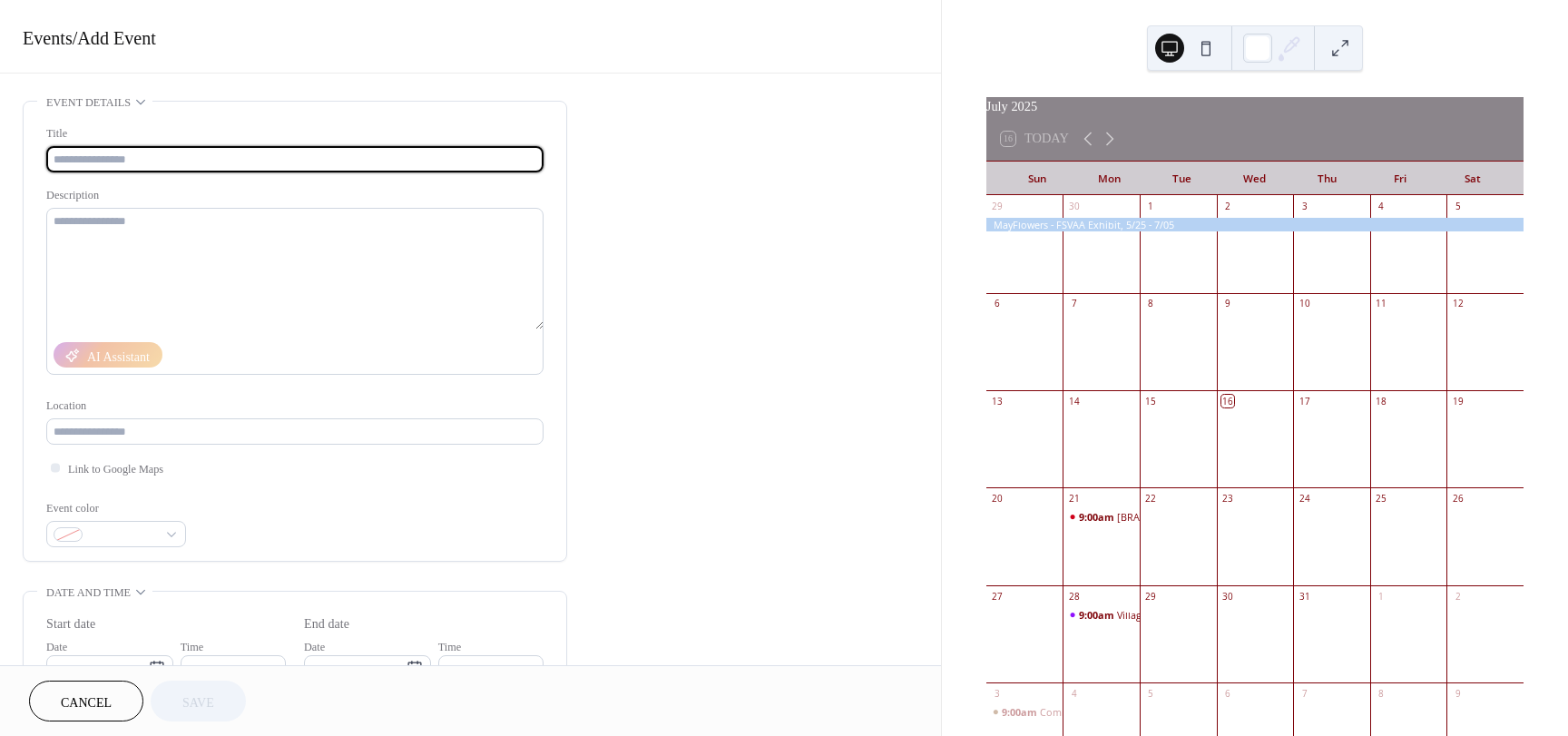 scroll, scrollTop: 0, scrollLeft: 0, axis: both 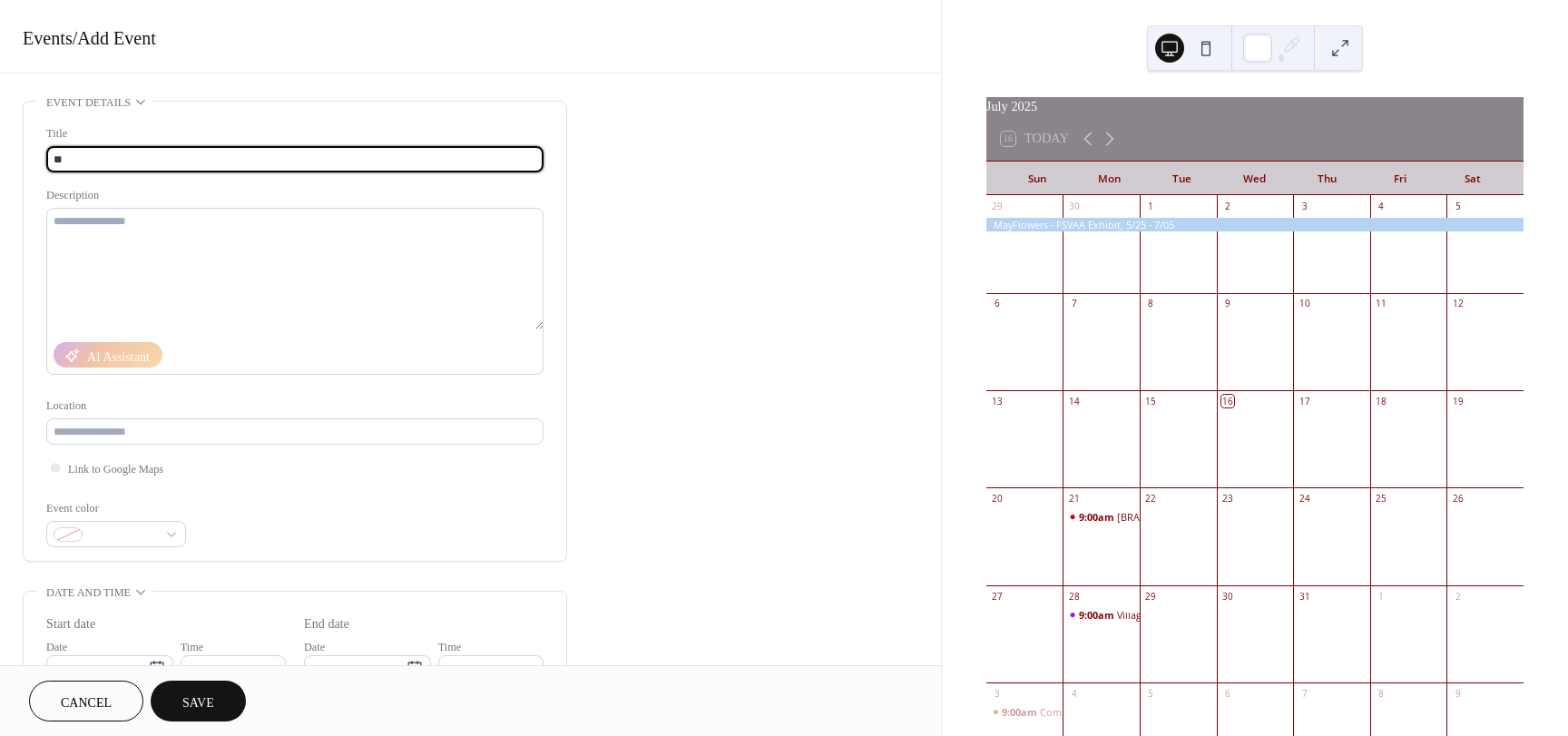type on "*" 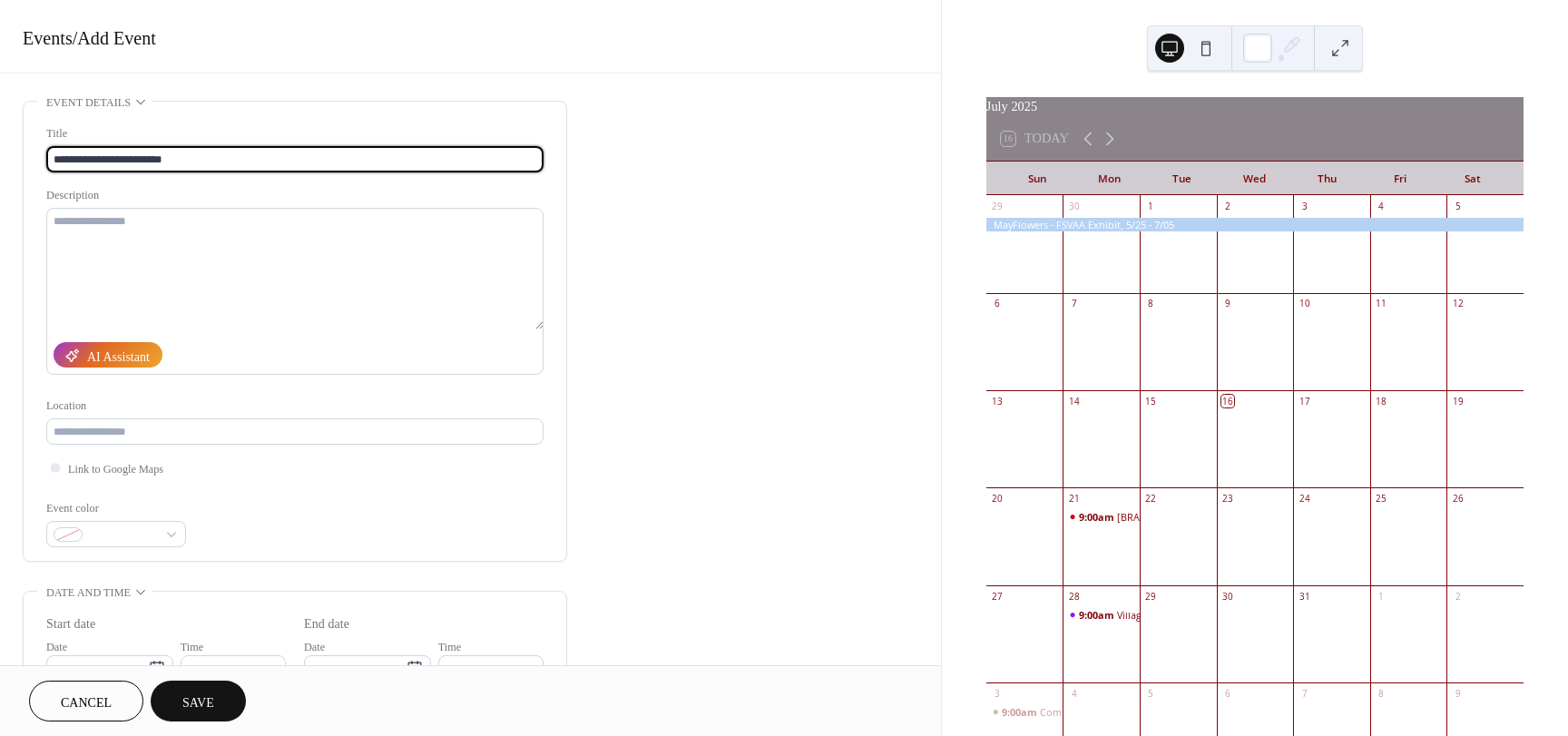 type on "**********" 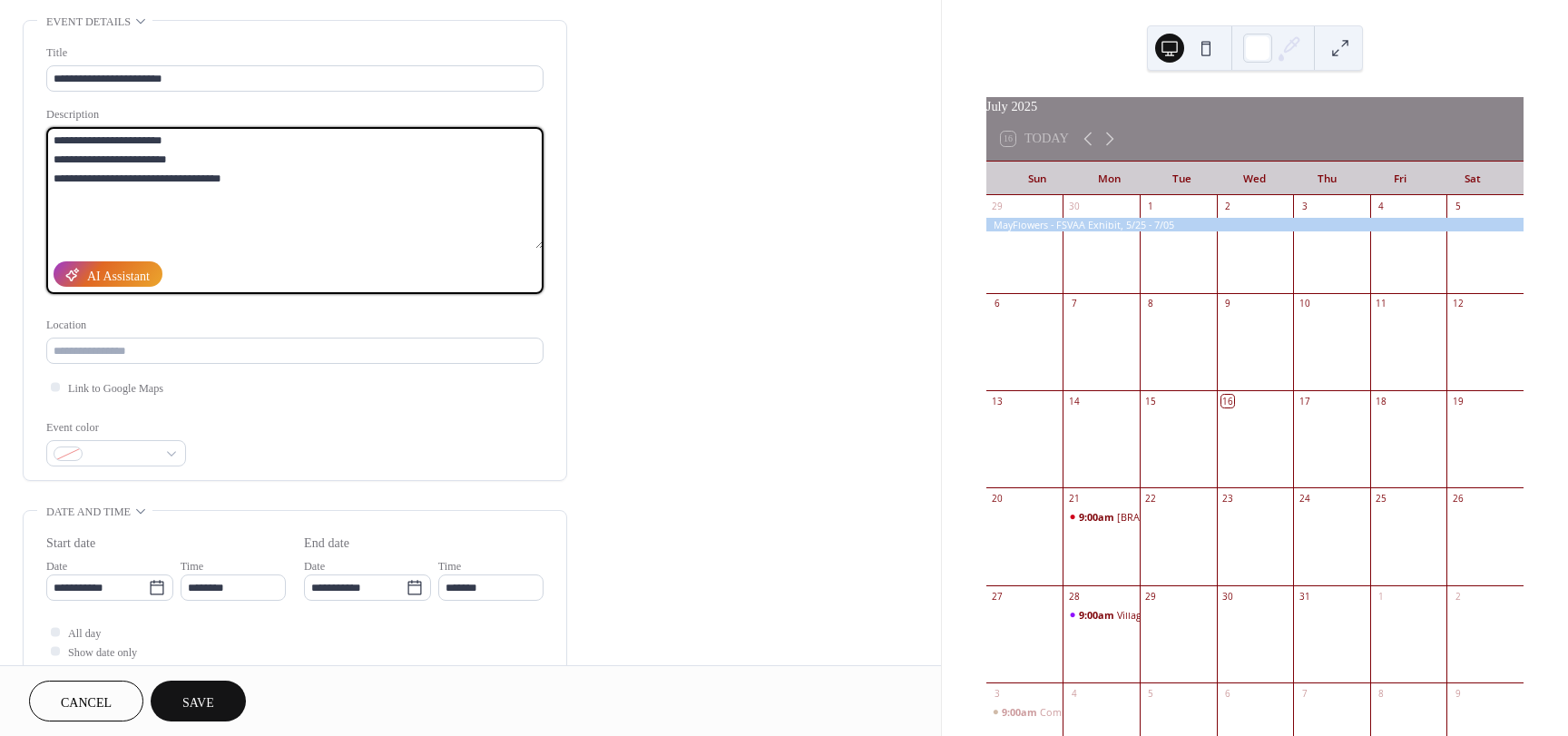 scroll, scrollTop: 91, scrollLeft: 0, axis: vertical 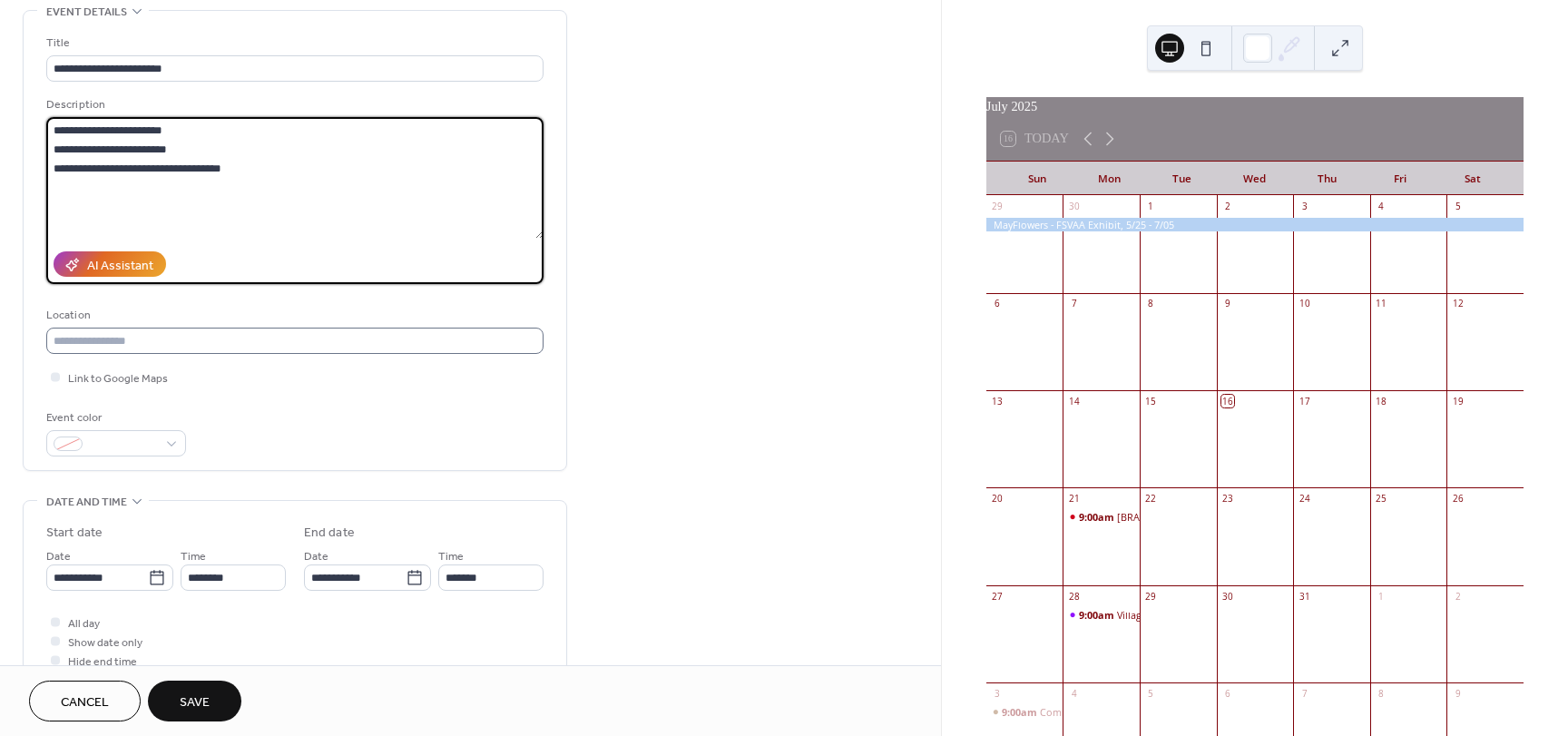 type on "**********" 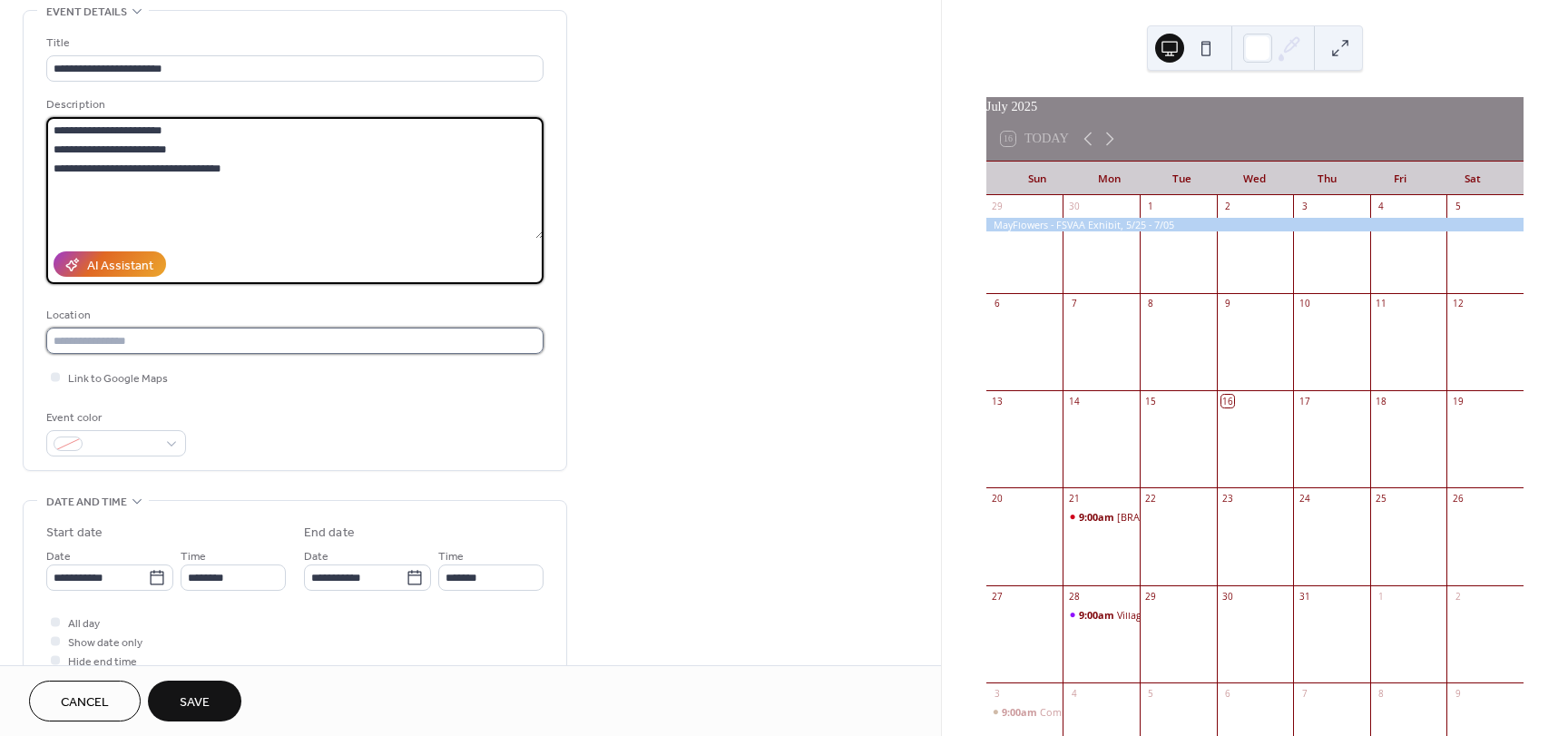 click at bounding box center [295, 340] 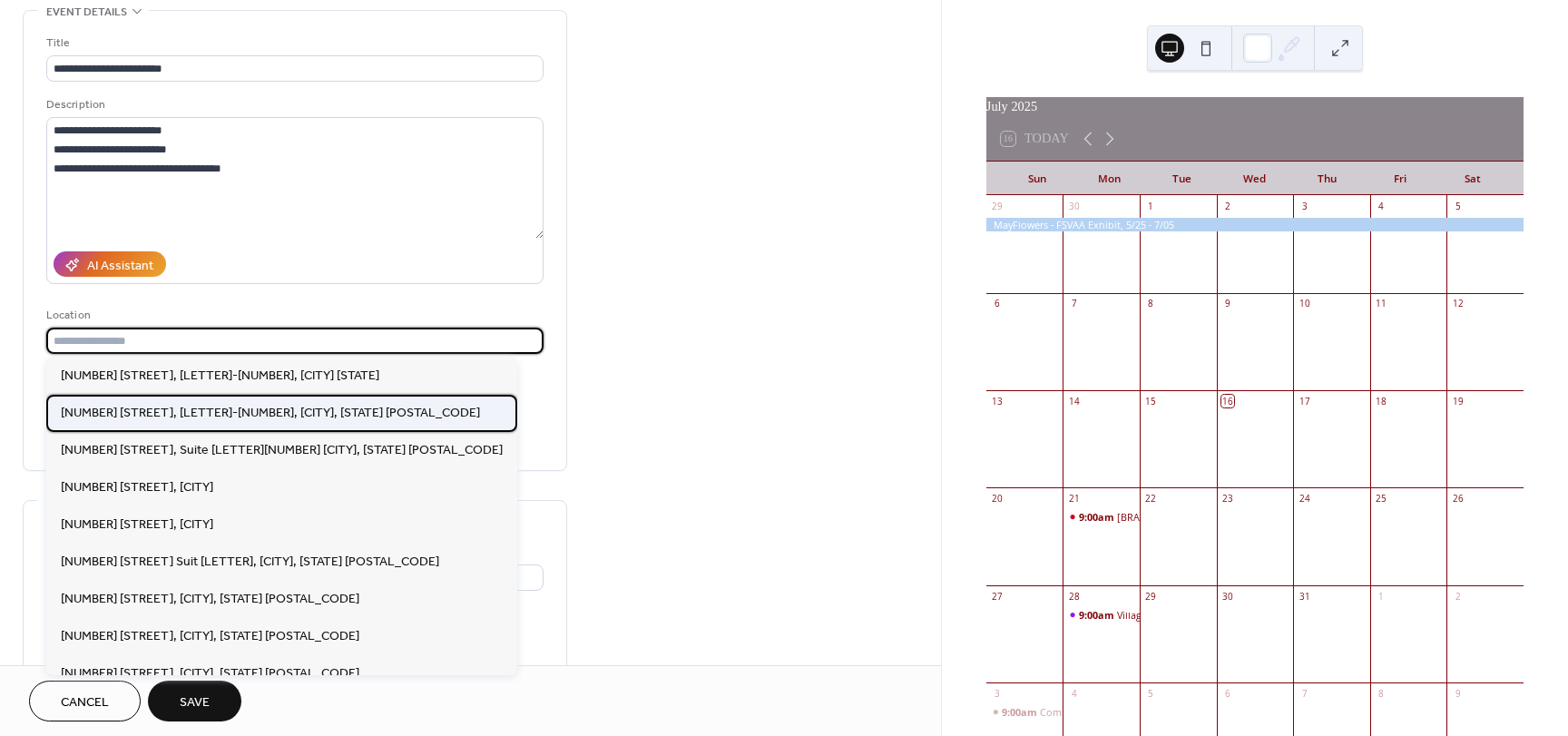 click on "[NUMBER] [STREET], [LETTER]-[NUMBER], [CITY], [STATE] [POSTAL_CODE]" at bounding box center [270, 413] 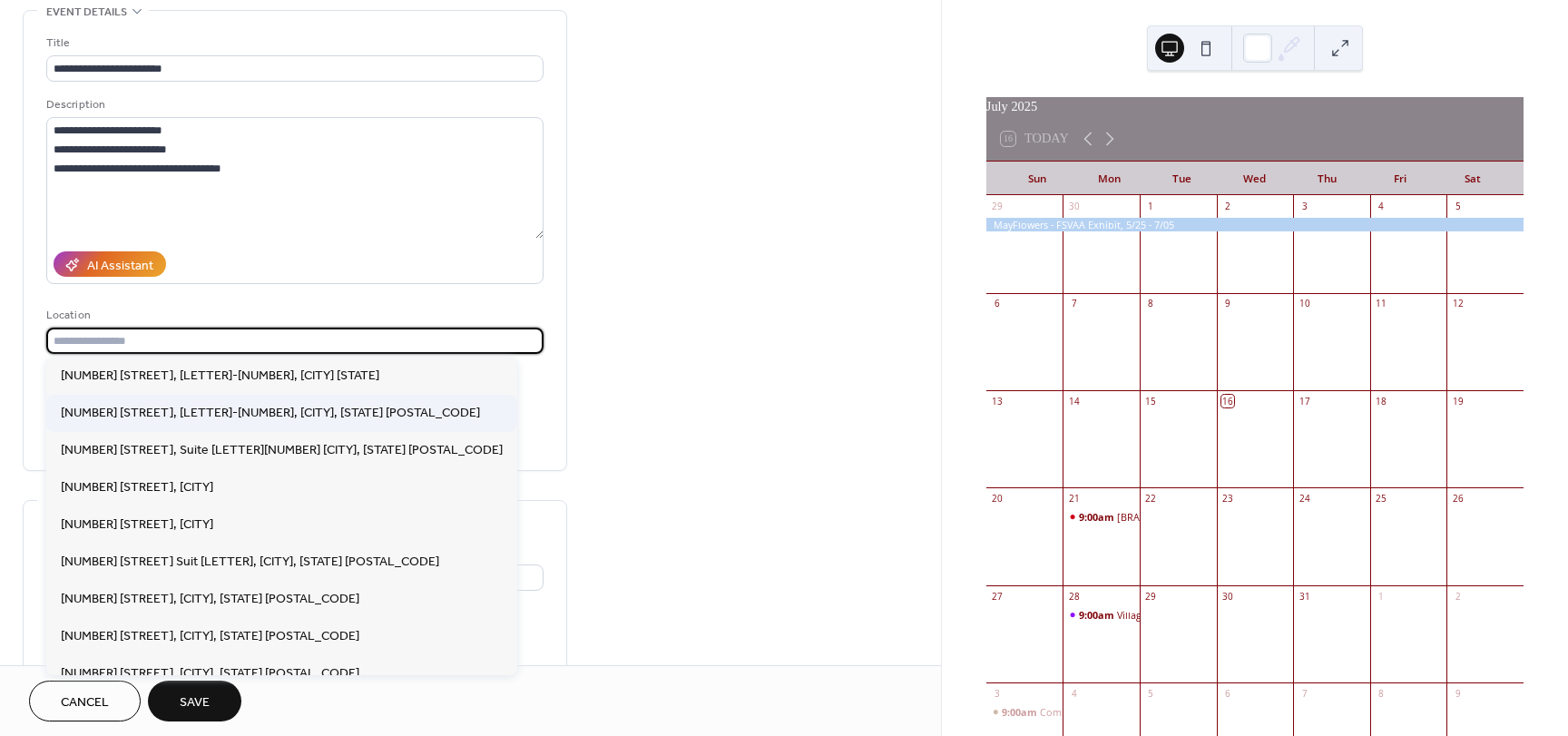 type on "**********" 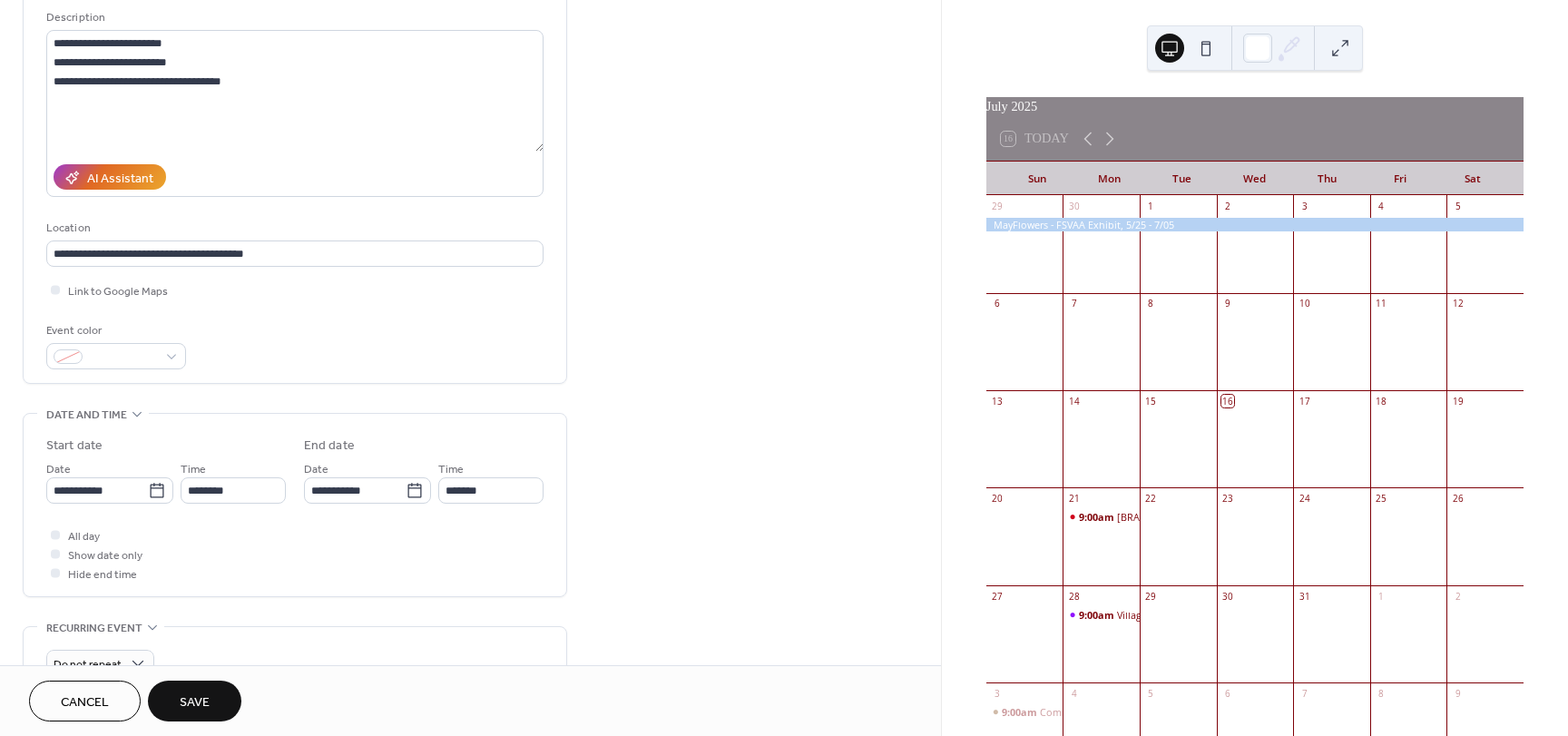 scroll, scrollTop: 182, scrollLeft: 0, axis: vertical 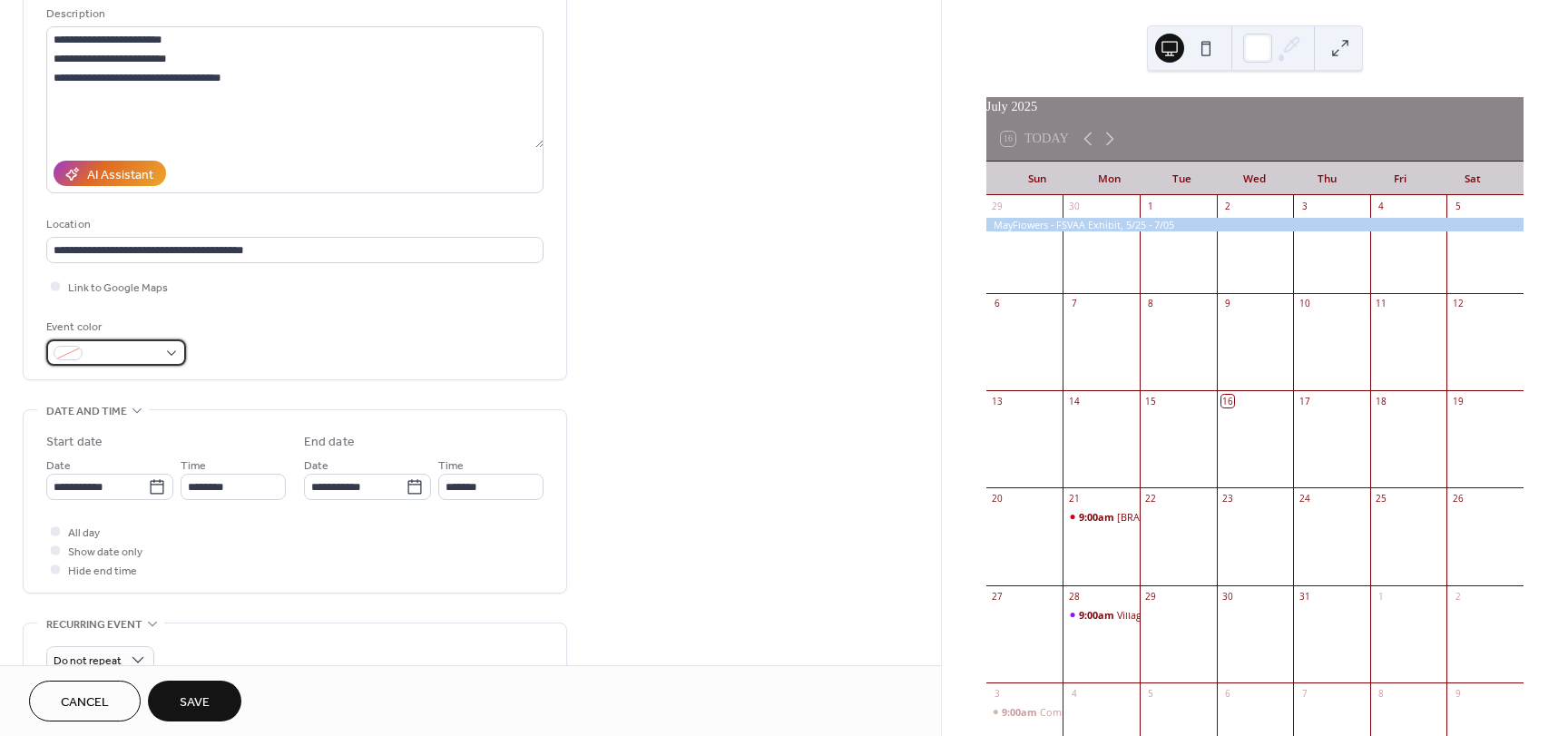 click at bounding box center (116, 352) 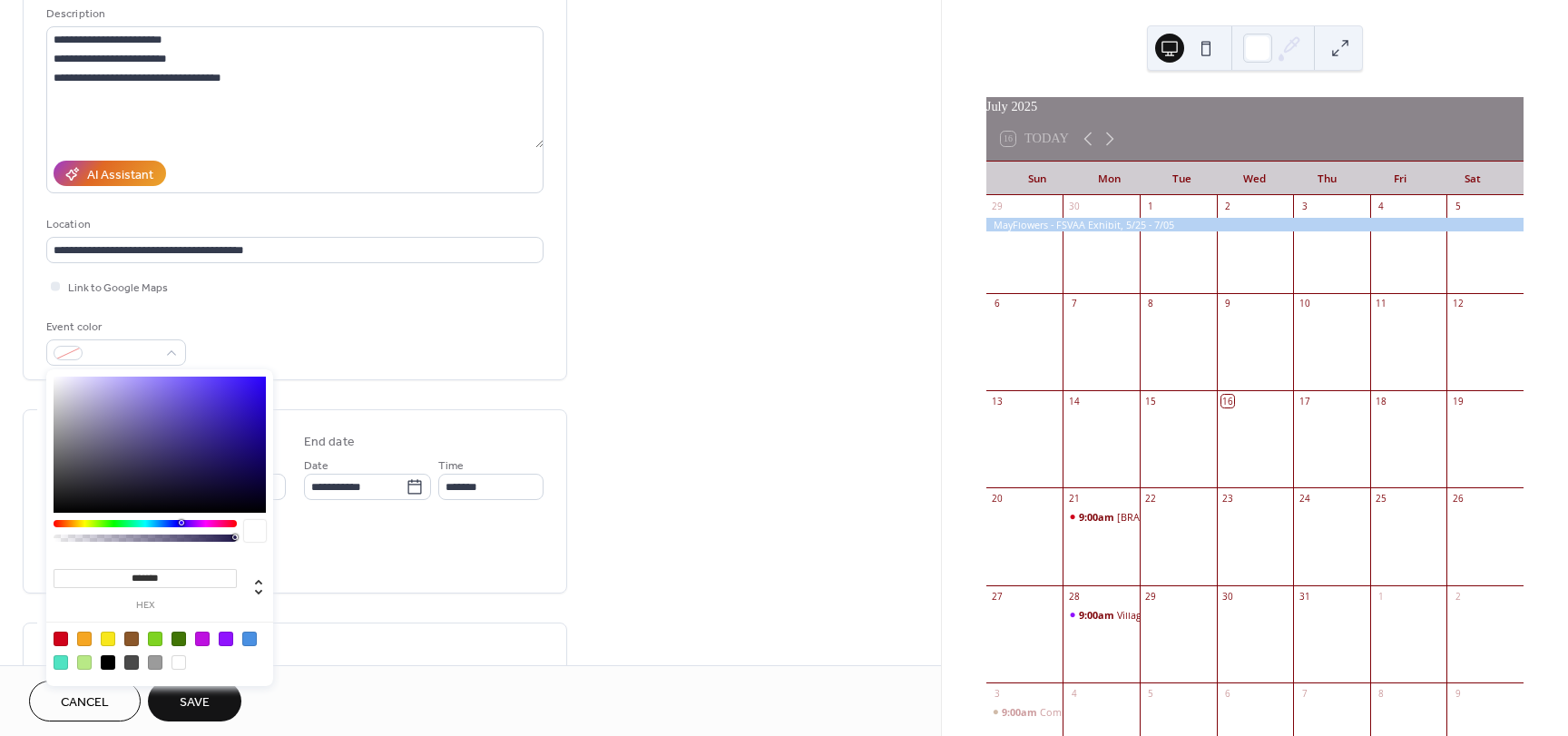 type on "*******" 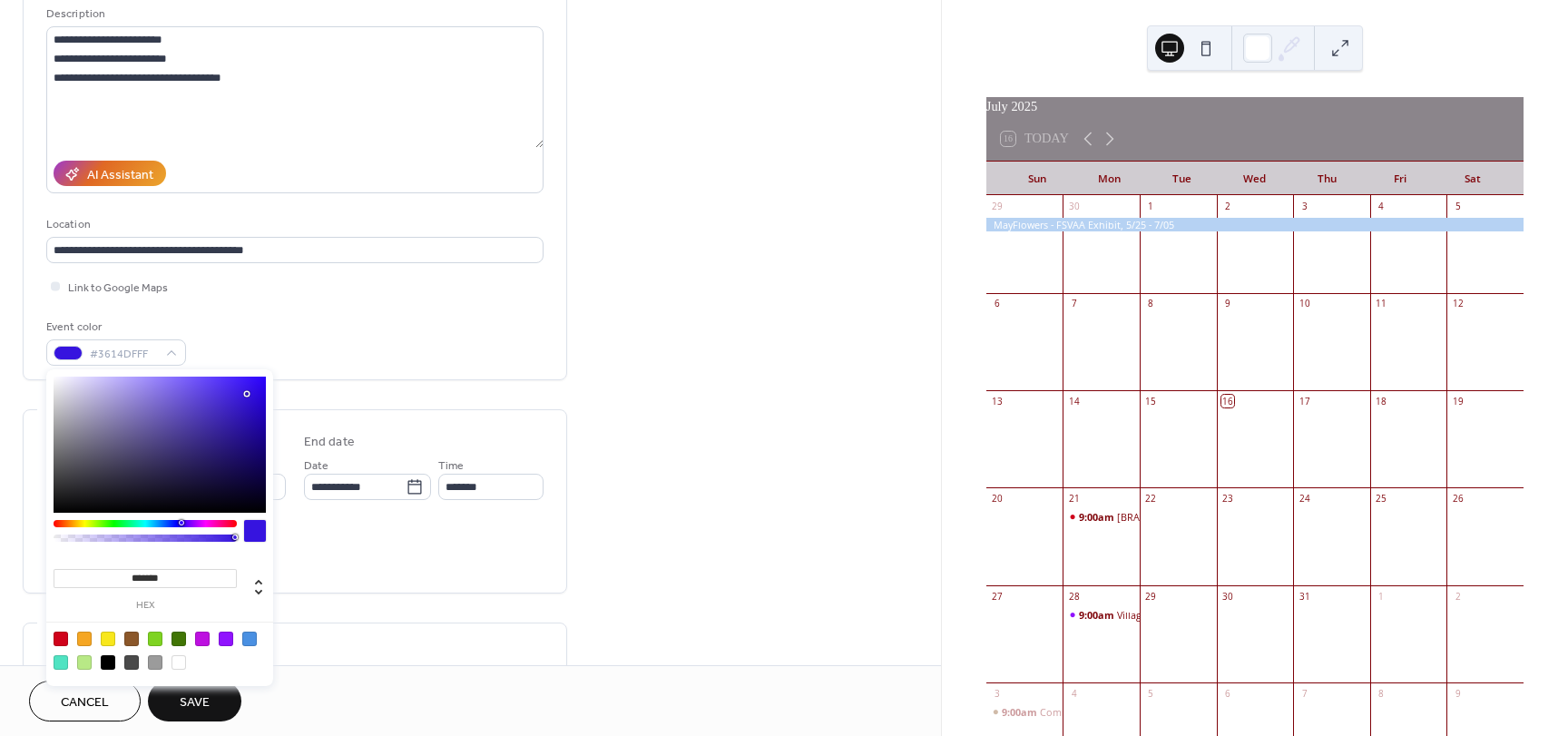 click on "Event color #3614DFFF" at bounding box center [295, 341] 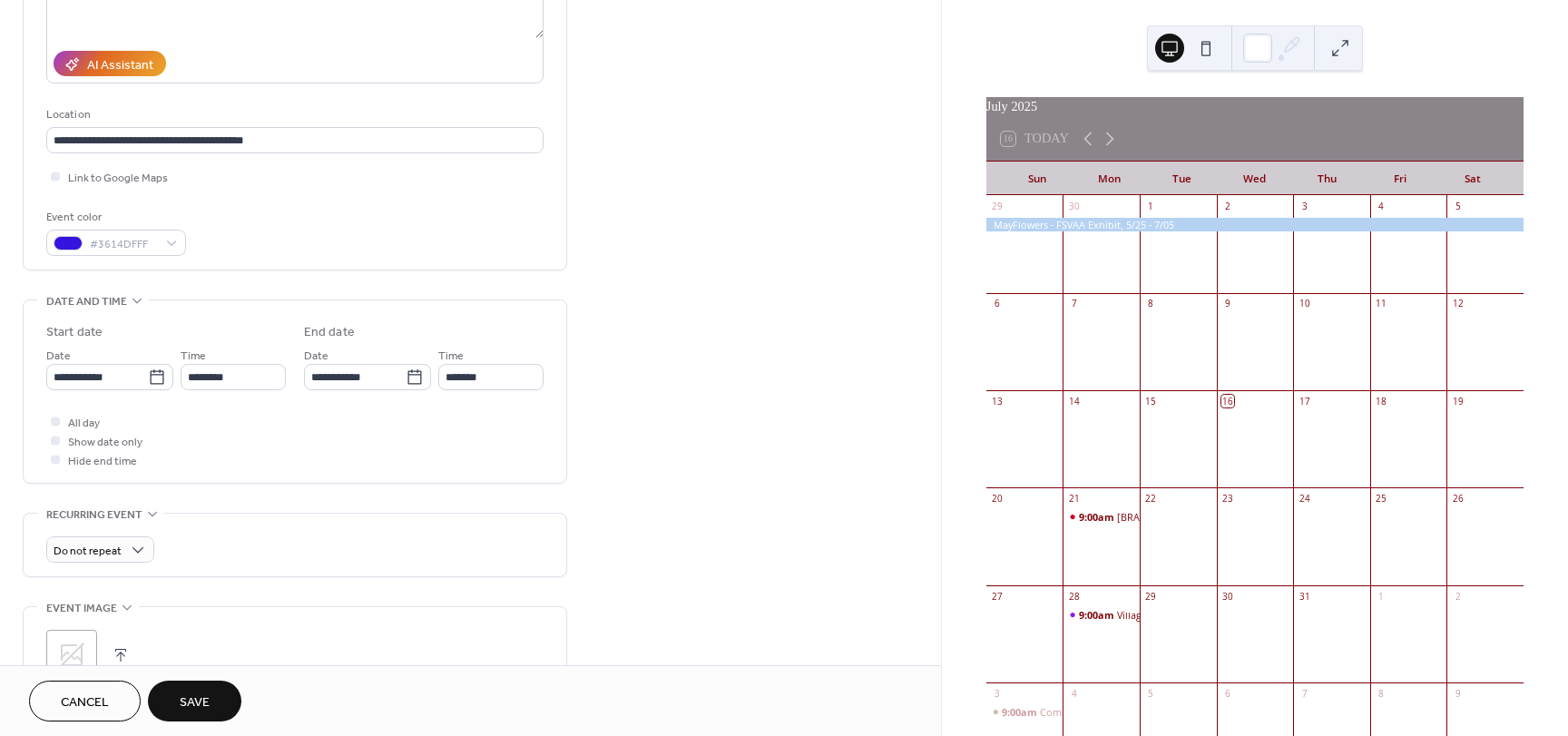 scroll, scrollTop: 363, scrollLeft: 0, axis: vertical 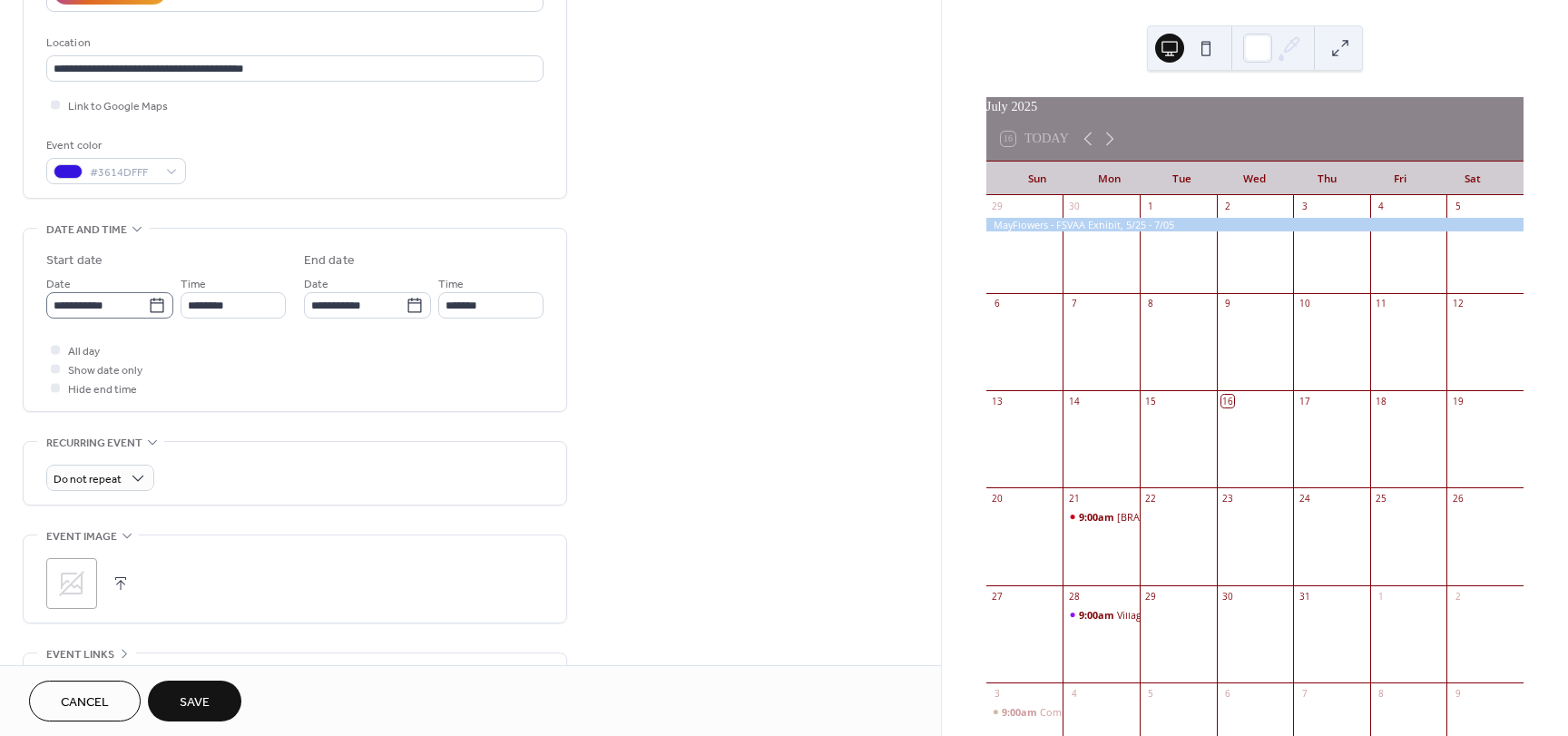 click 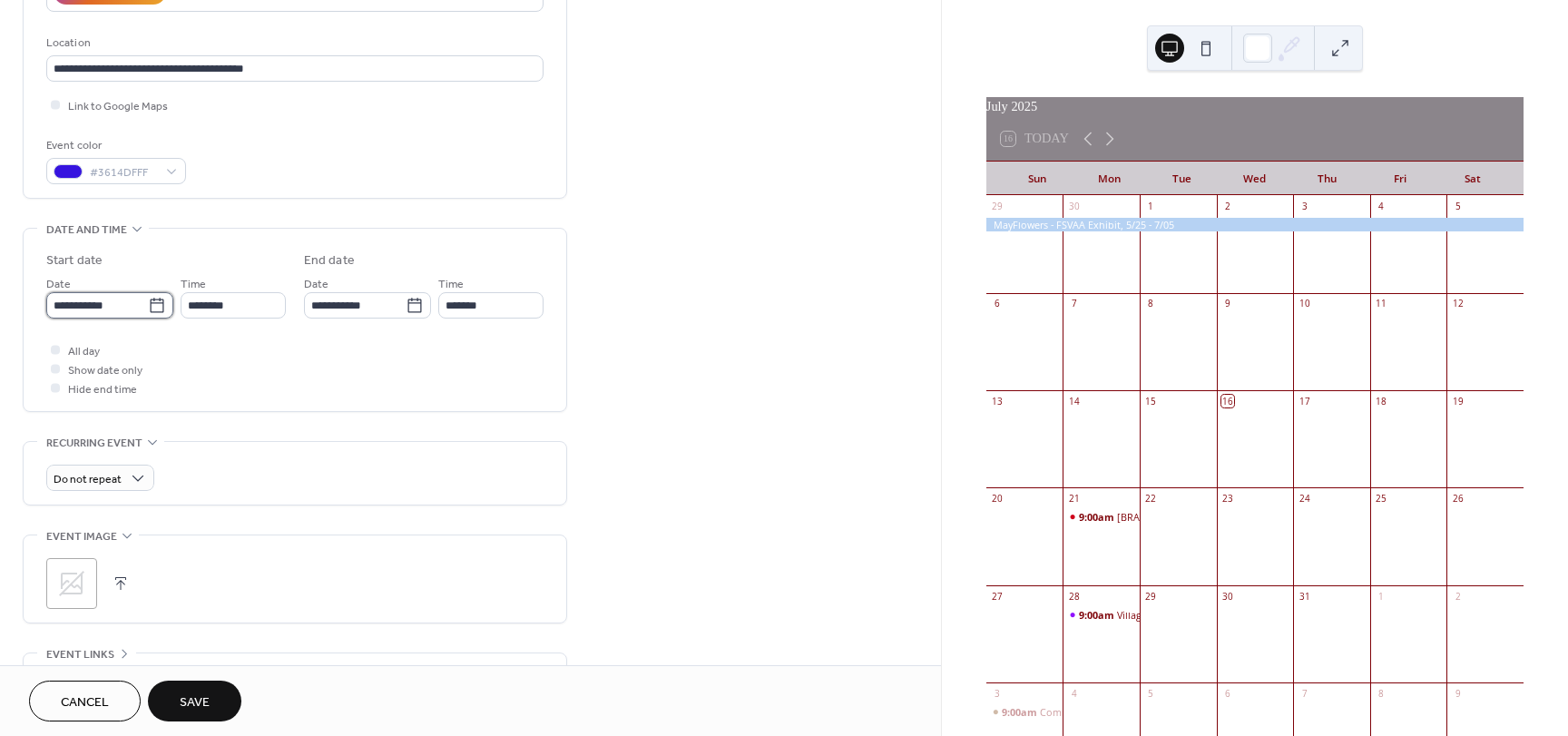 click on "**********" at bounding box center (97, 305) 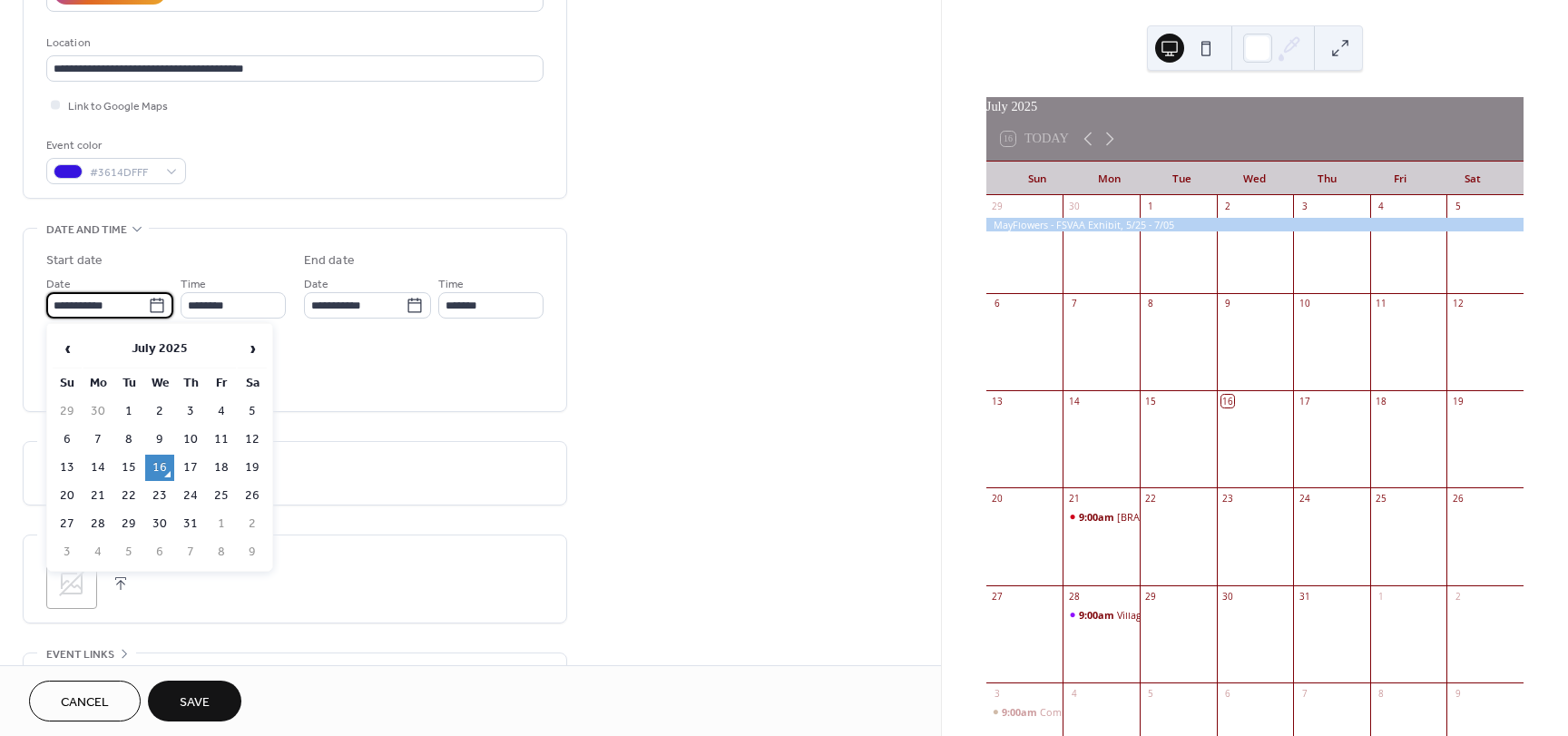 drag, startPoint x: 156, startPoint y: 436, endPoint x: 172, endPoint y: 429, distance: 17.464249 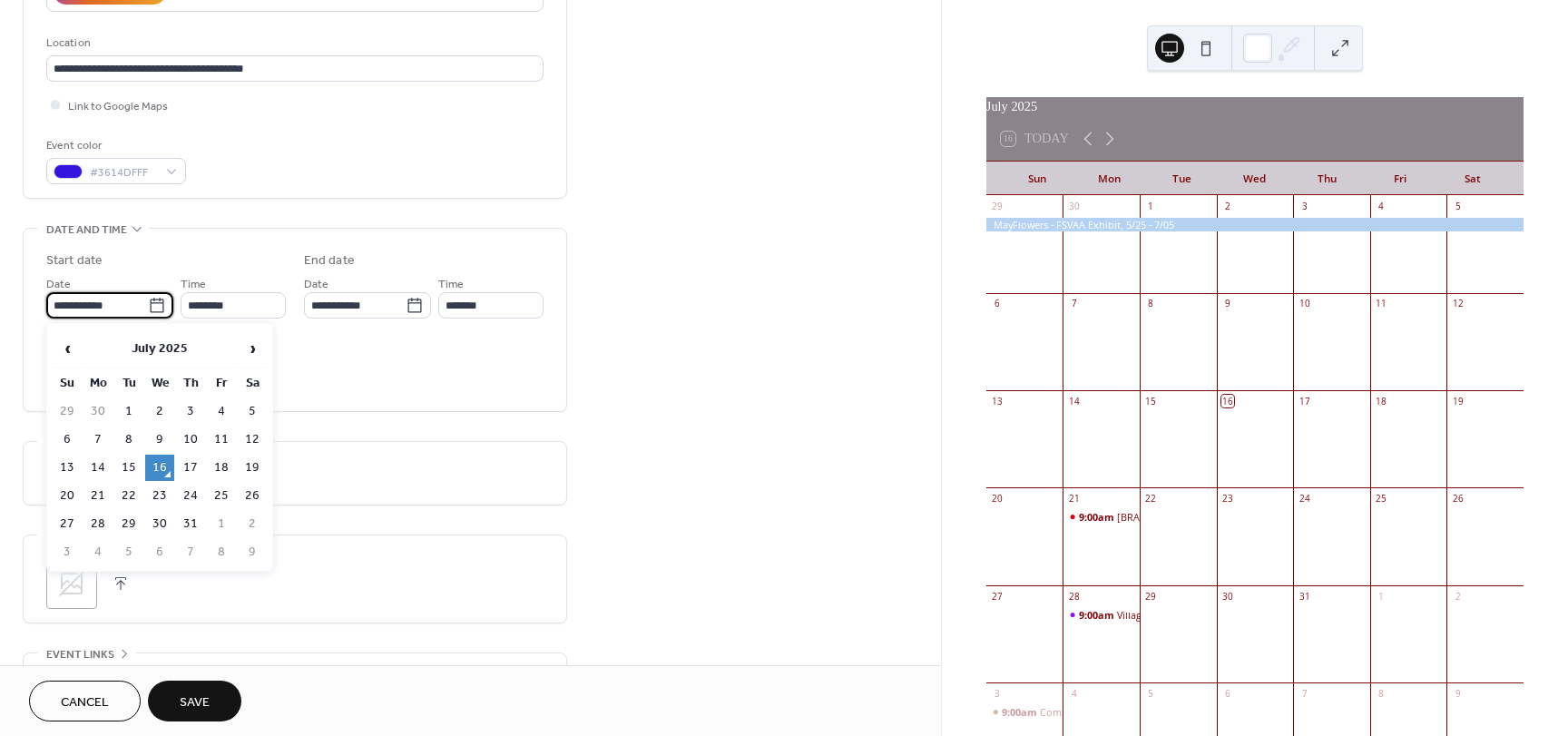 click on "9" at bounding box center [160, 439] 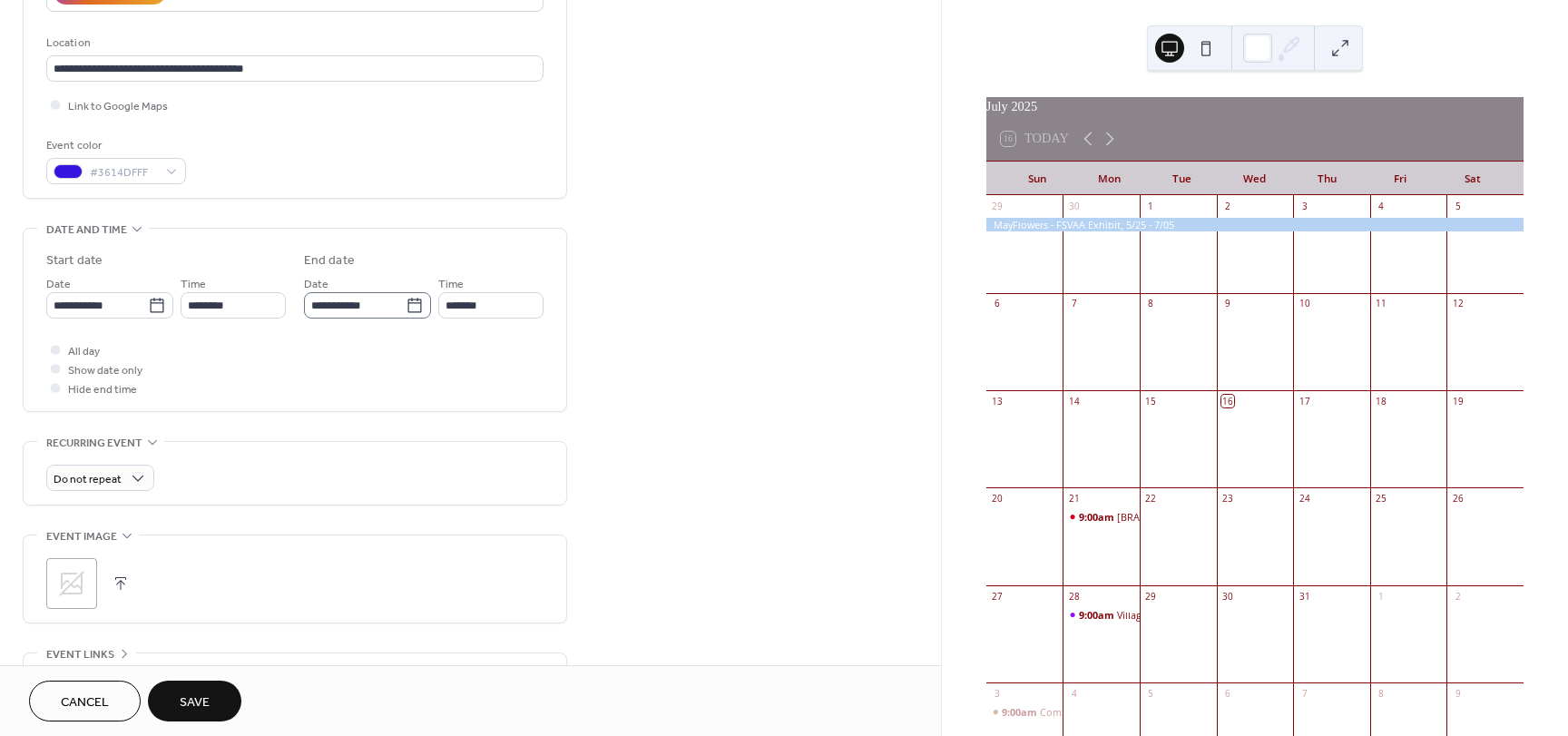 click 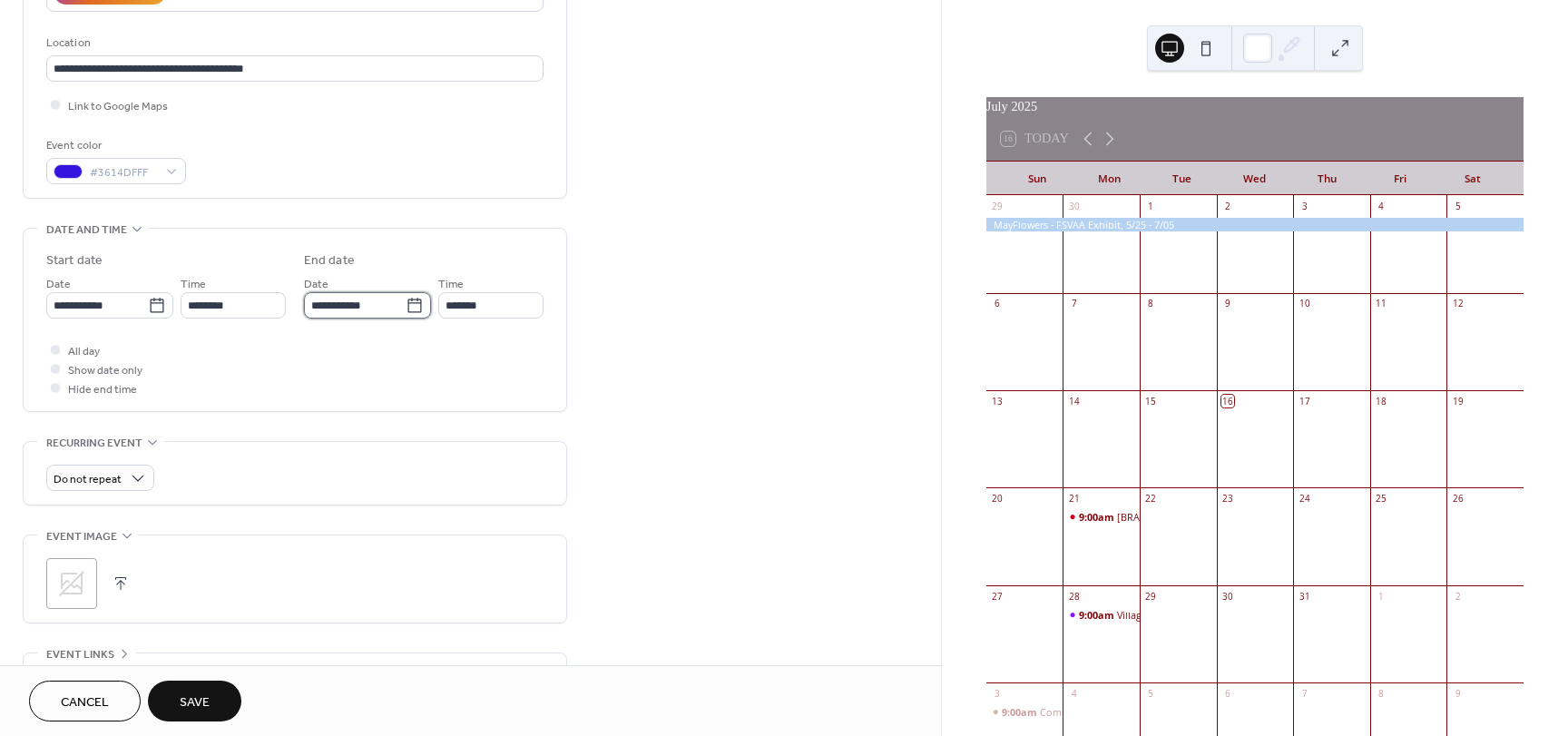 click on "**********" at bounding box center [355, 305] 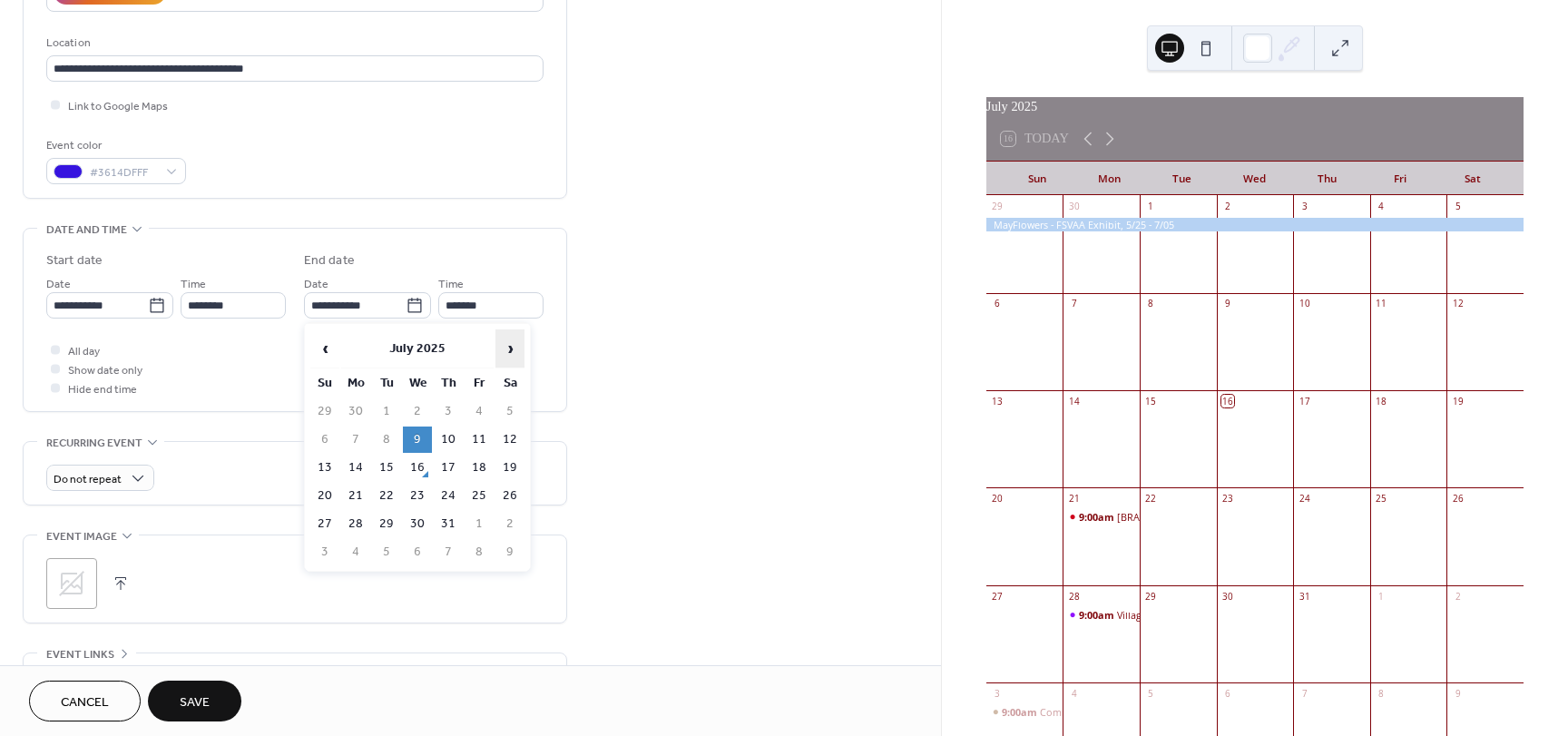 click on "›" at bounding box center (510, 348) 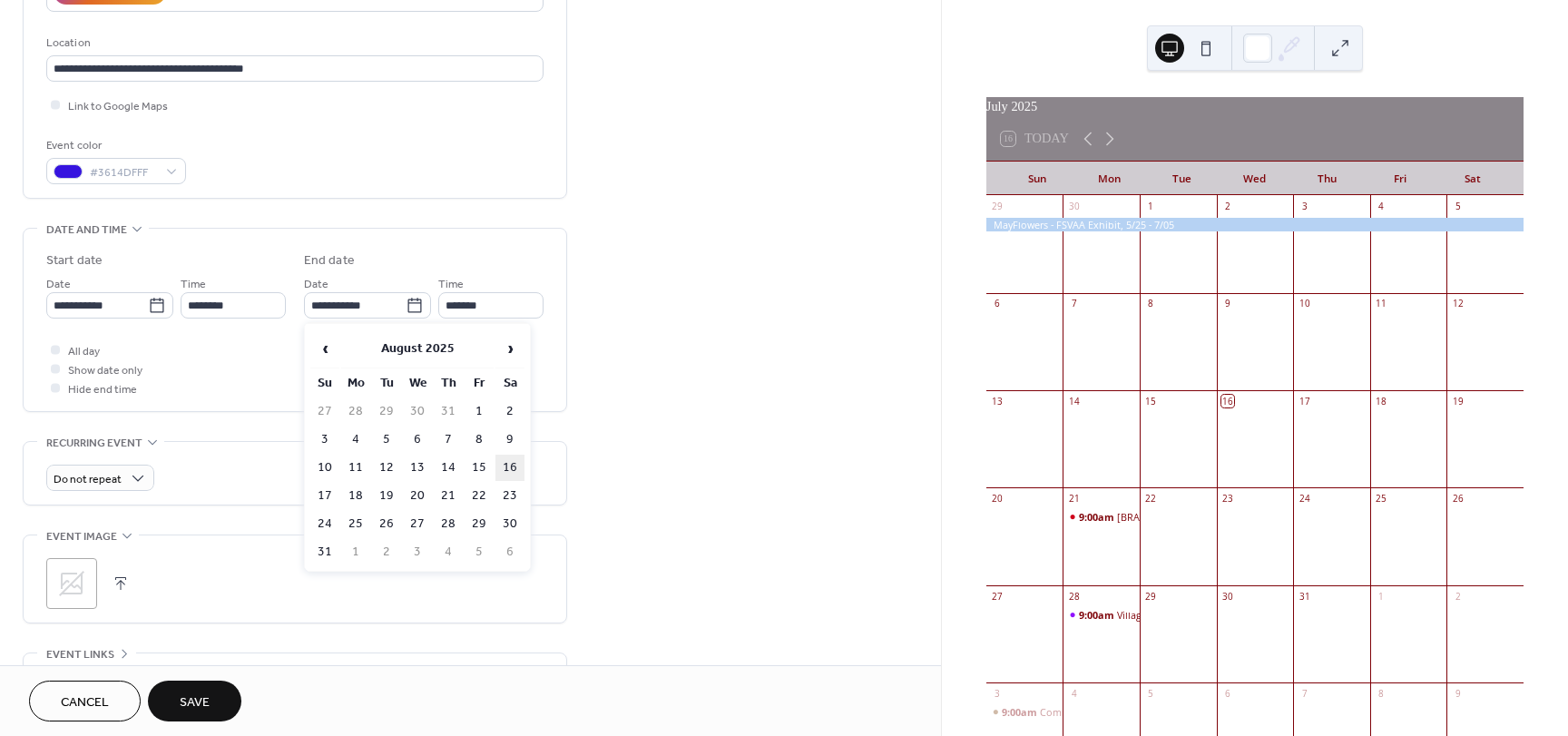 click on "16" at bounding box center (510, 467) 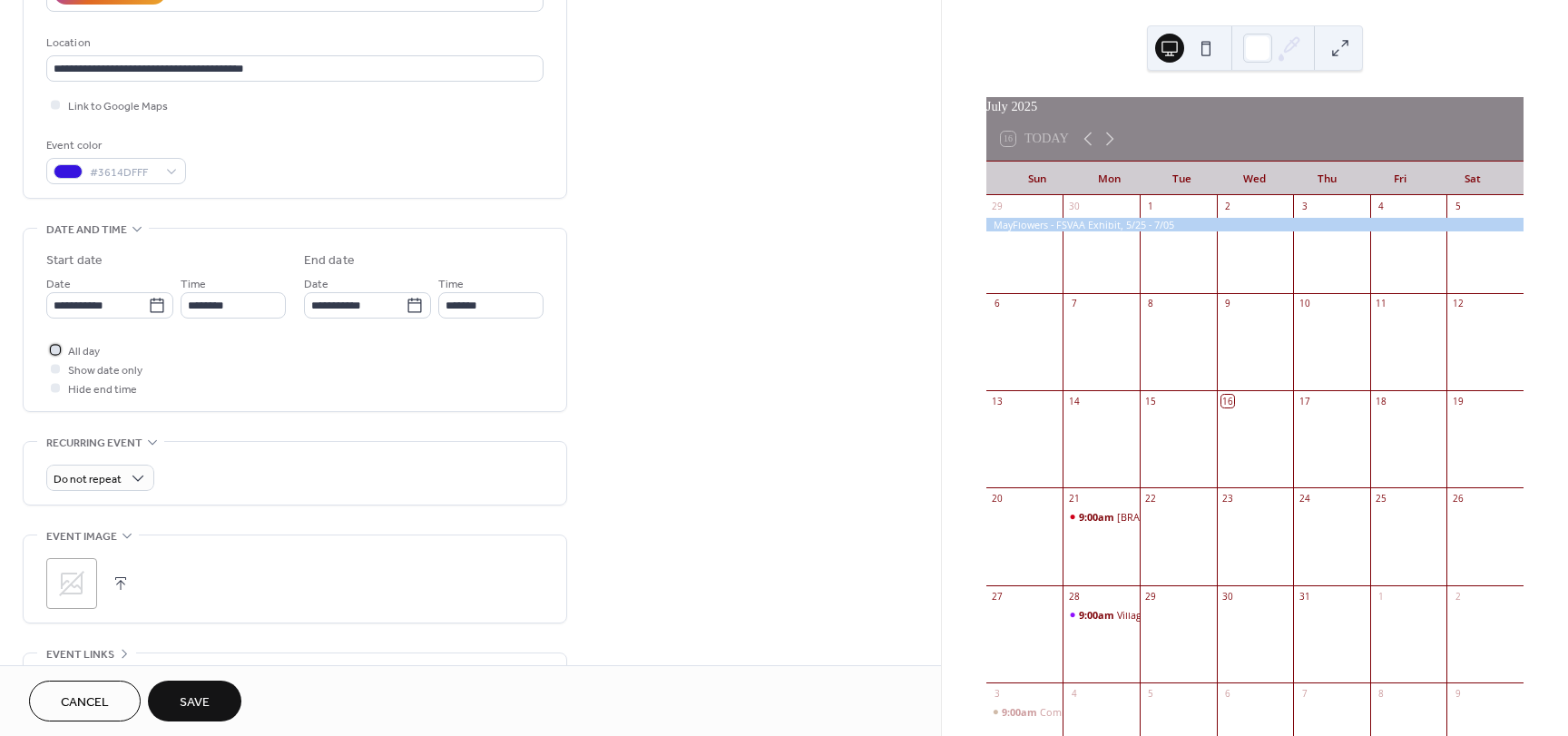 click on "All day" at bounding box center (83, 351) 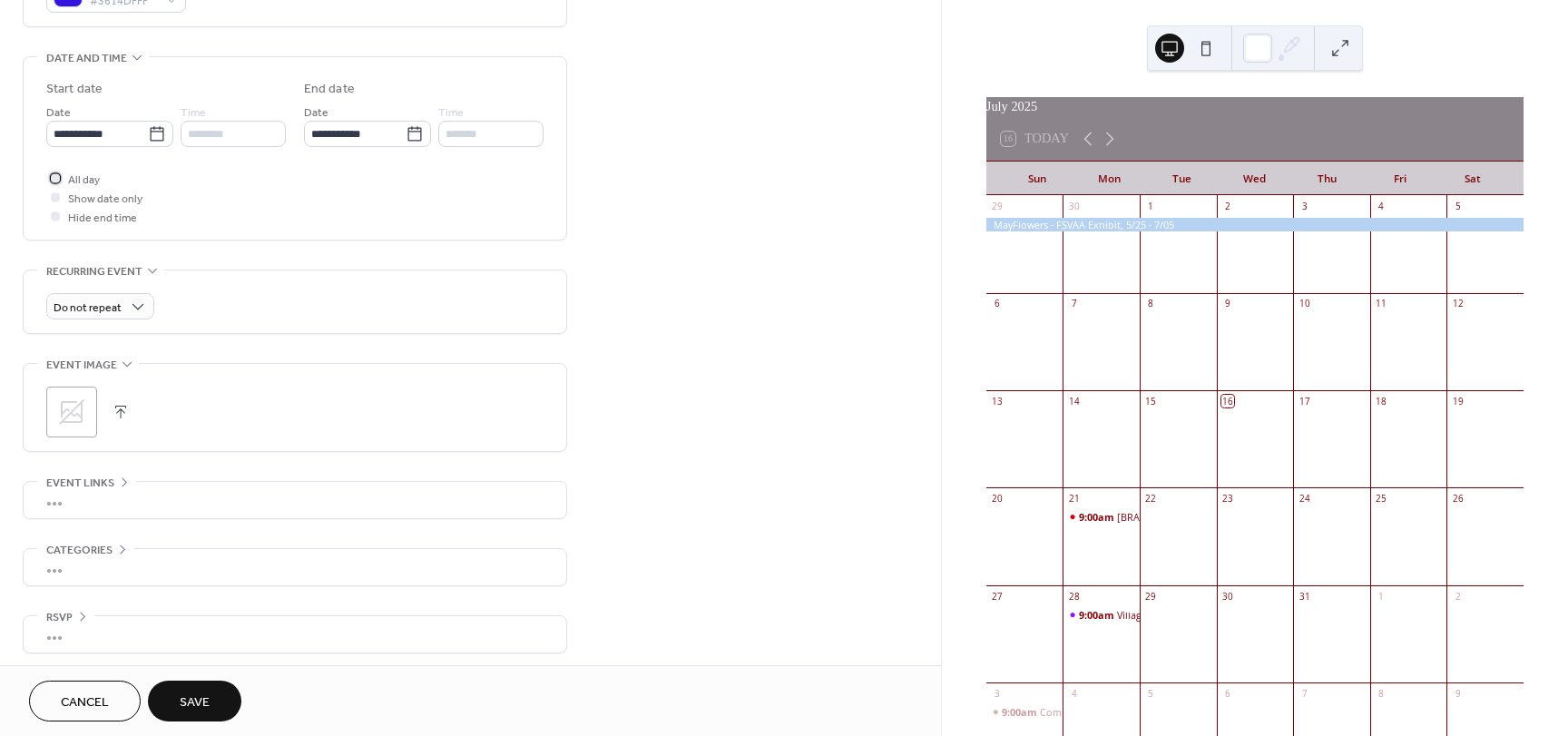 scroll, scrollTop: 541, scrollLeft: 0, axis: vertical 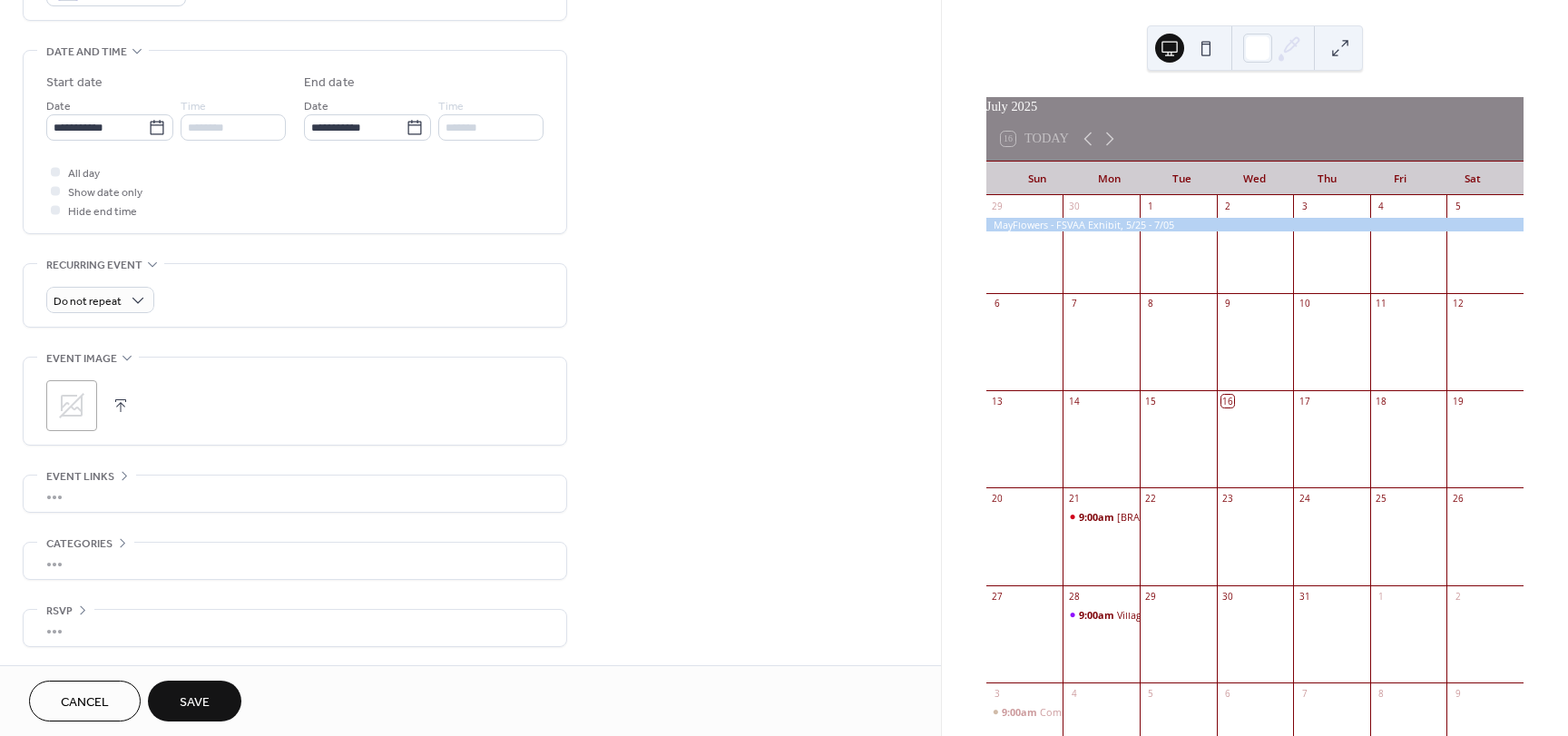 click on "Save" at bounding box center (194, 702) 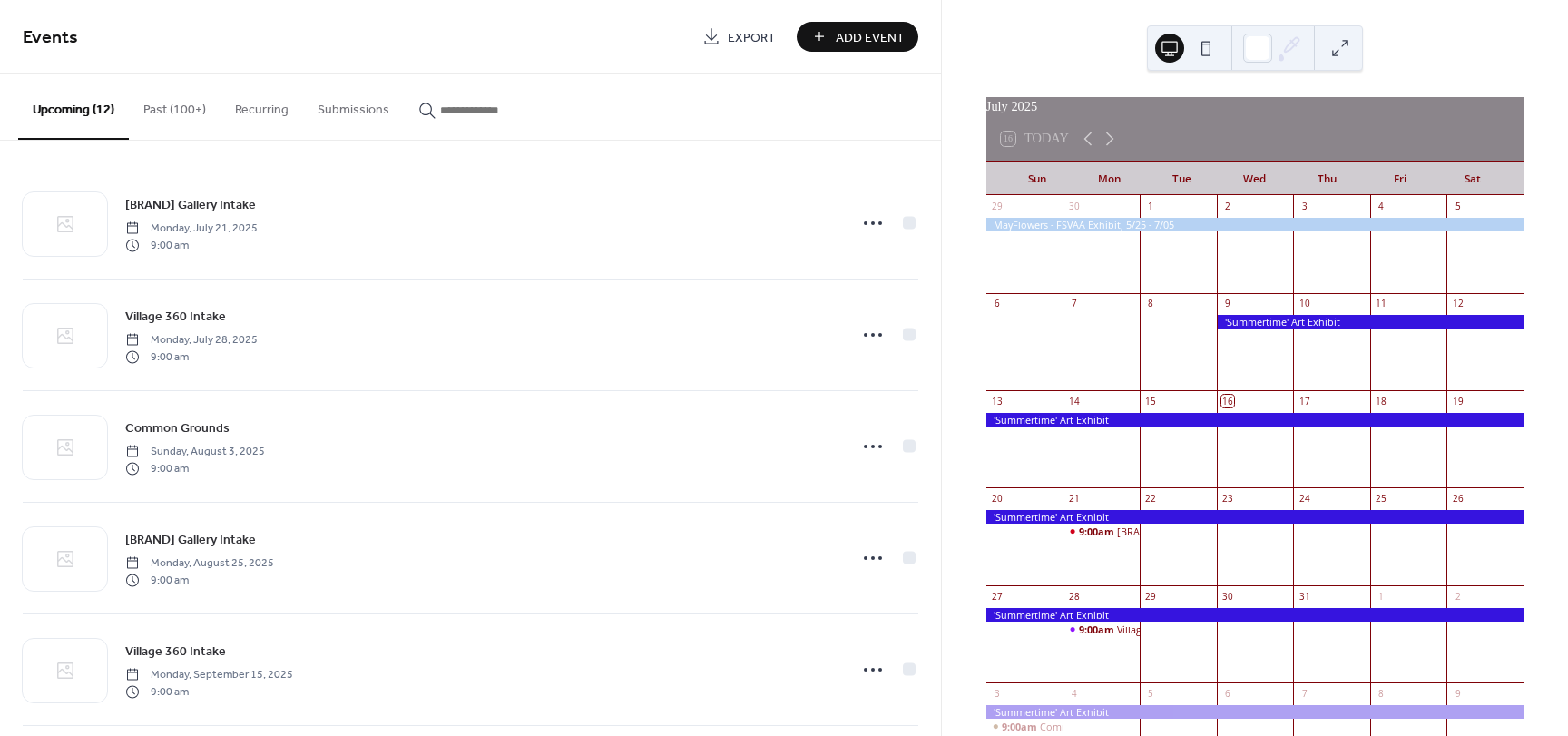 click on "Add Event" at bounding box center (870, 37) 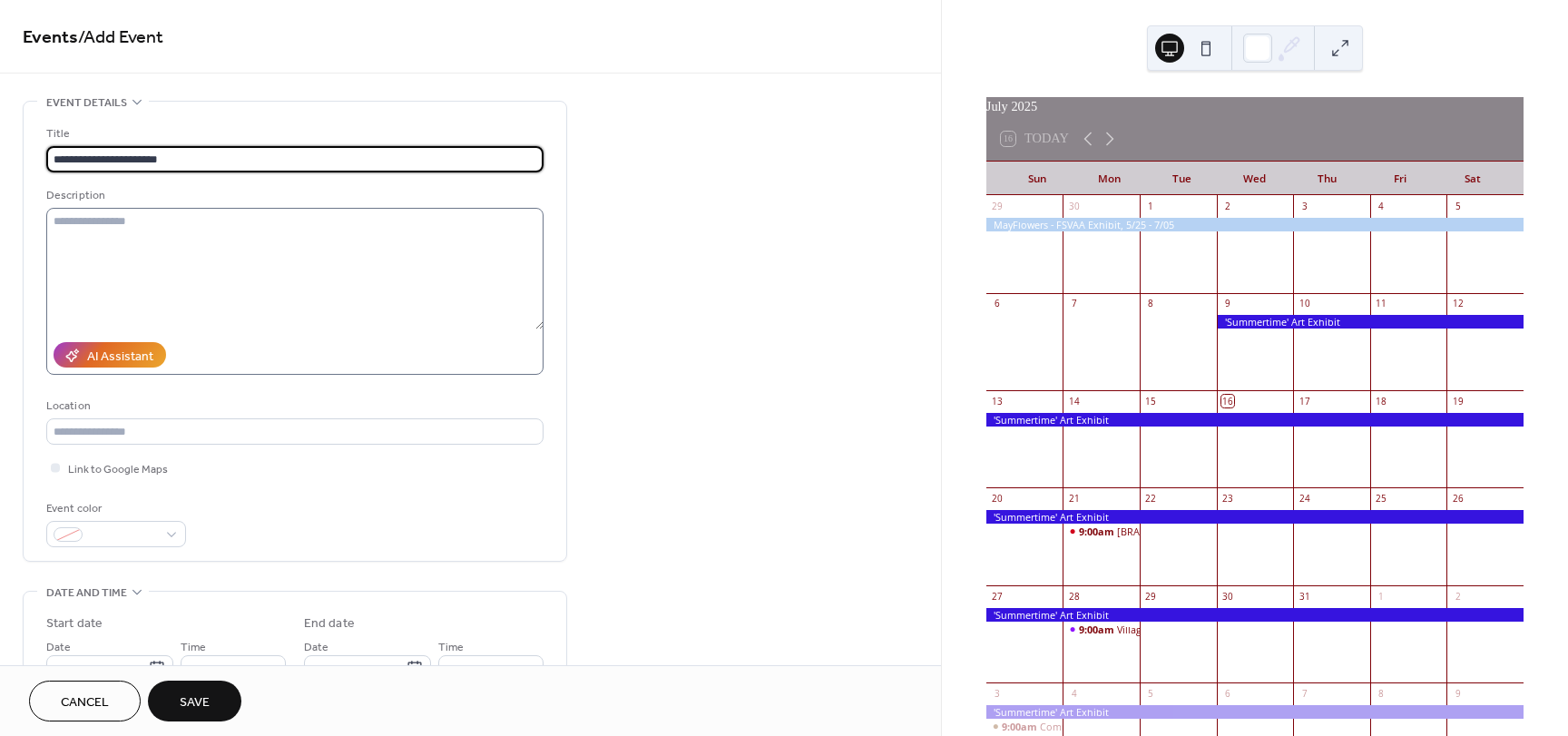 type on "**********" 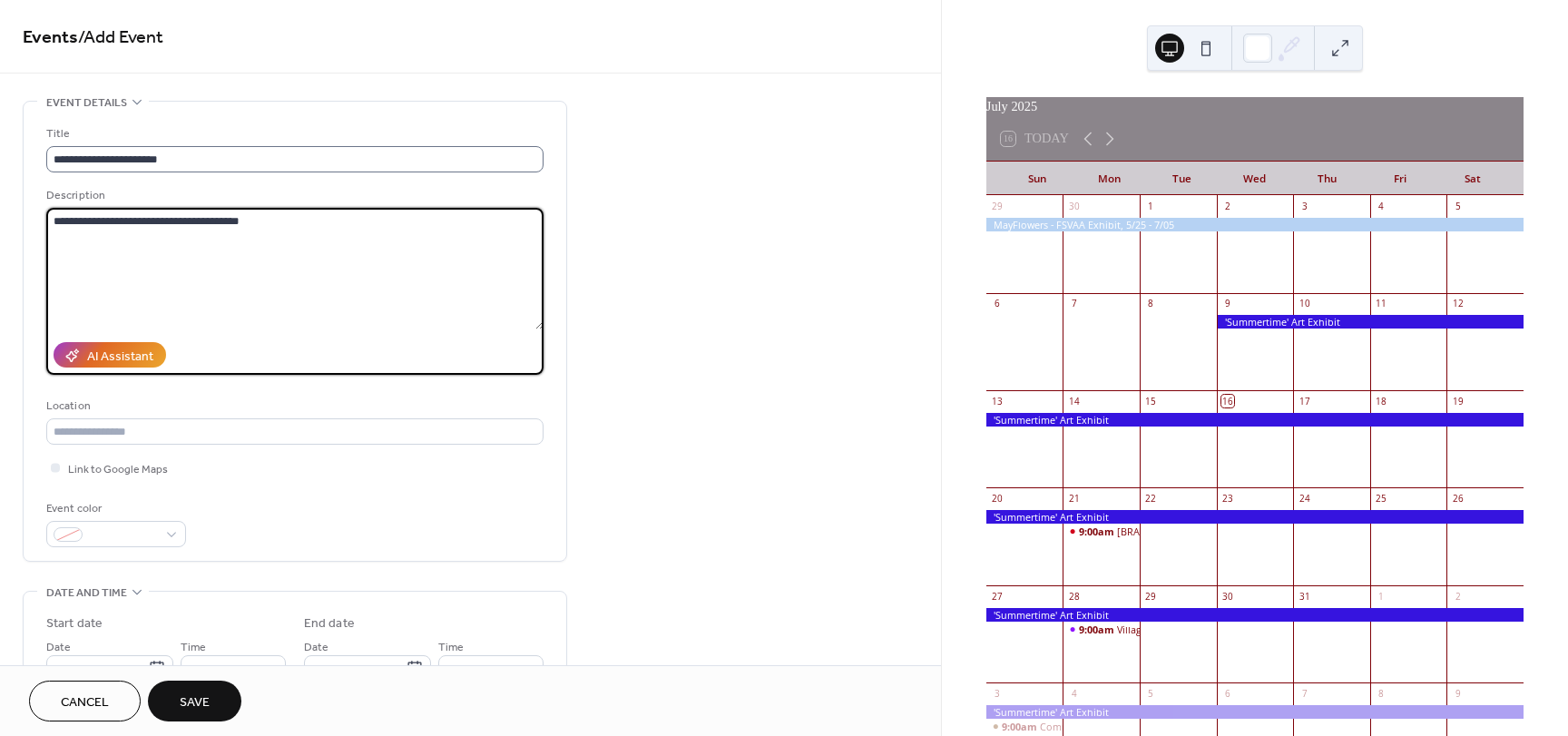 type on "**********" 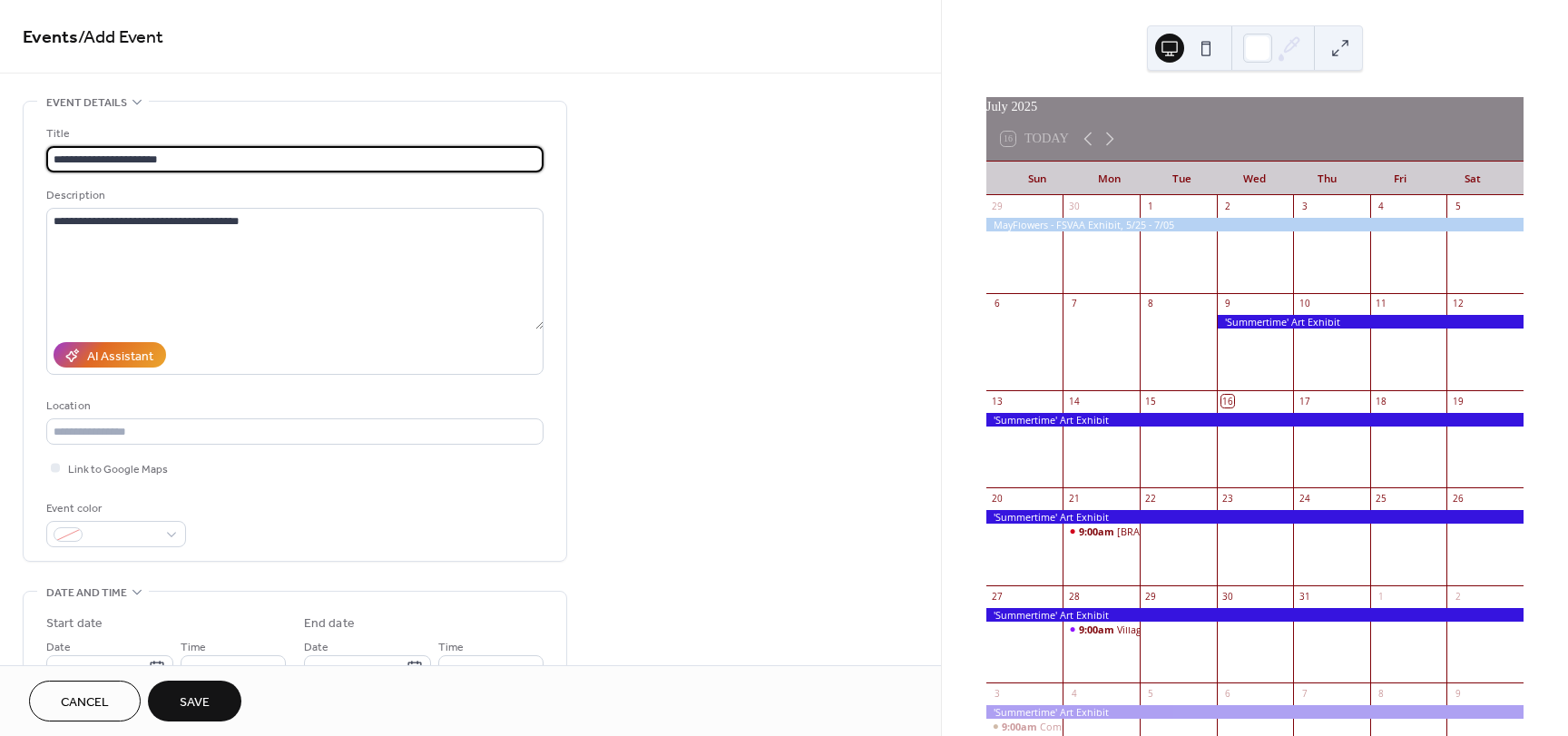 click on "**********" at bounding box center (295, 159) 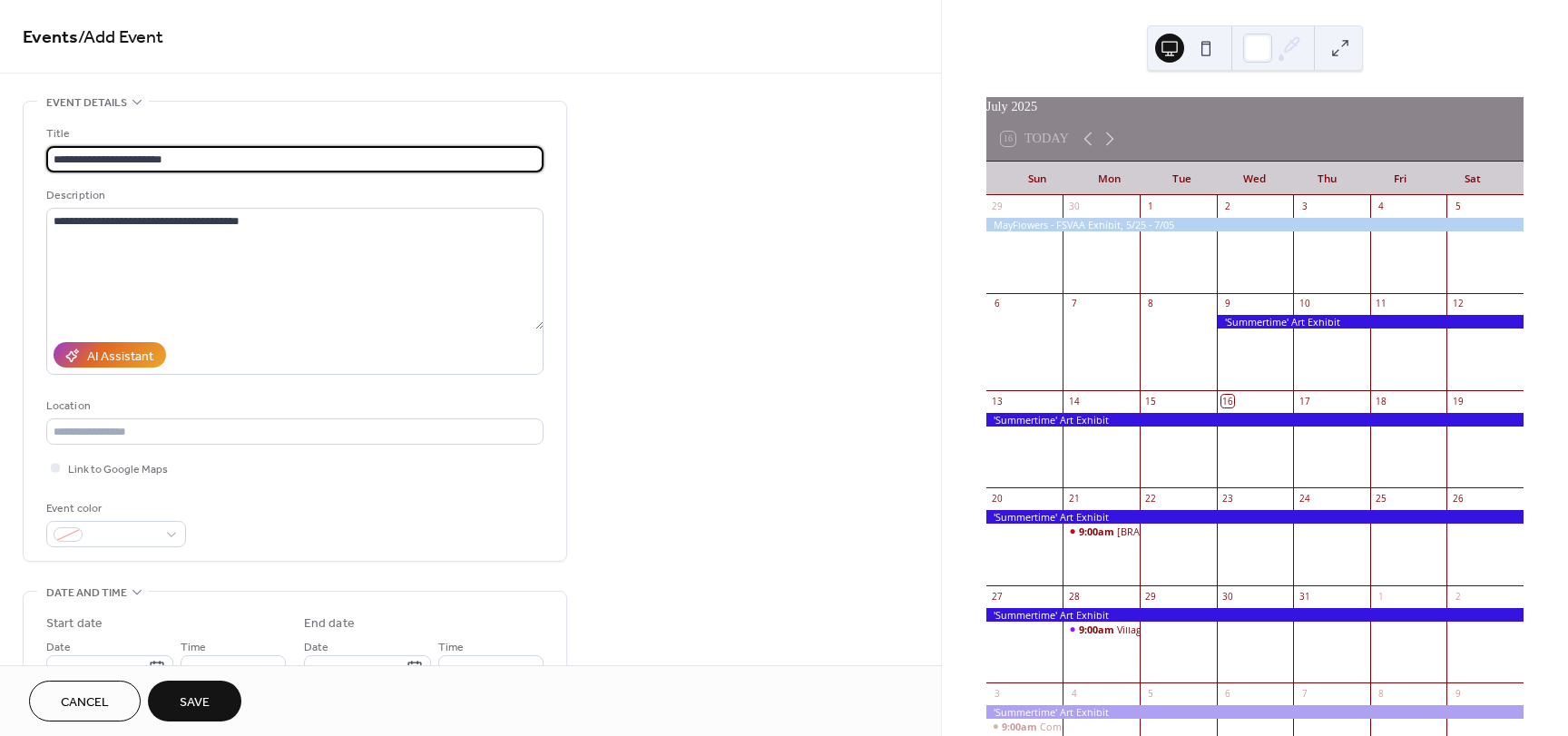 click on "**********" at bounding box center (295, 159) 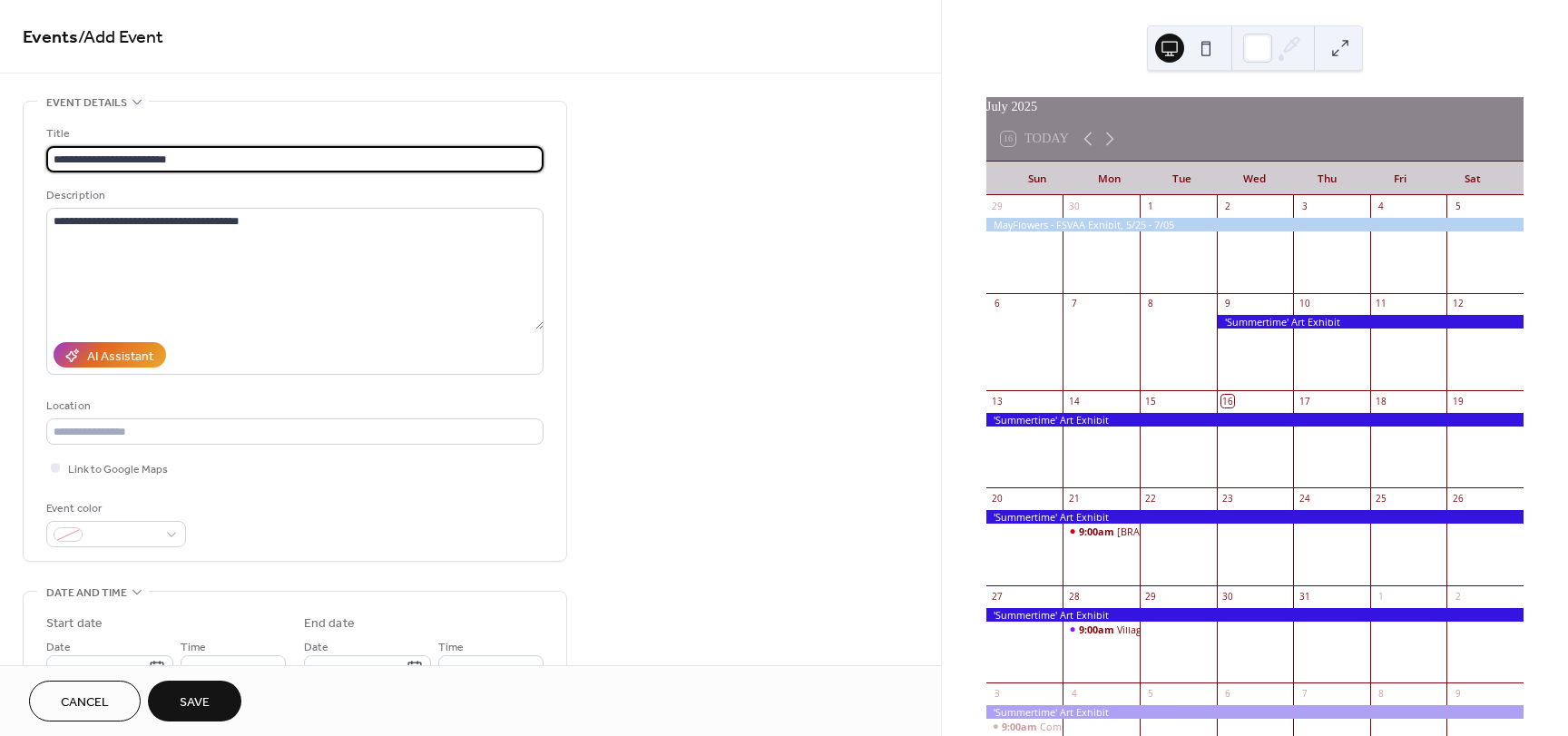 click on "**********" at bounding box center (295, 159) 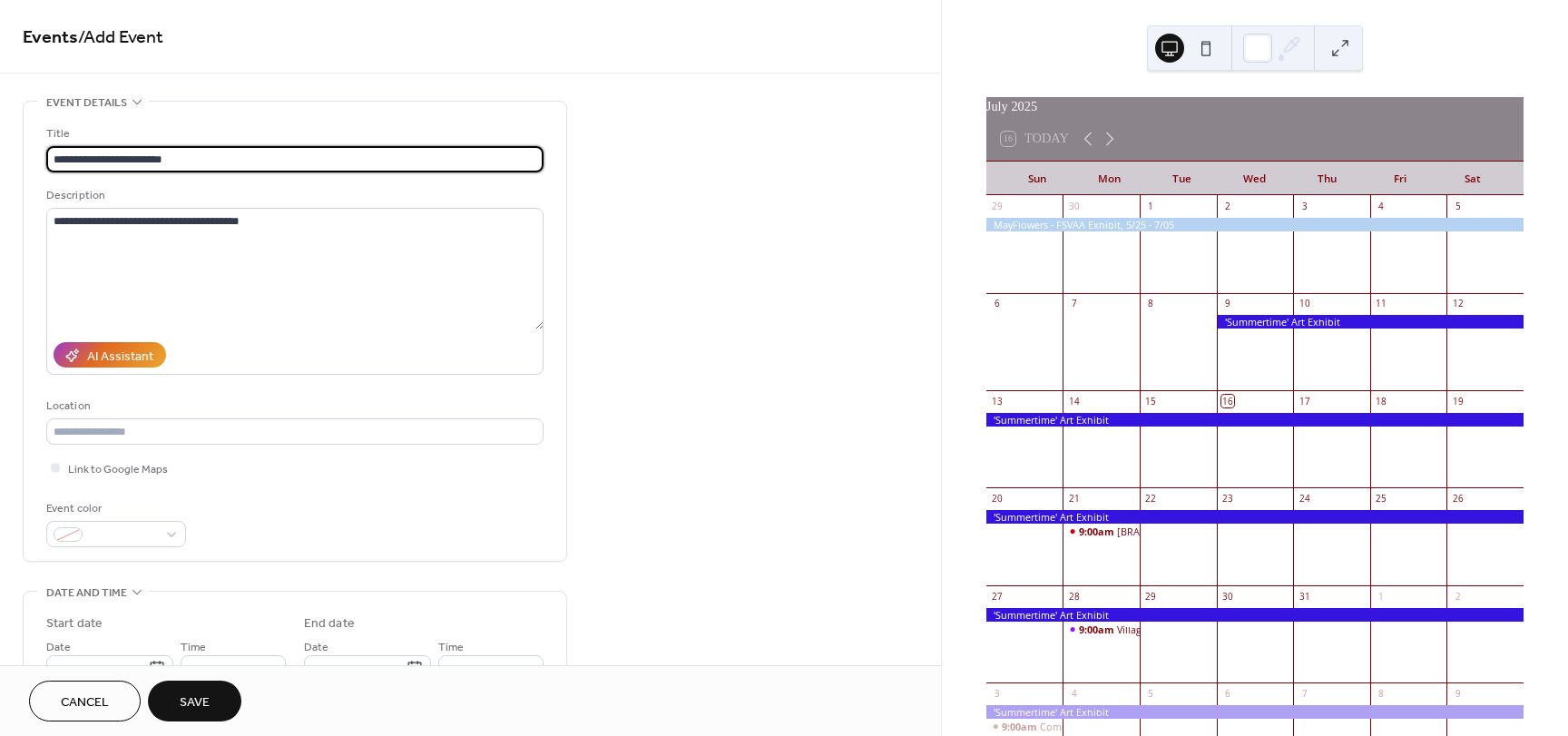 click on "**********" at bounding box center [295, 159] 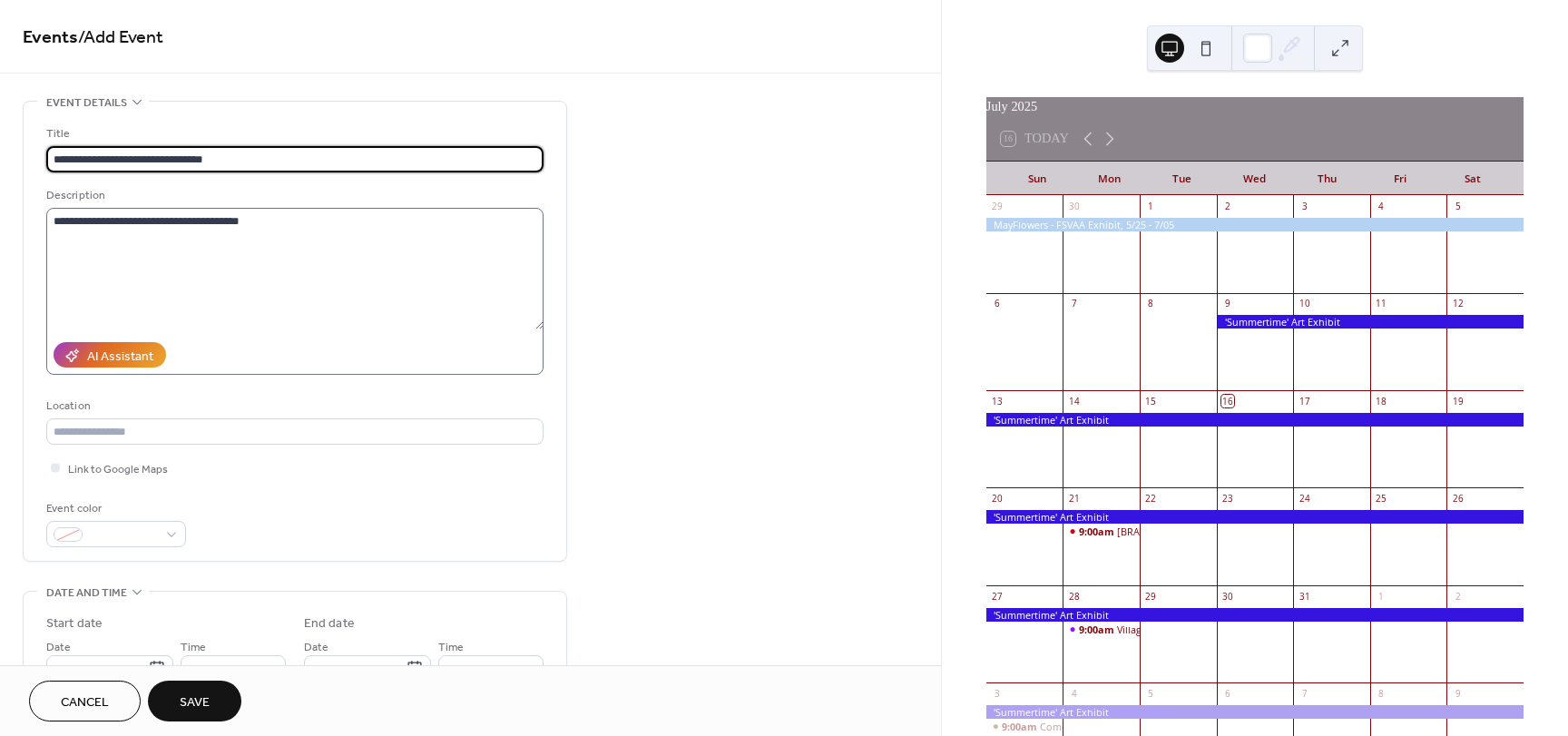 type on "**********" 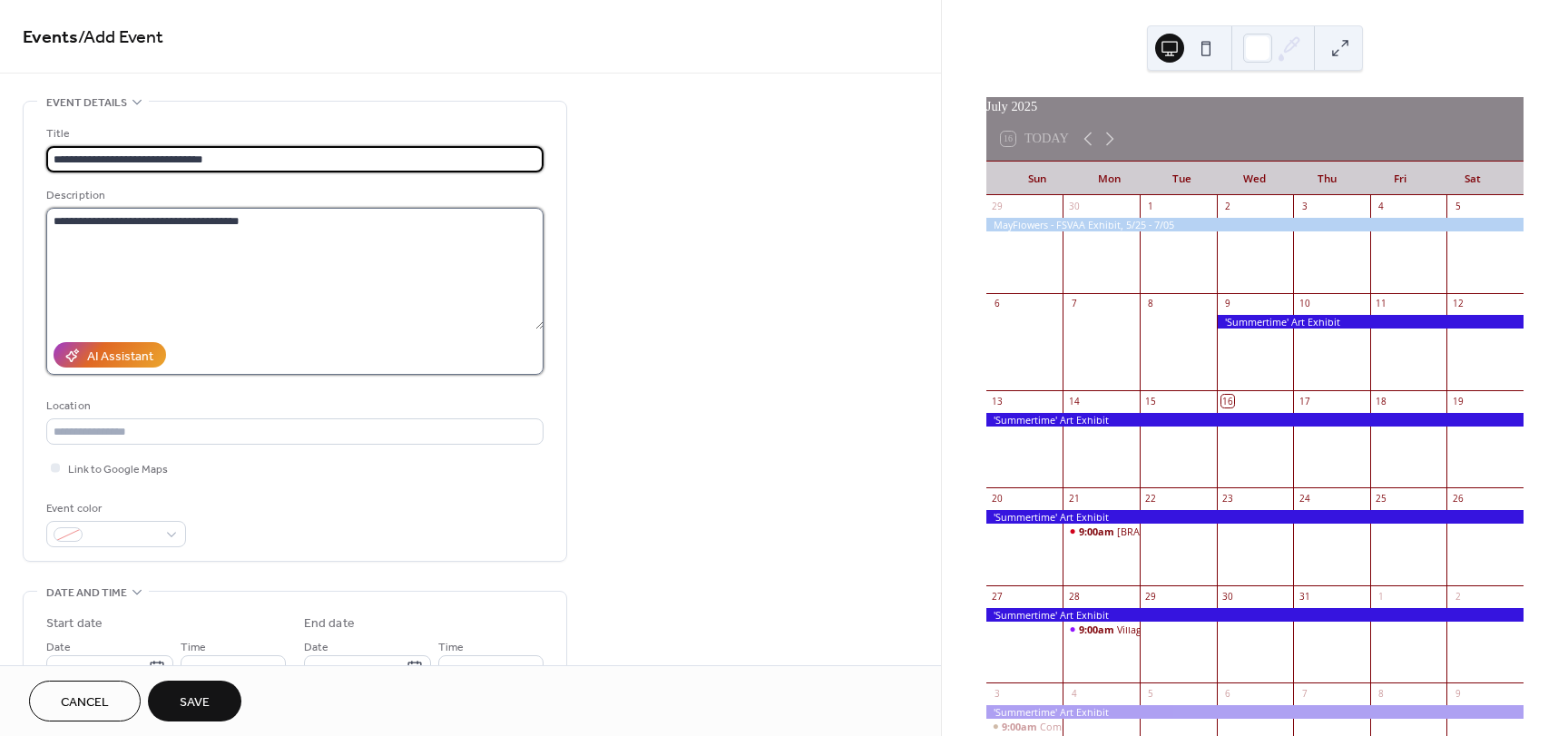 click on "**********" at bounding box center (295, 269) 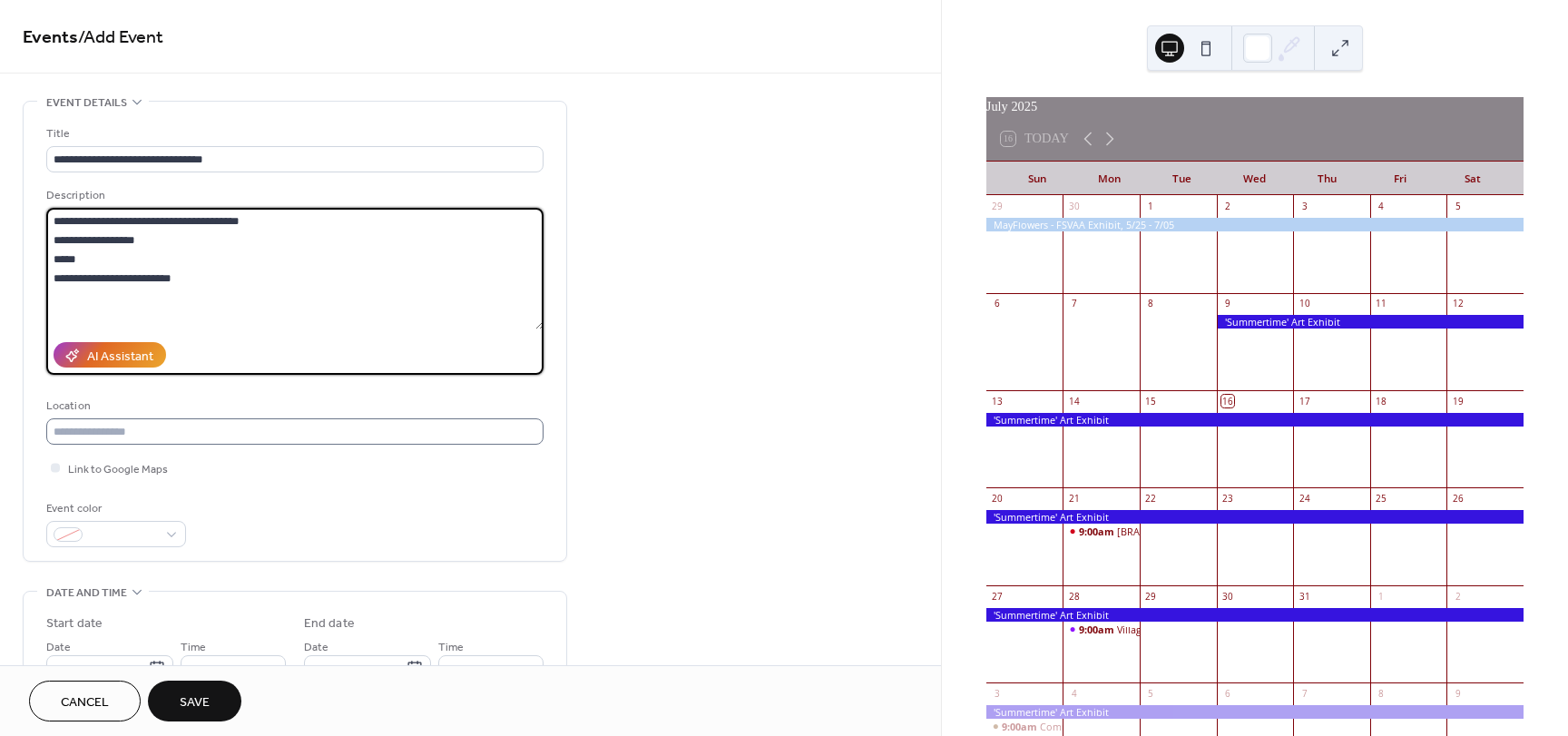 type on "**********" 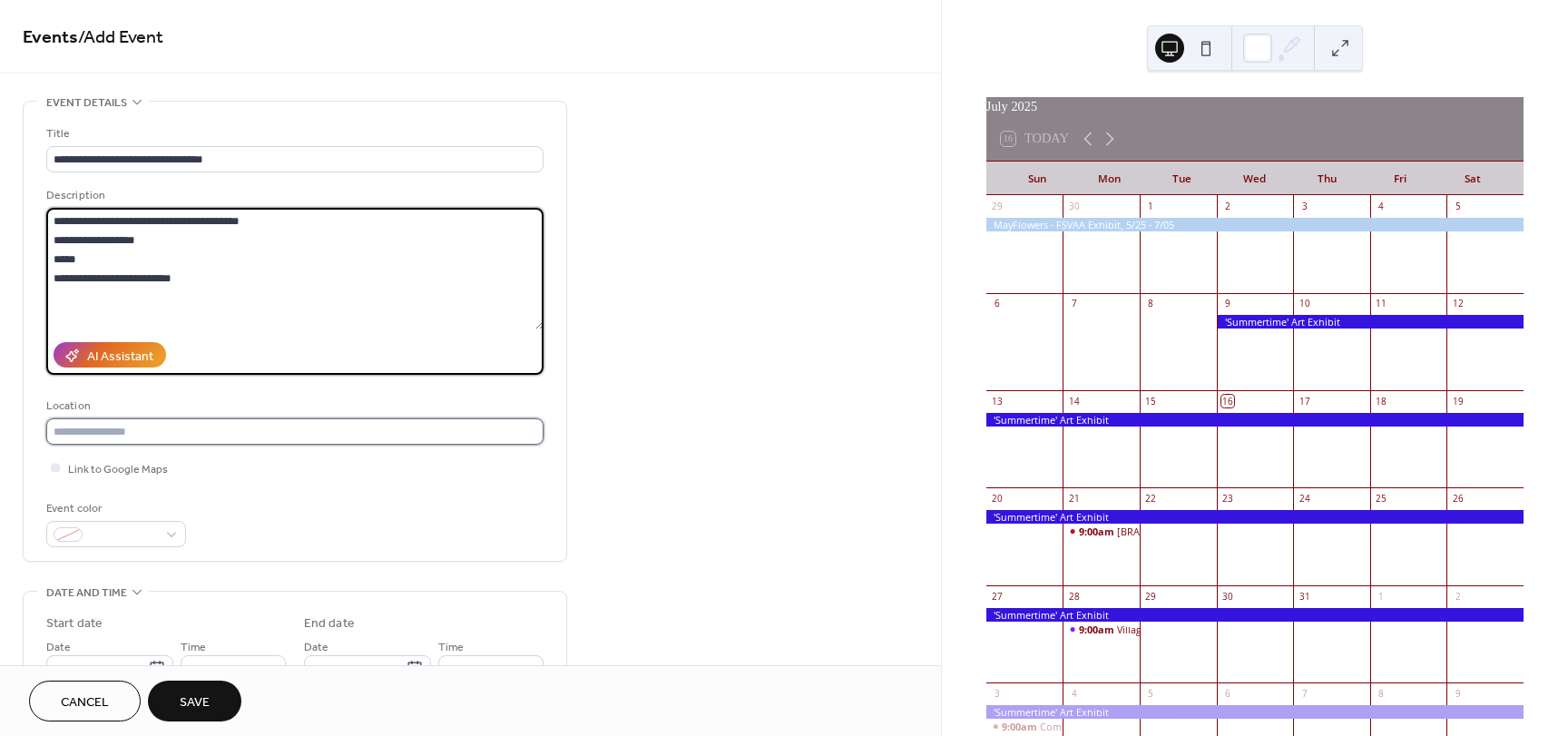 click at bounding box center (295, 431) 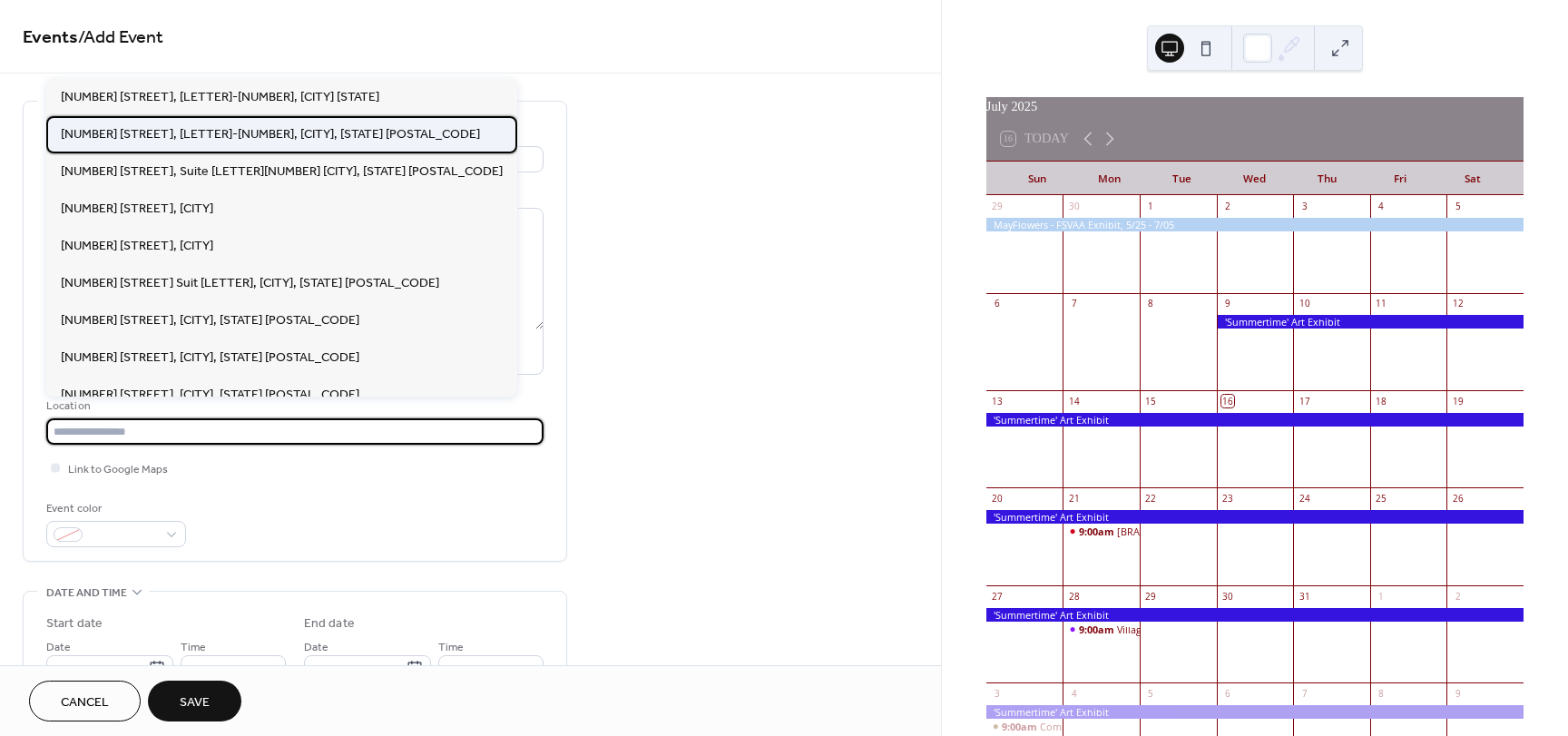 click on "[NUMBER] [STREET], [LETTER]-[NUMBER], [CITY], [STATE] [POSTAL_CODE]" at bounding box center (270, 134) 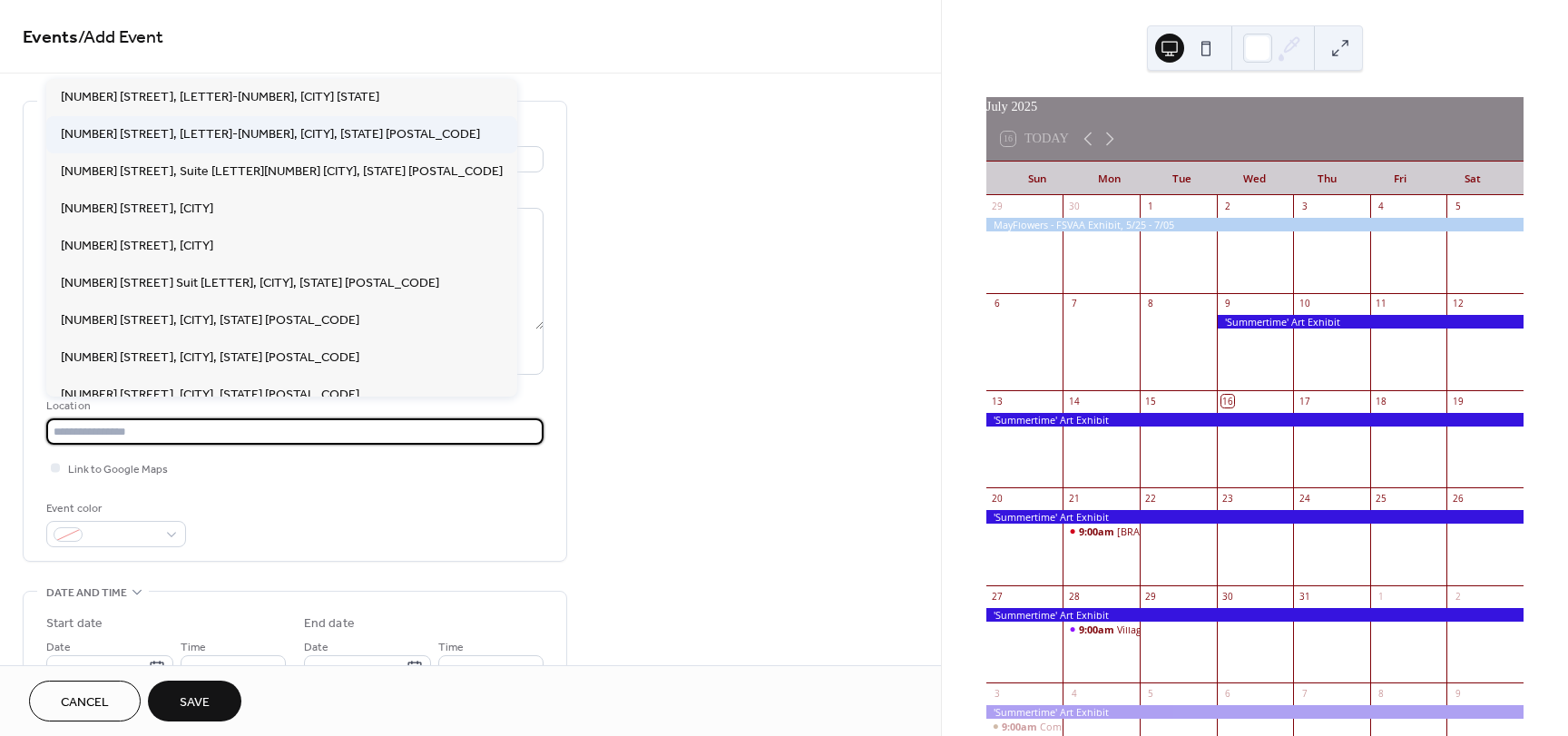 type on "**********" 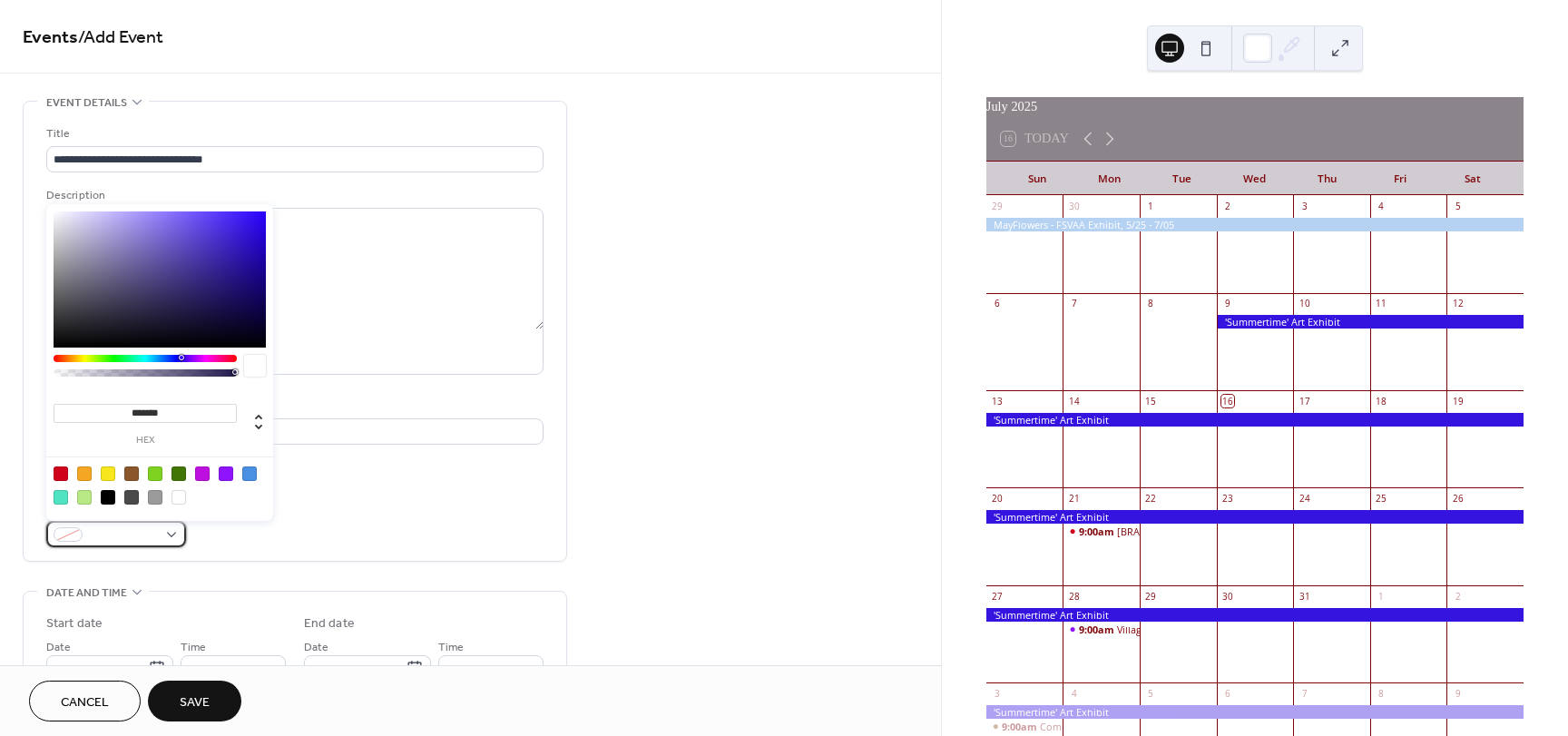 click at bounding box center (116, 534) 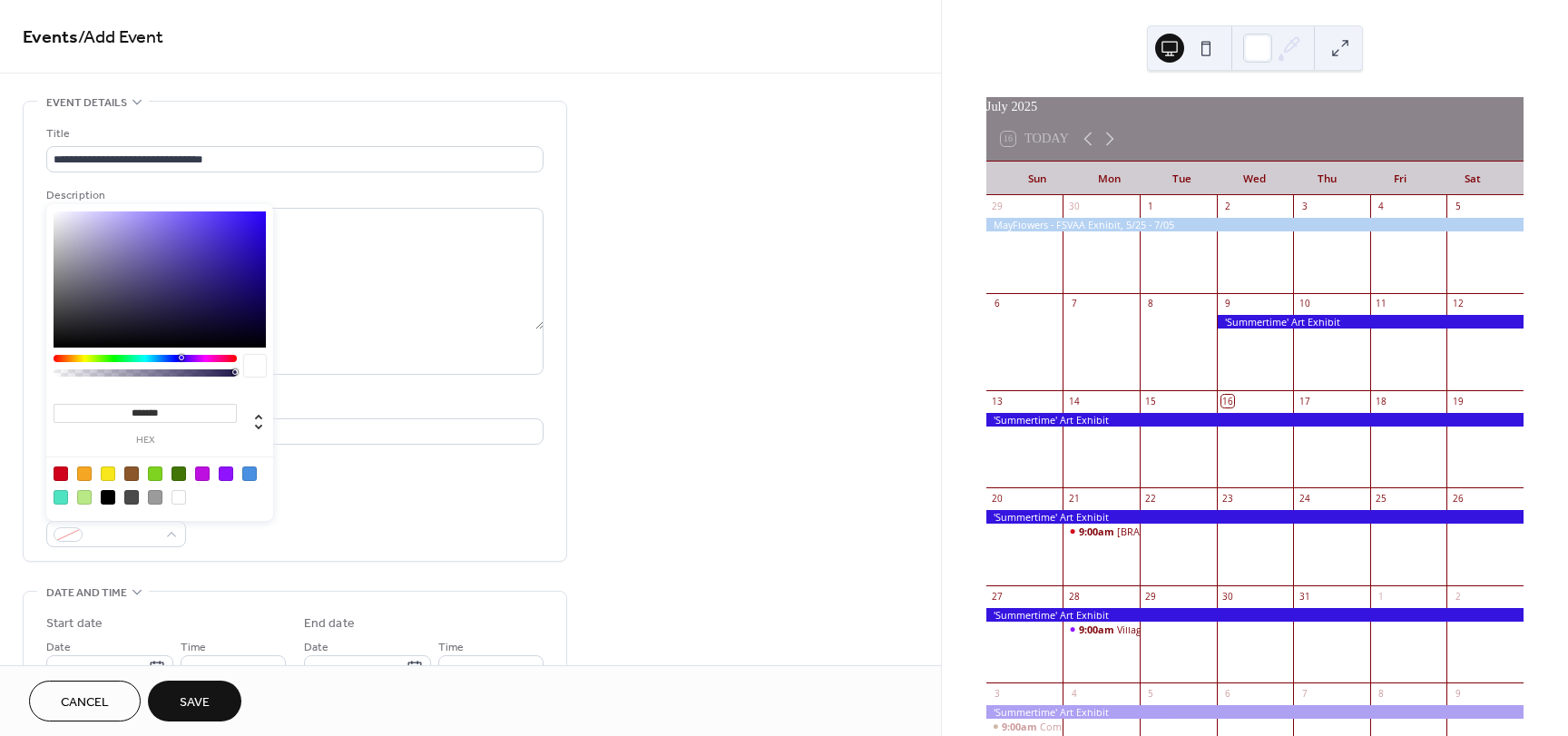 type on "*******" 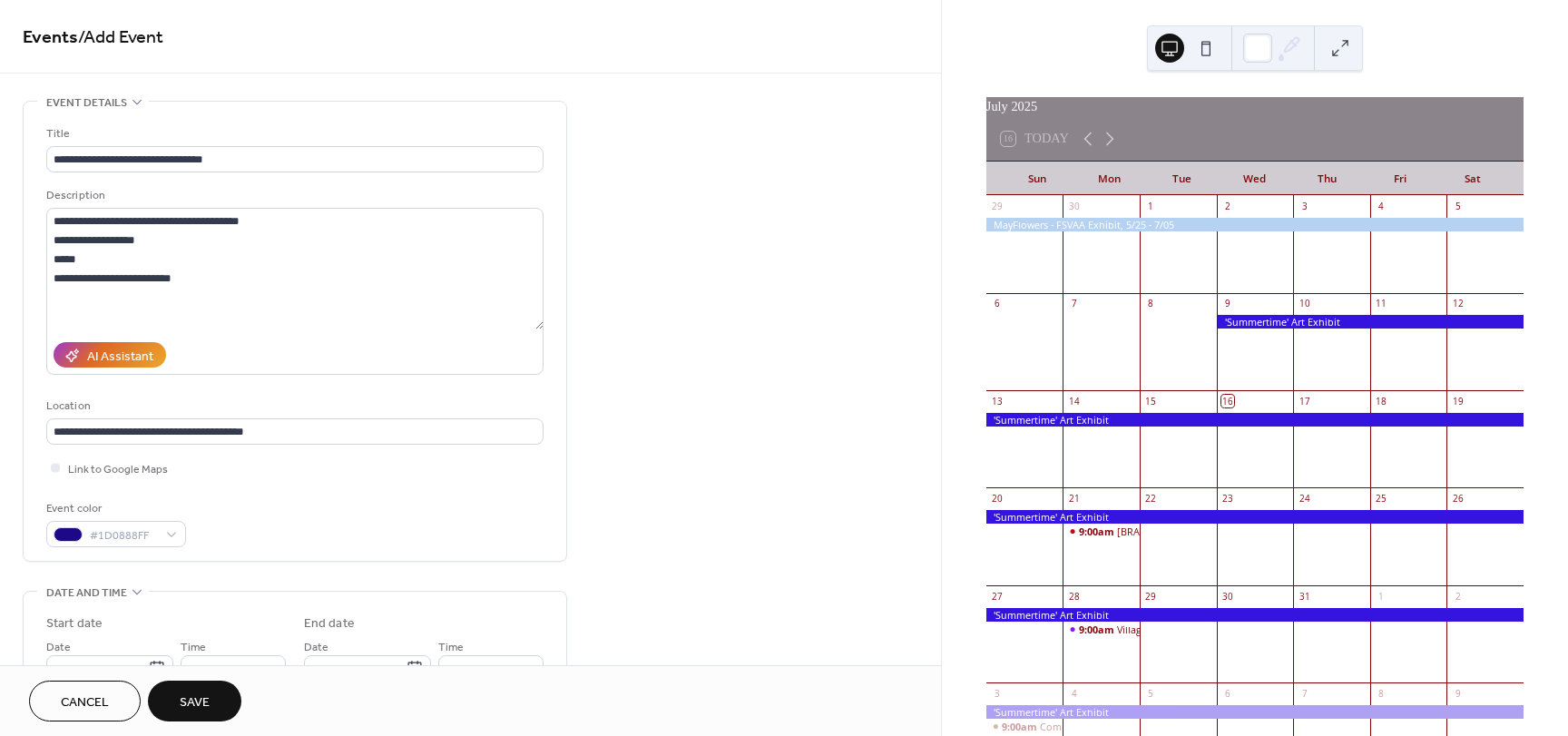 click on "Link to Google Maps" at bounding box center [295, 467] 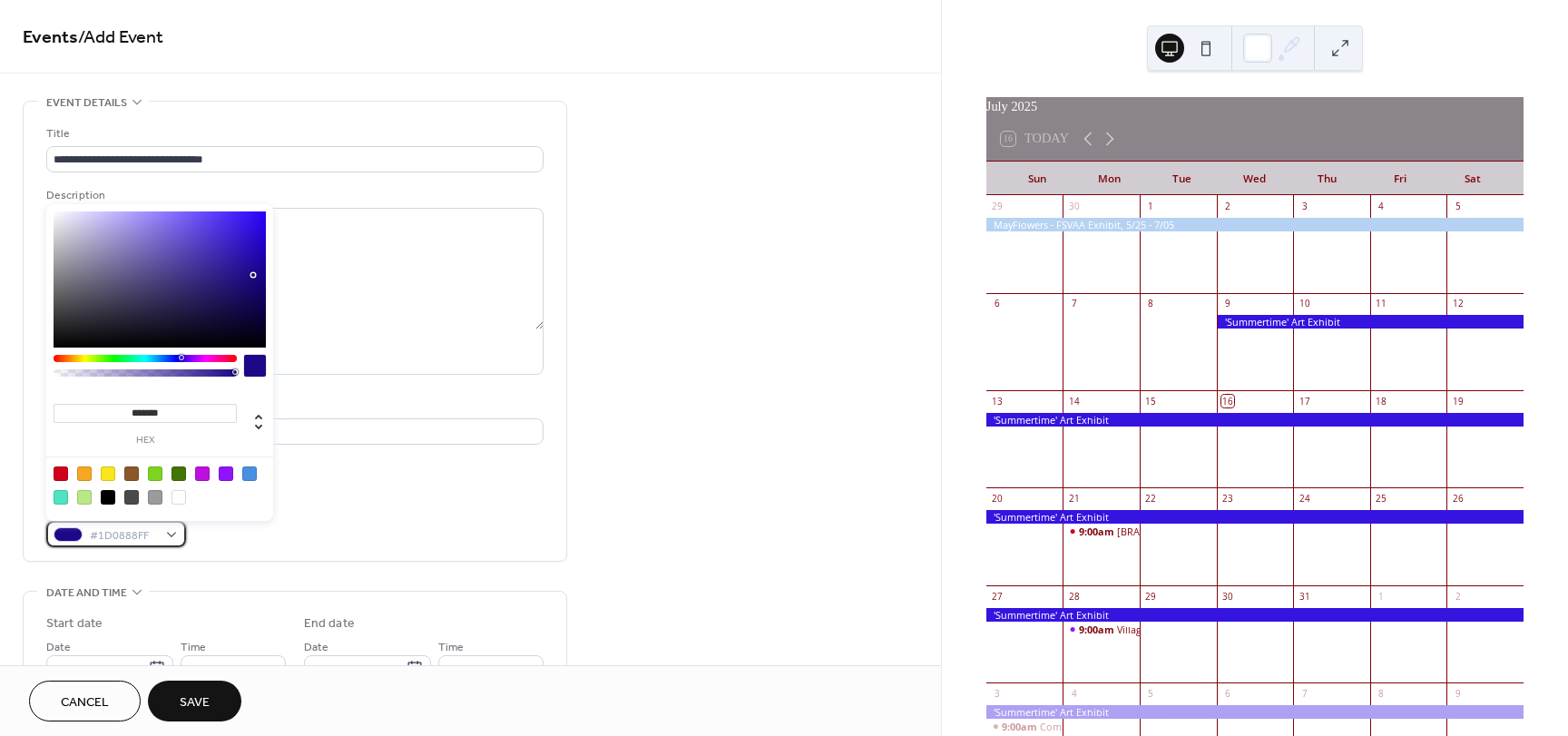 click on "#1D0888FF" at bounding box center (116, 534) 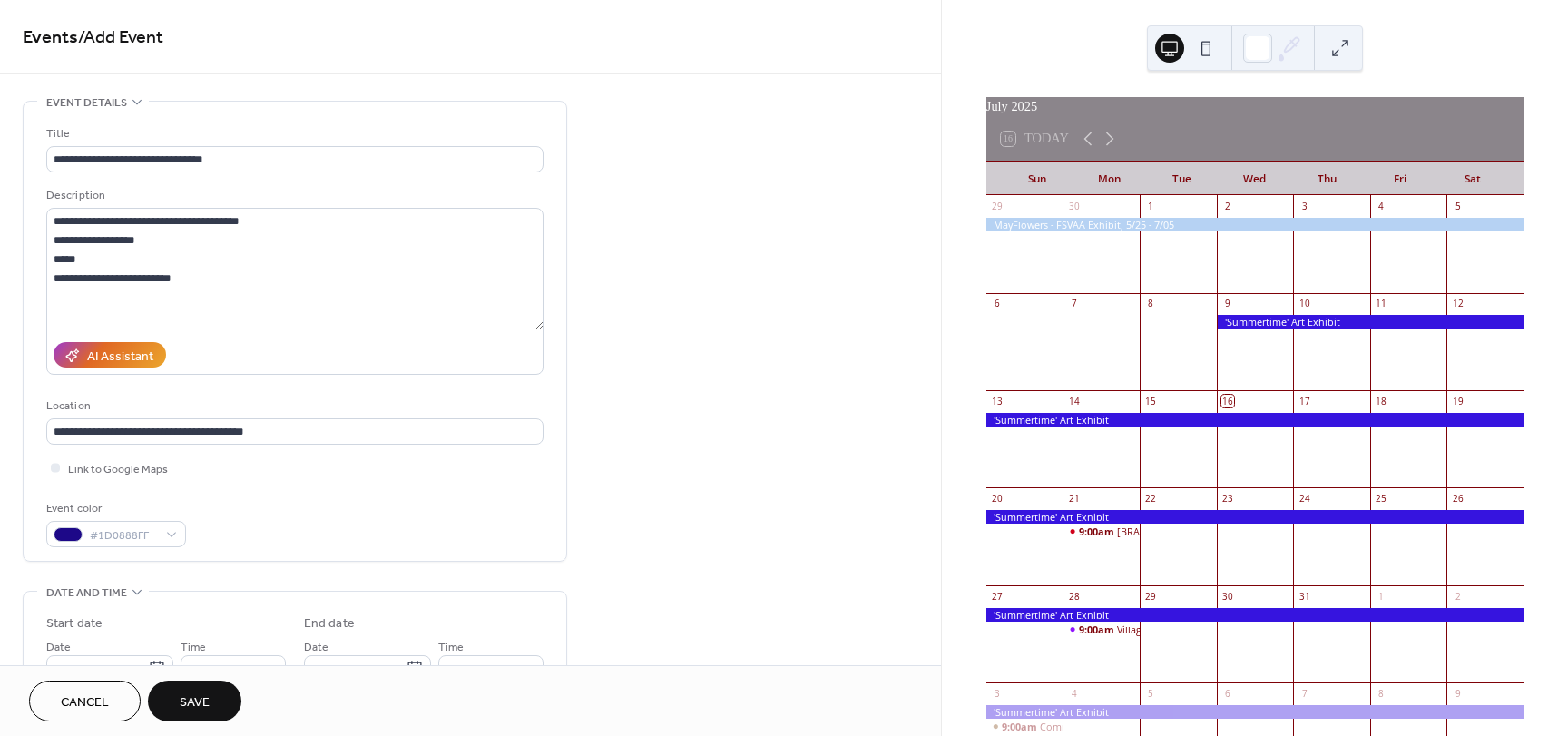click on "Event color #1D0888FF" at bounding box center (295, 523) 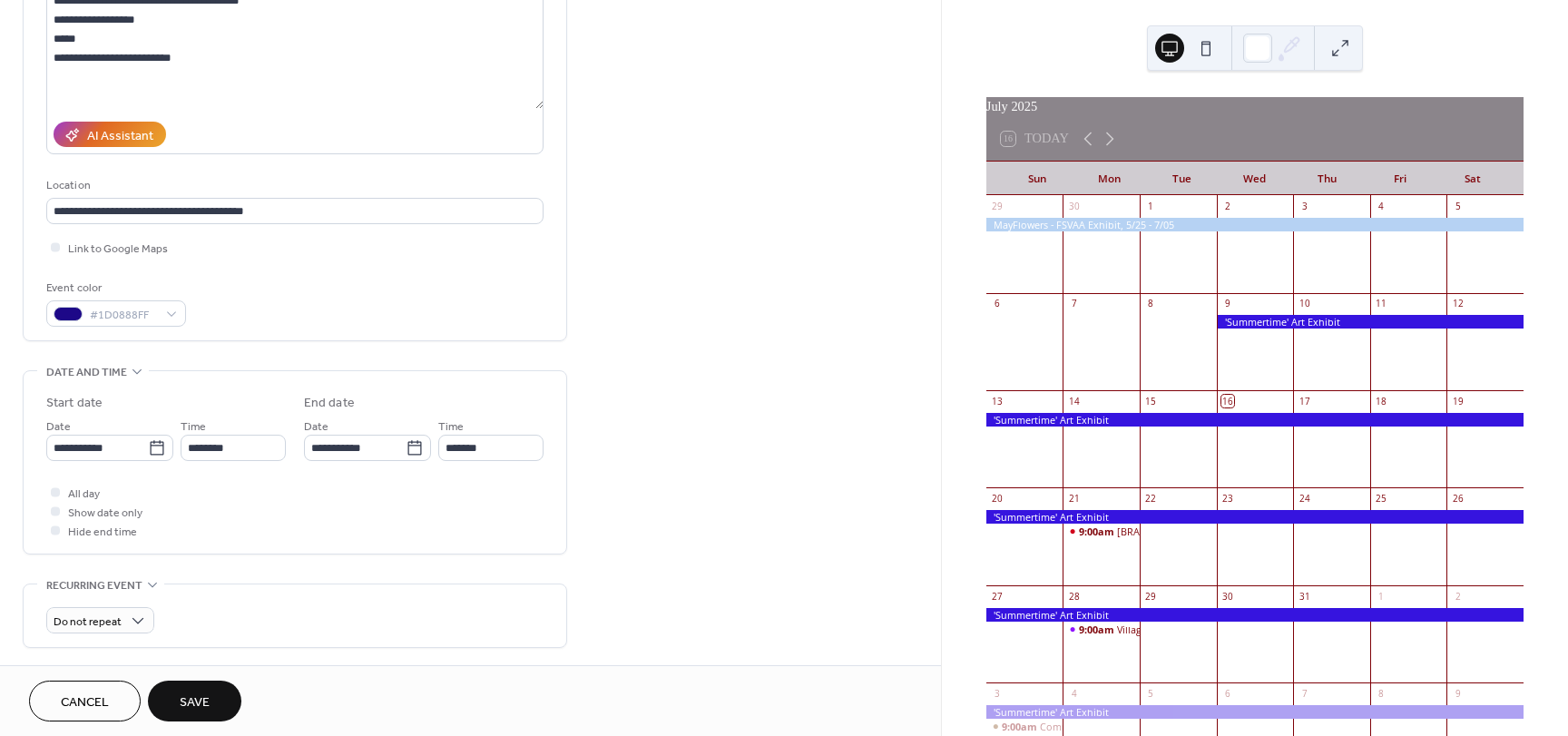 scroll, scrollTop: 272, scrollLeft: 0, axis: vertical 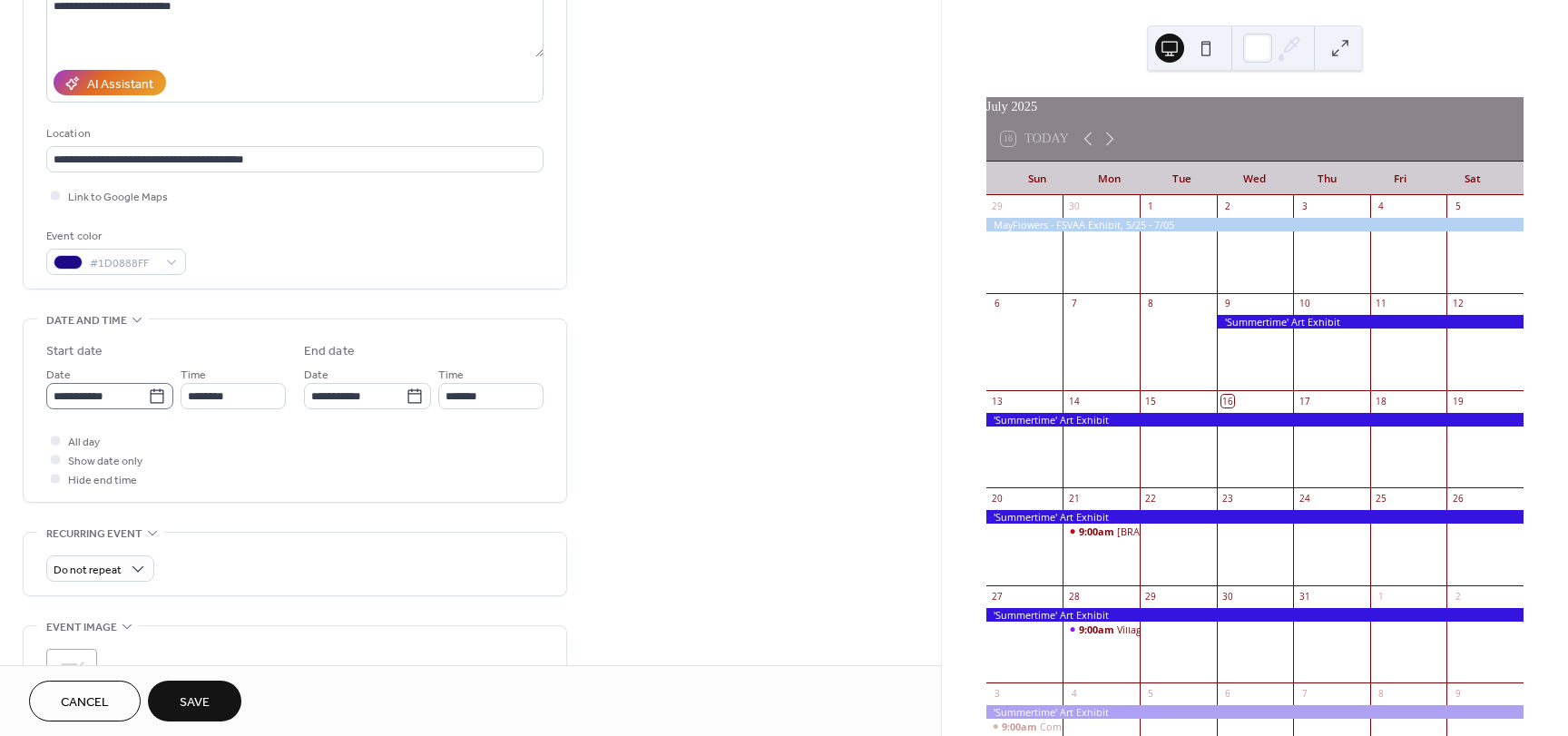 click 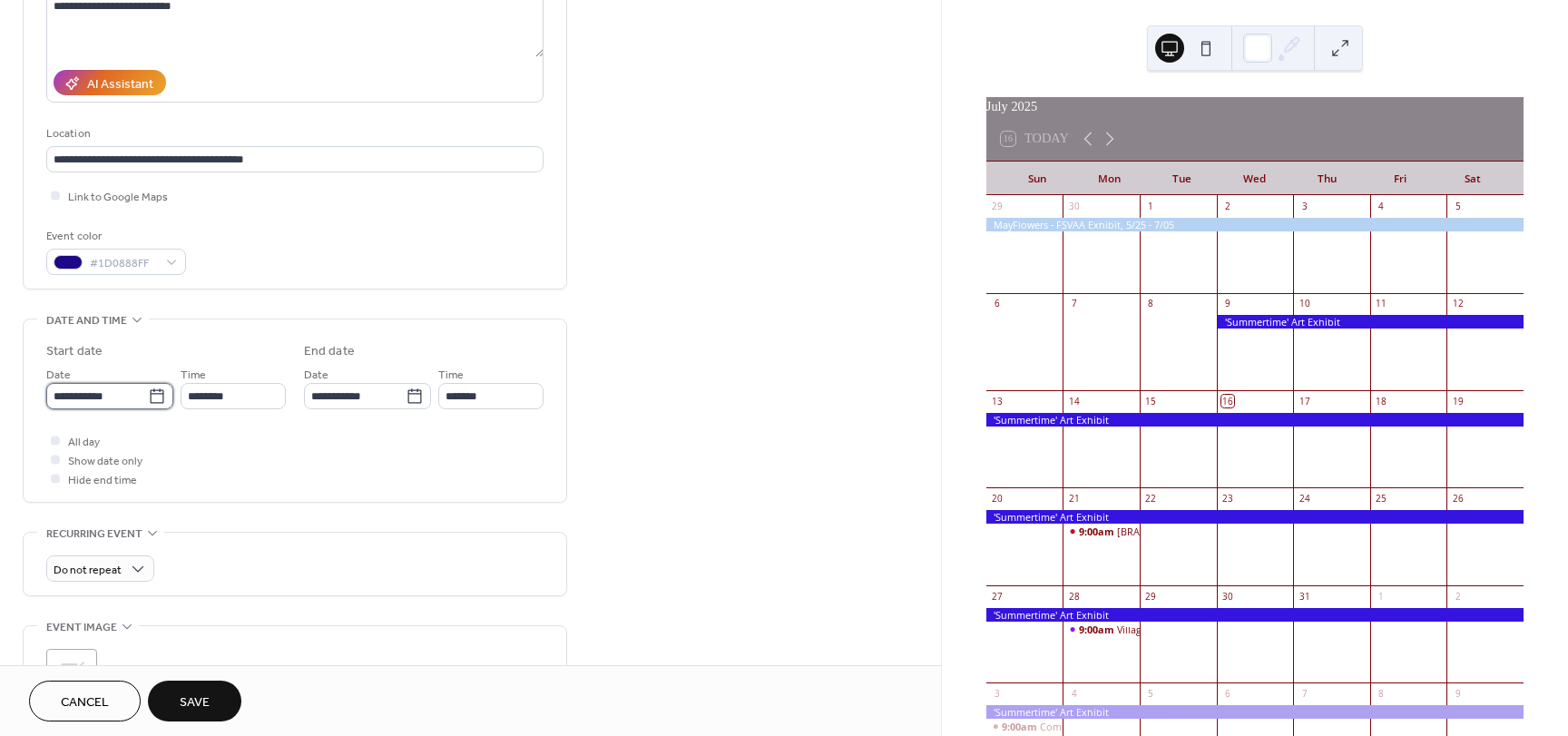 click on "**********" at bounding box center [97, 396] 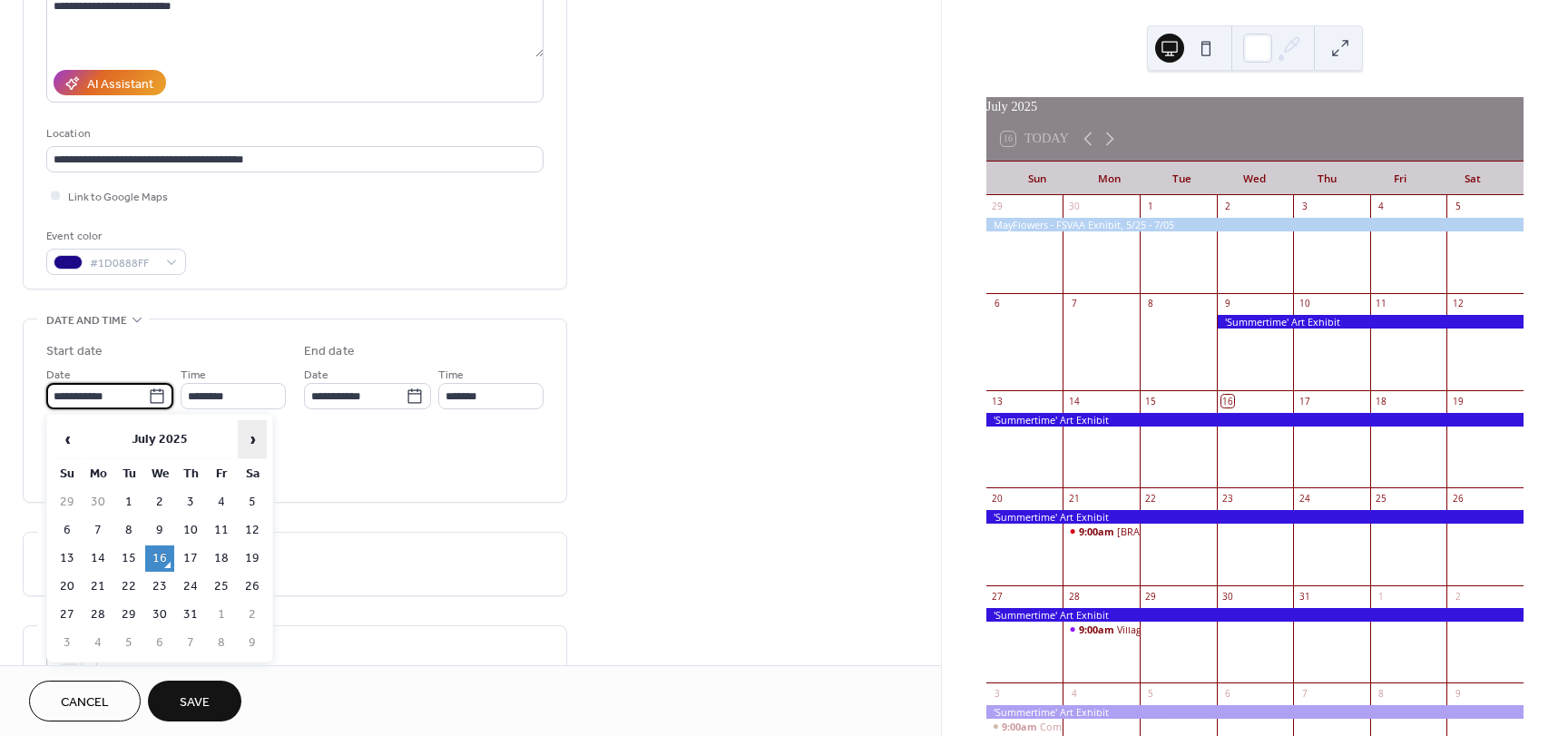 click on "›" at bounding box center (252, 439) 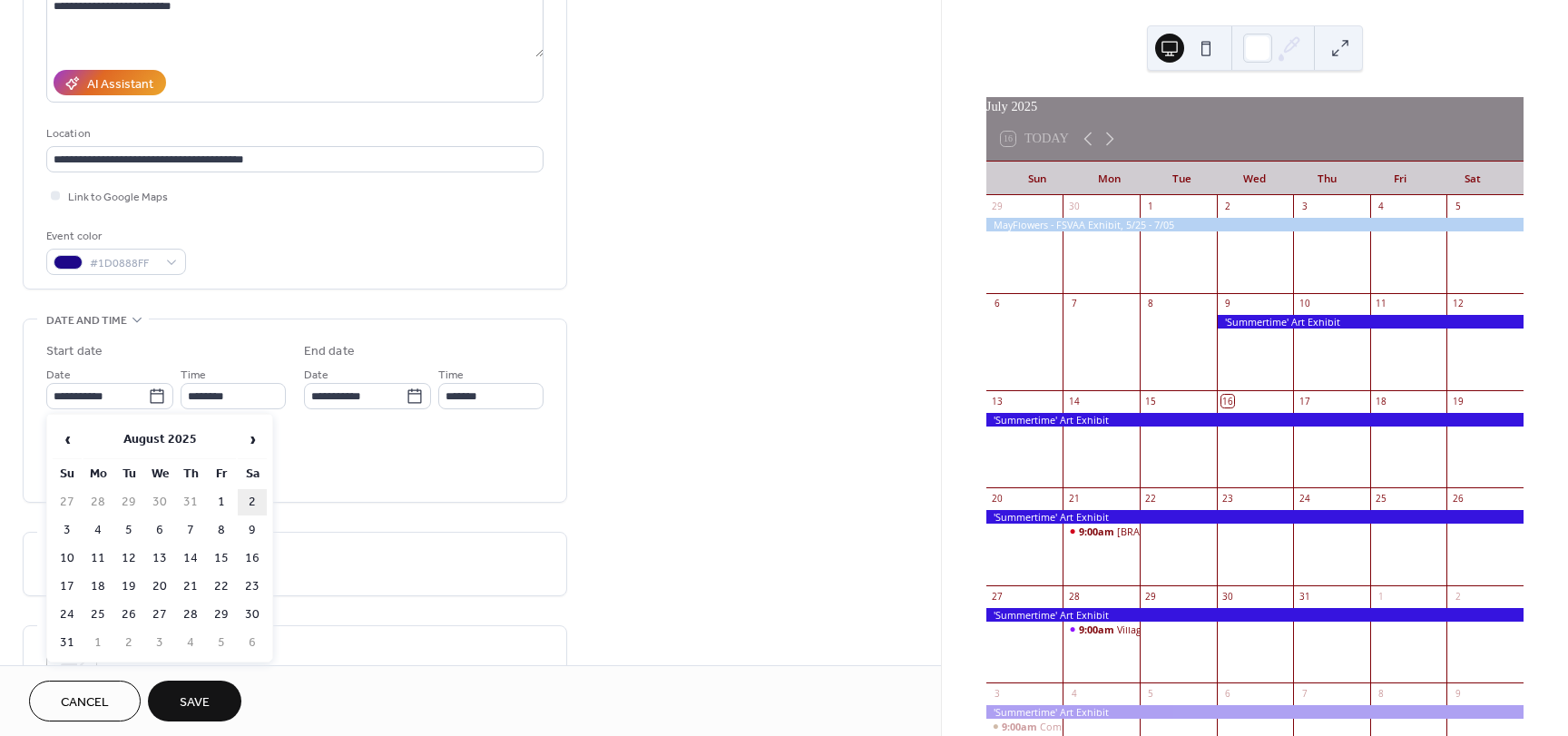 click on "2" at bounding box center [252, 502] 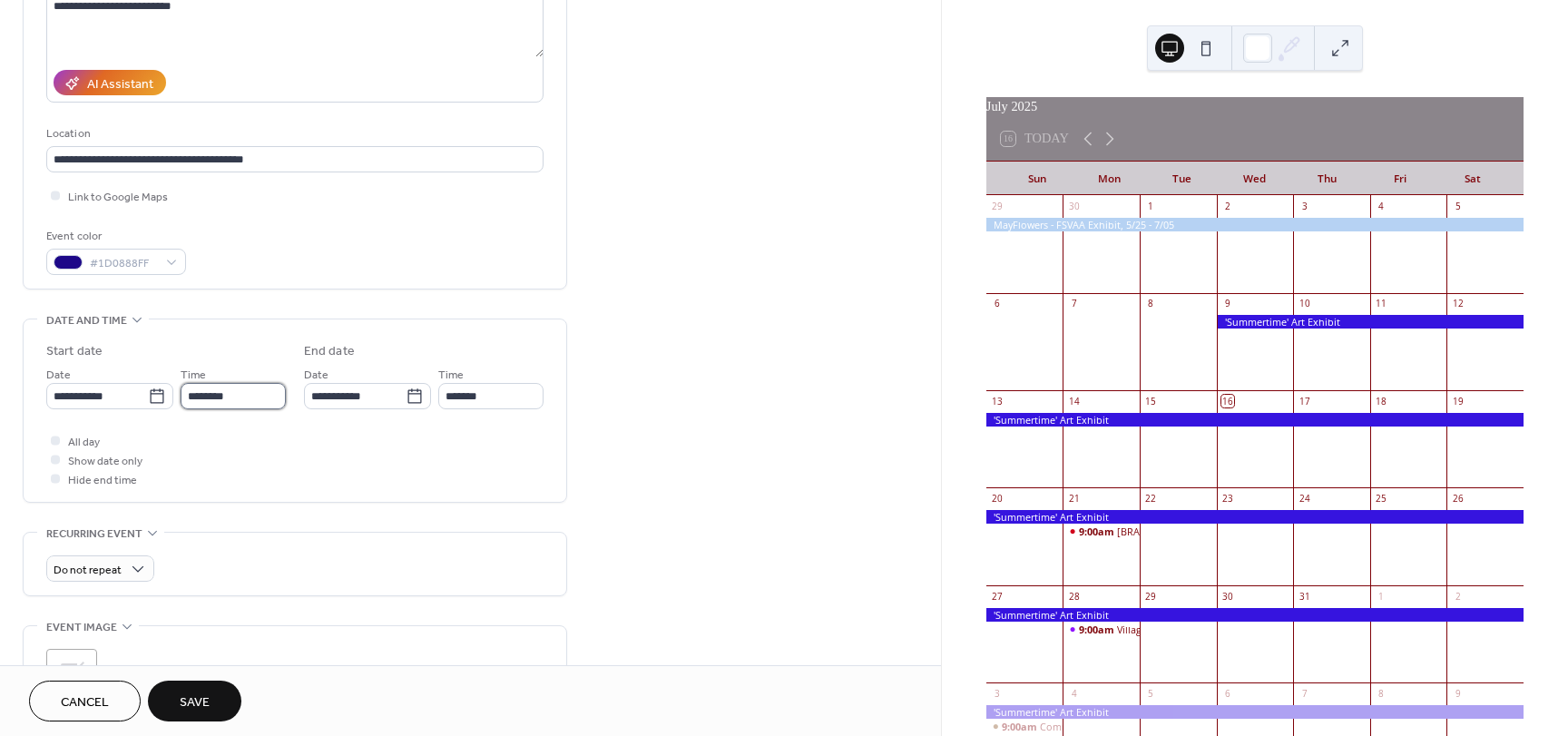 click on "********" at bounding box center [233, 396] 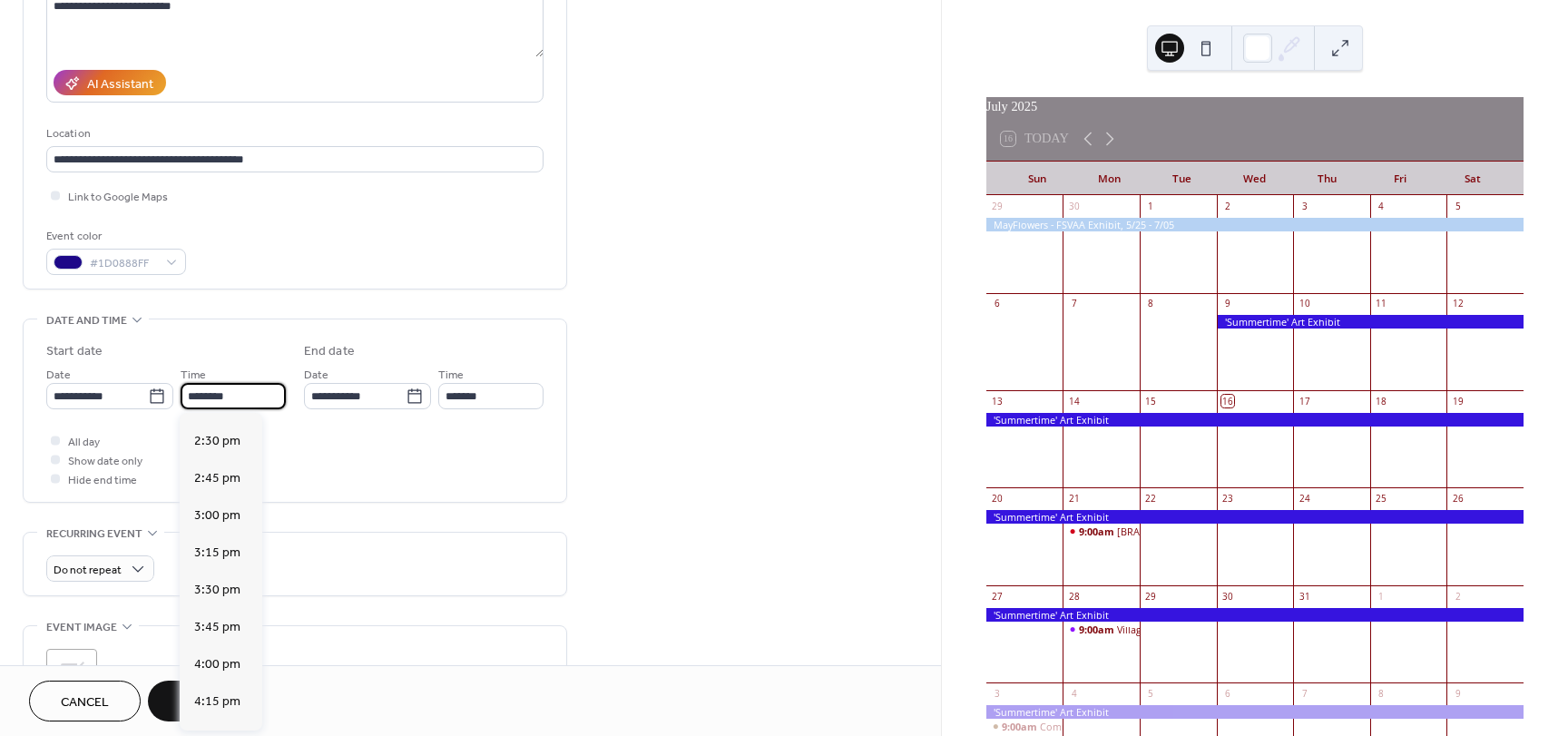 scroll, scrollTop: 2149, scrollLeft: 0, axis: vertical 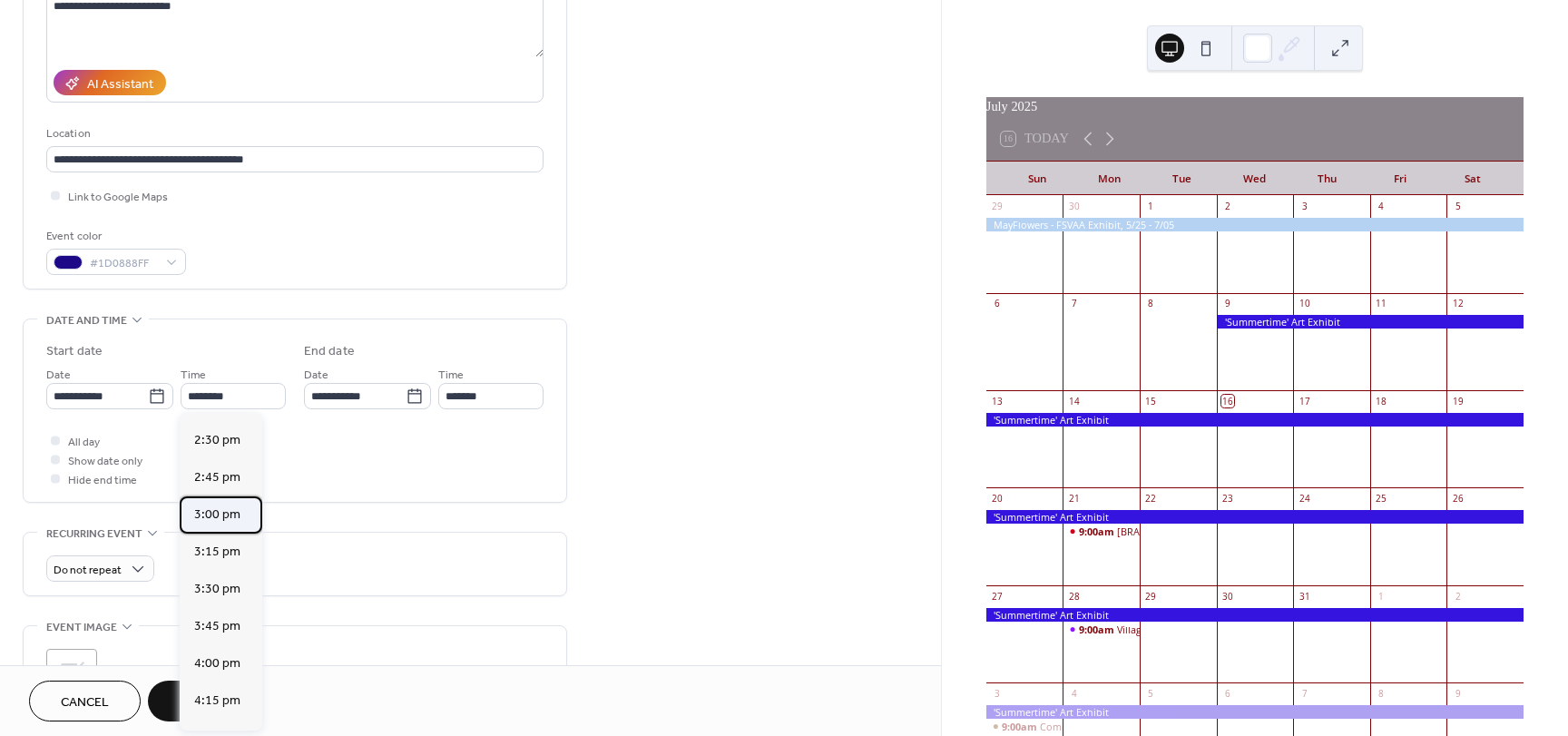 click on "3:00 pm" at bounding box center [217, 515] 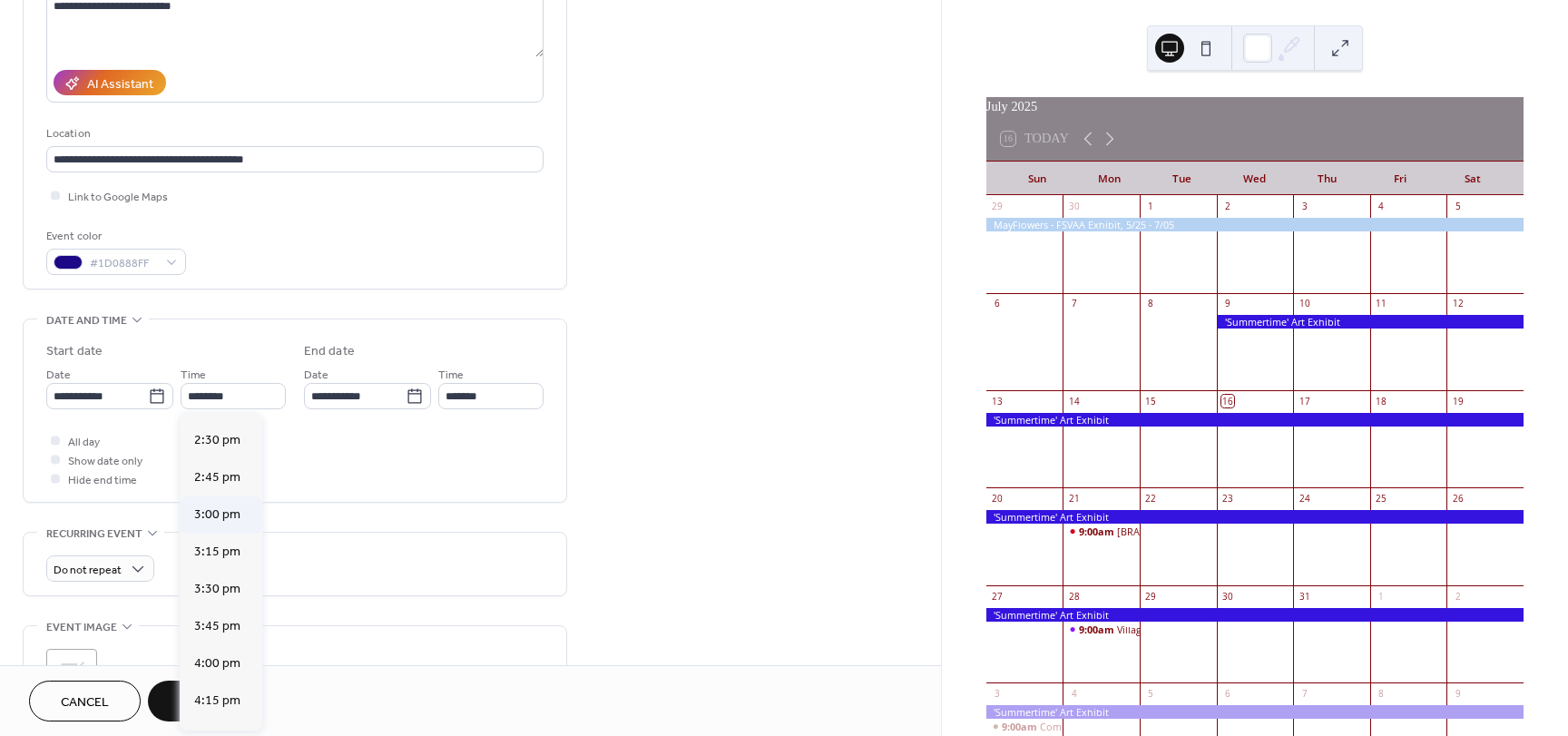 type on "*******" 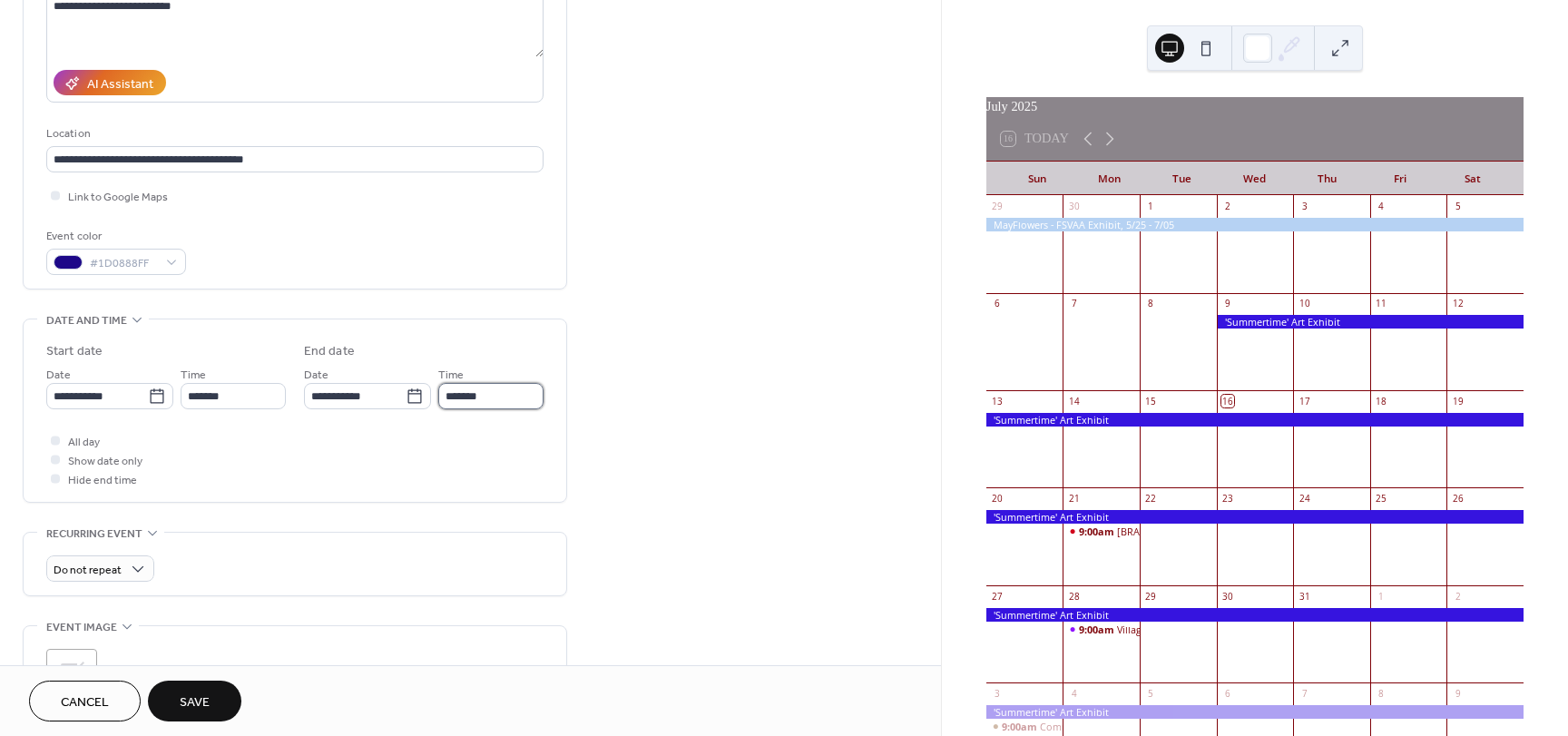 click on "*******" at bounding box center [491, 396] 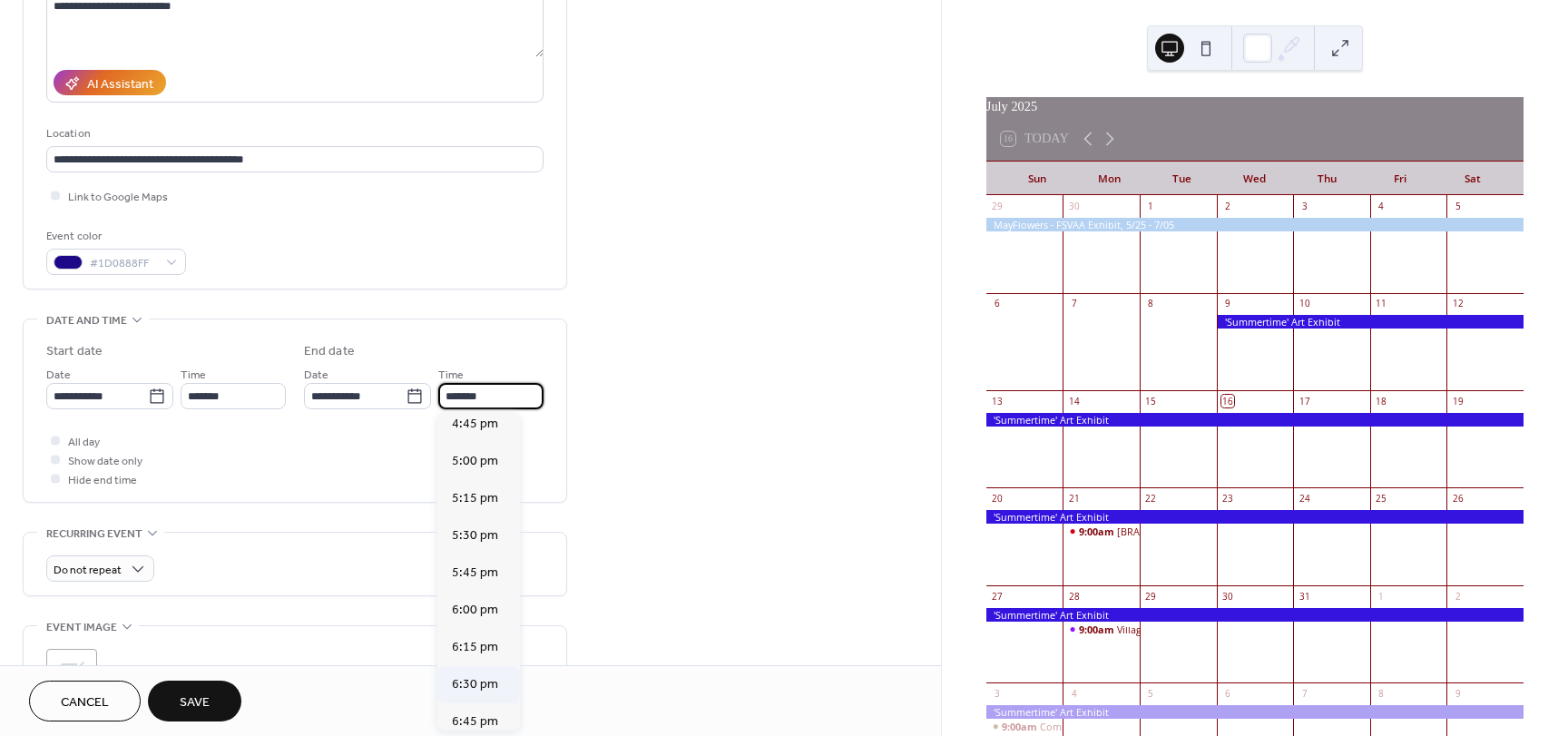 scroll, scrollTop: 272, scrollLeft: 0, axis: vertical 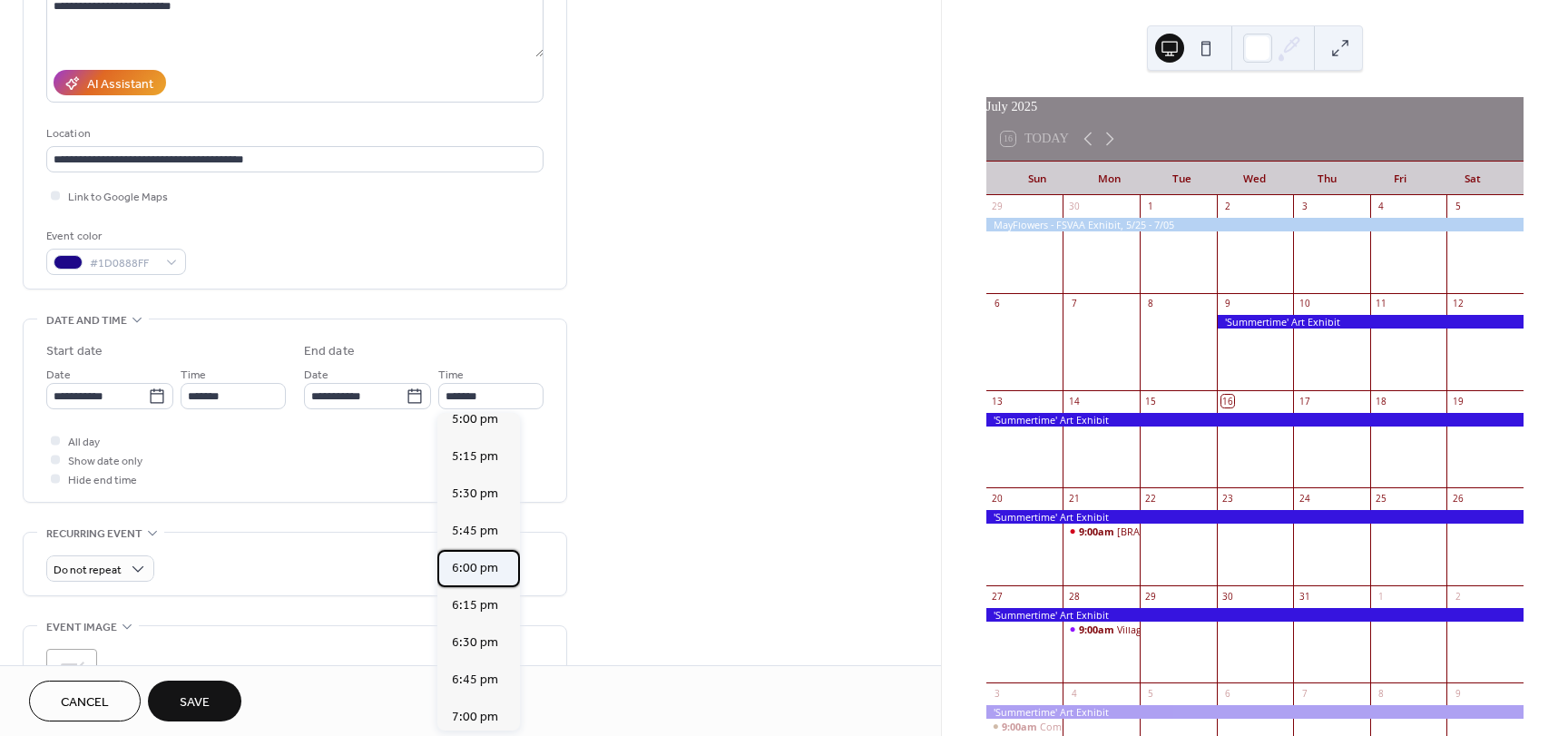 click on "6:00 pm" at bounding box center (475, 568) 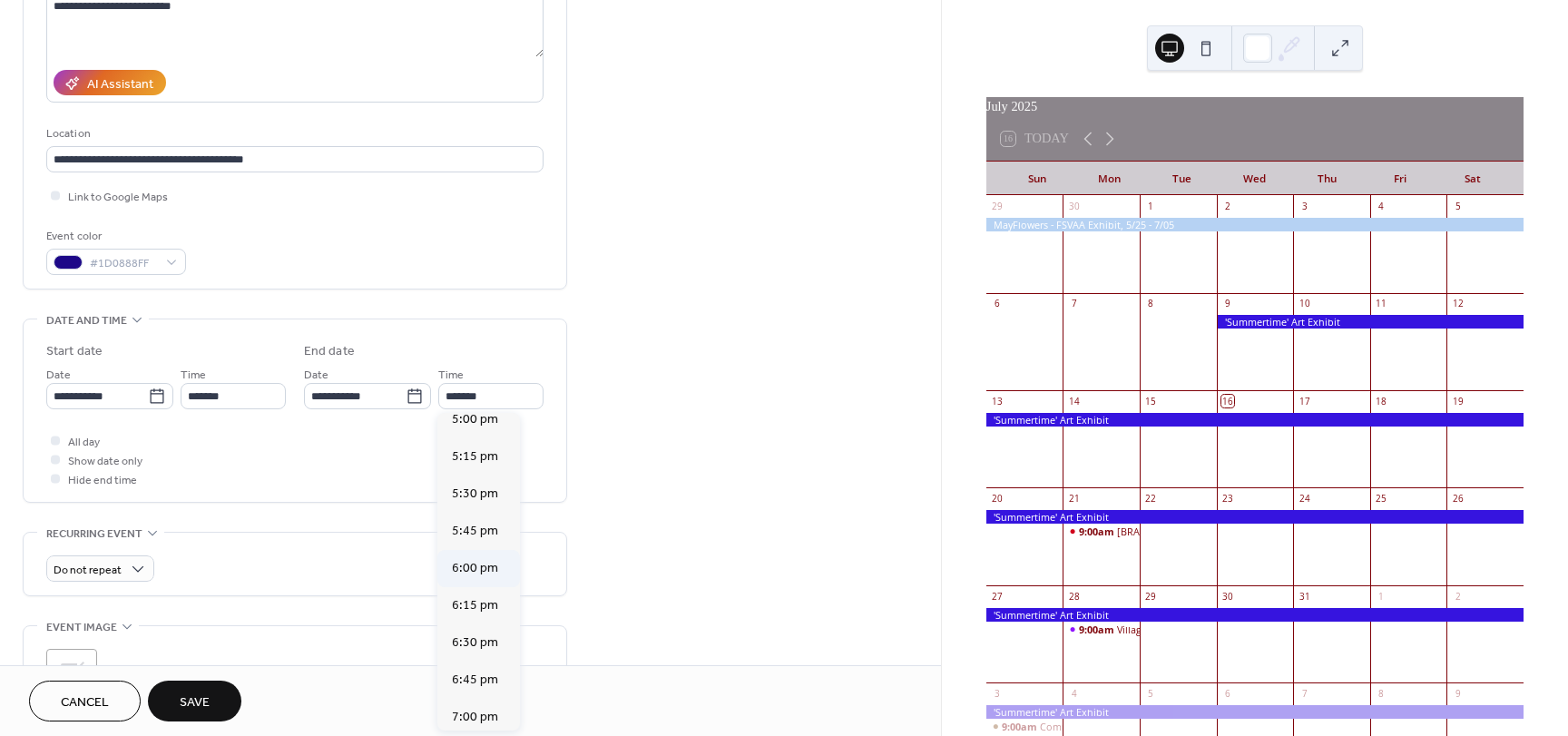 type on "*******" 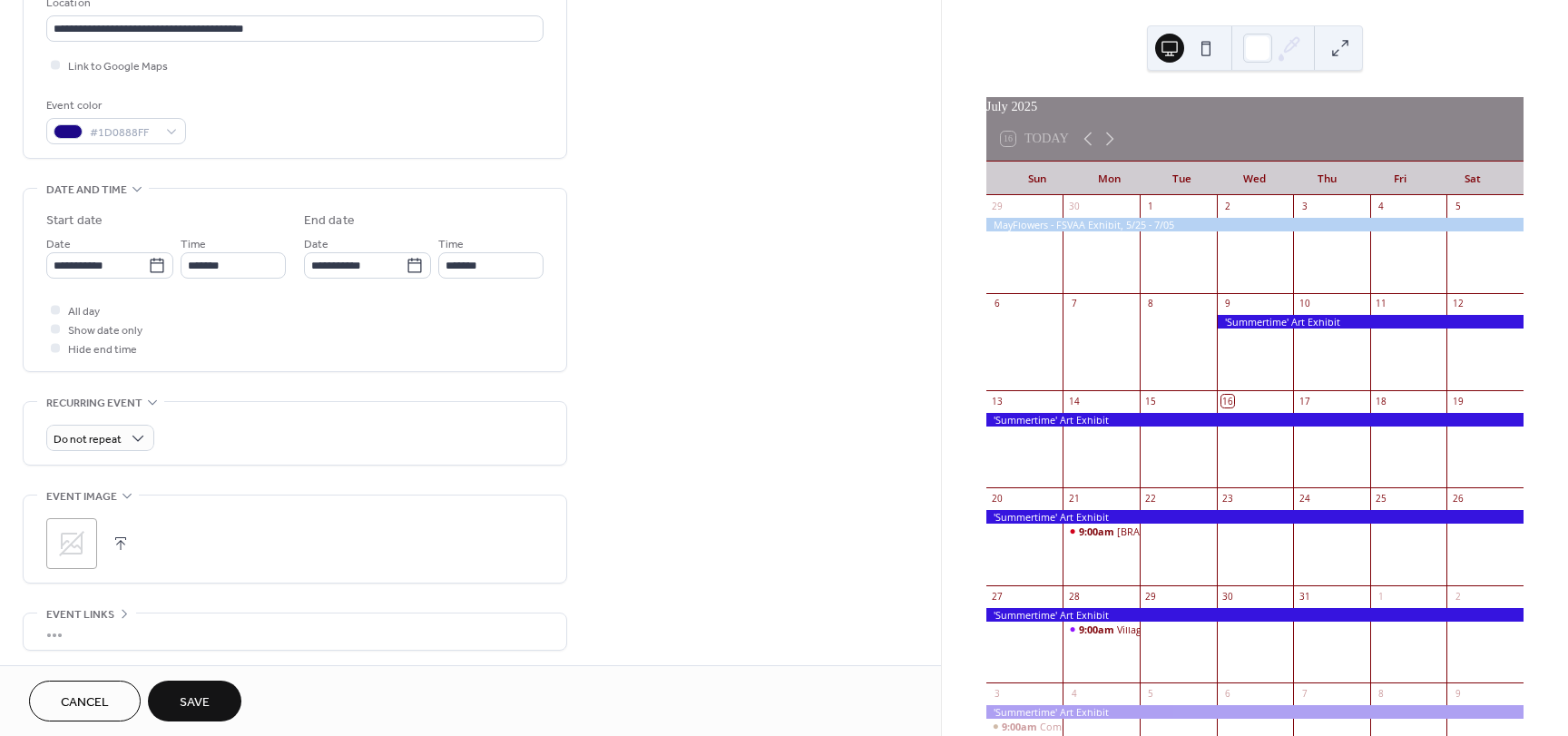 scroll, scrollTop: 541, scrollLeft: 0, axis: vertical 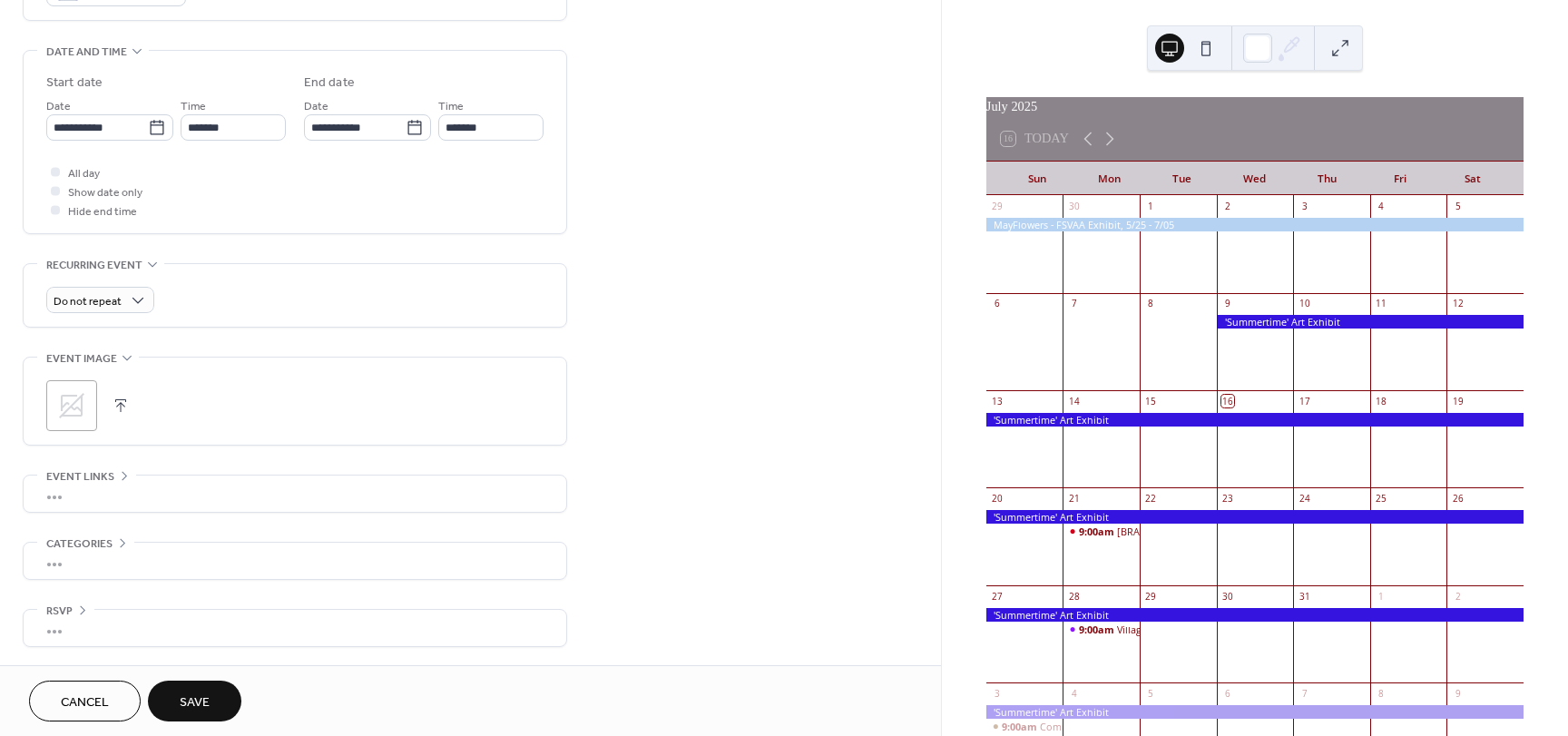 click on "Save" at bounding box center [194, 702] 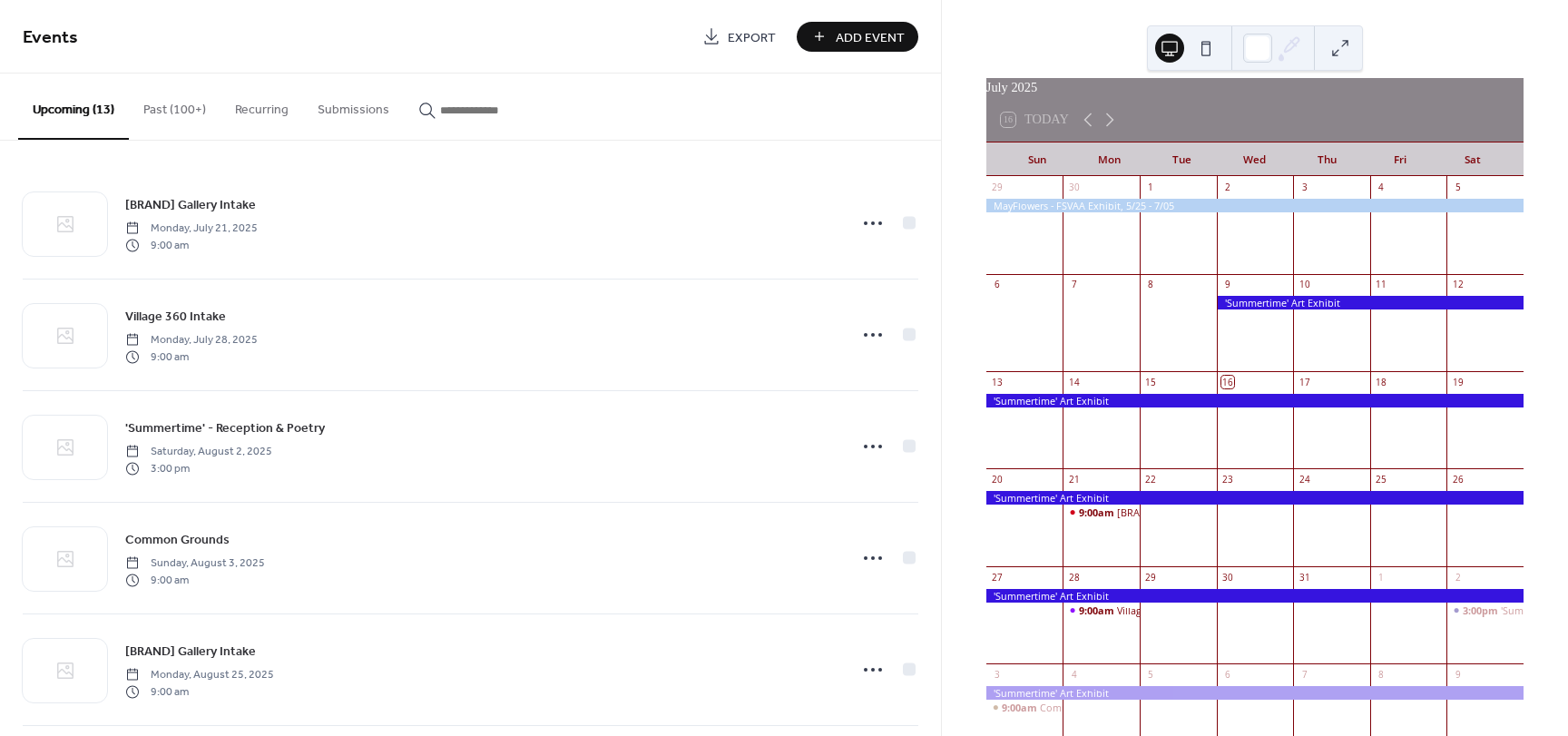 scroll, scrollTop: 0, scrollLeft: 0, axis: both 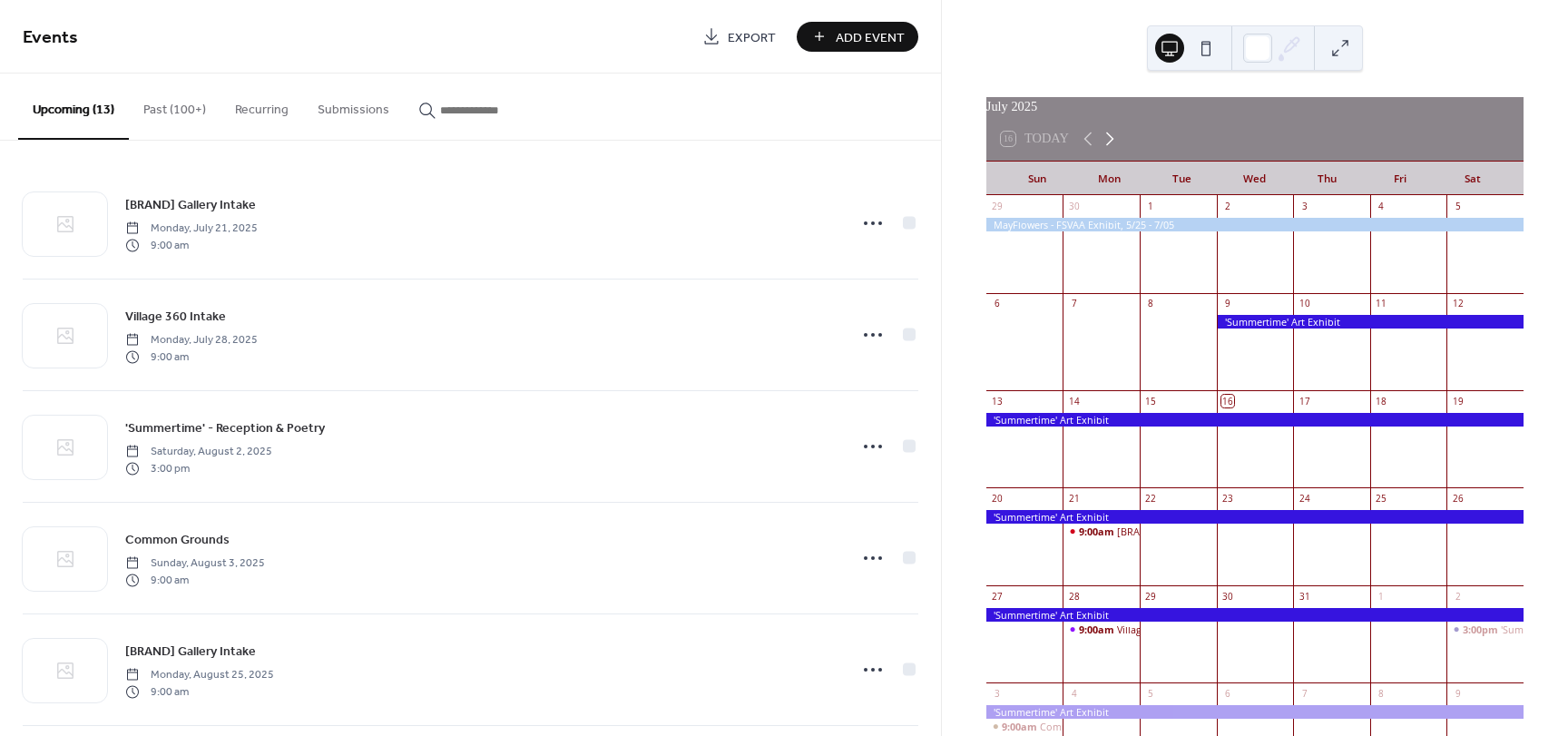 click 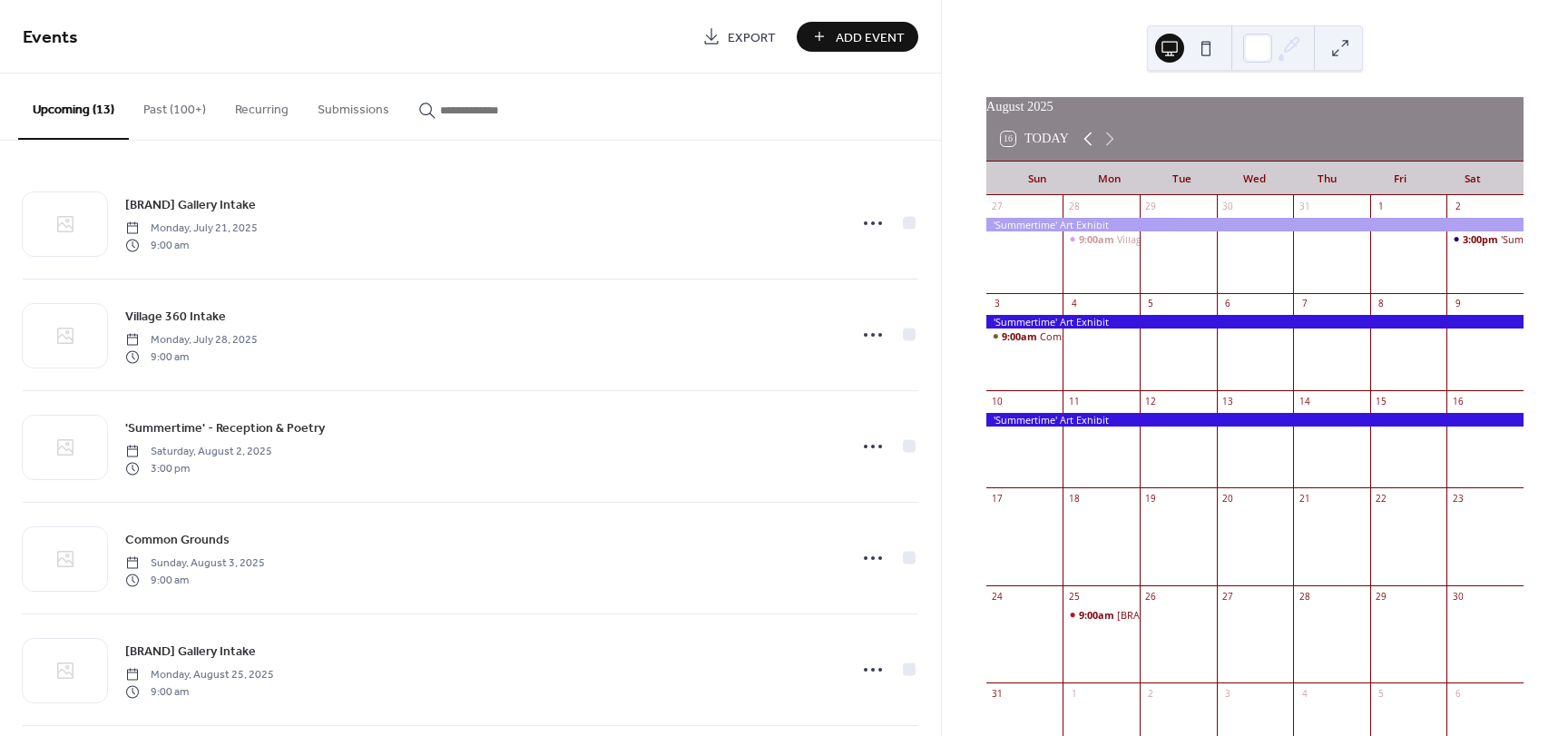 click 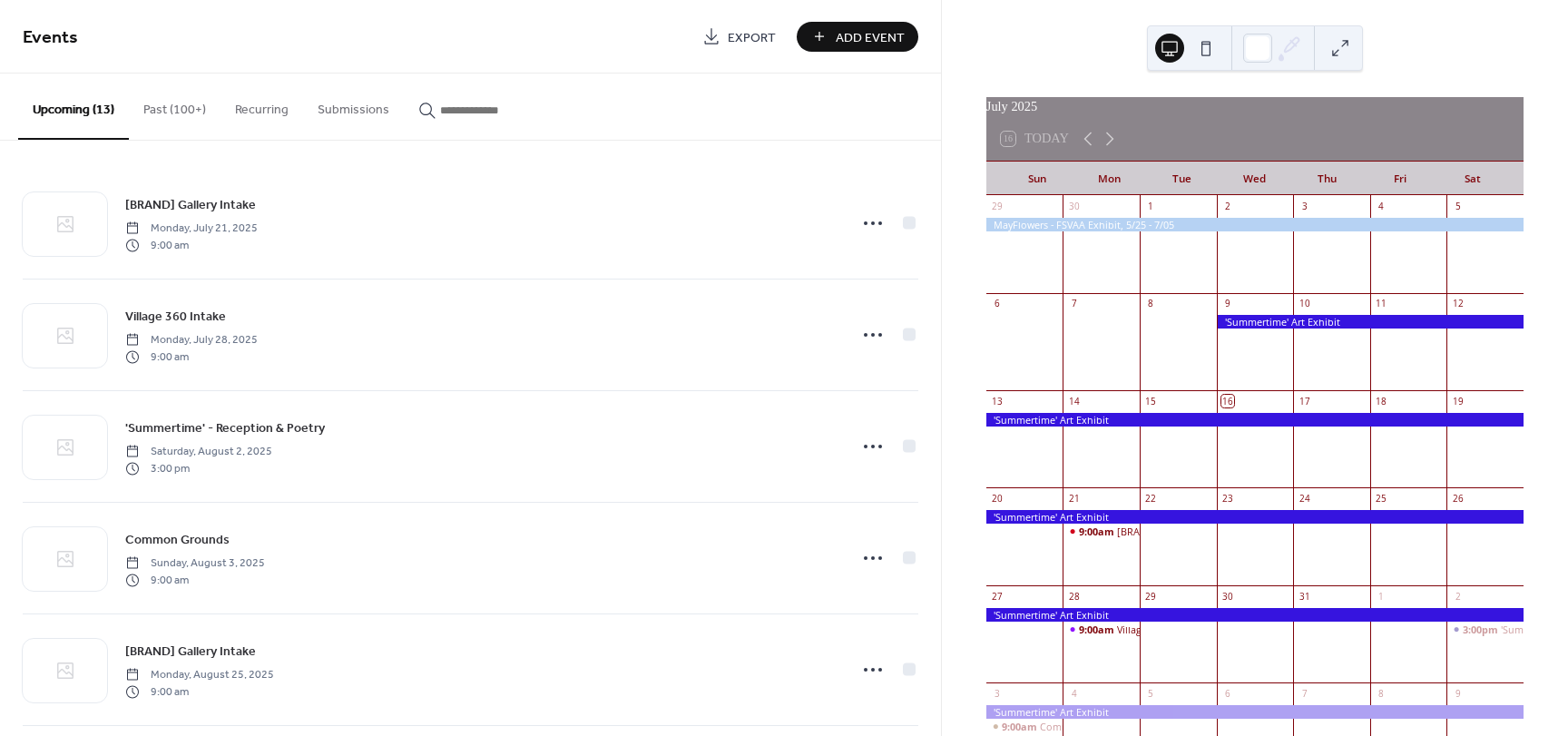 click on "Add Event" at bounding box center [870, 37] 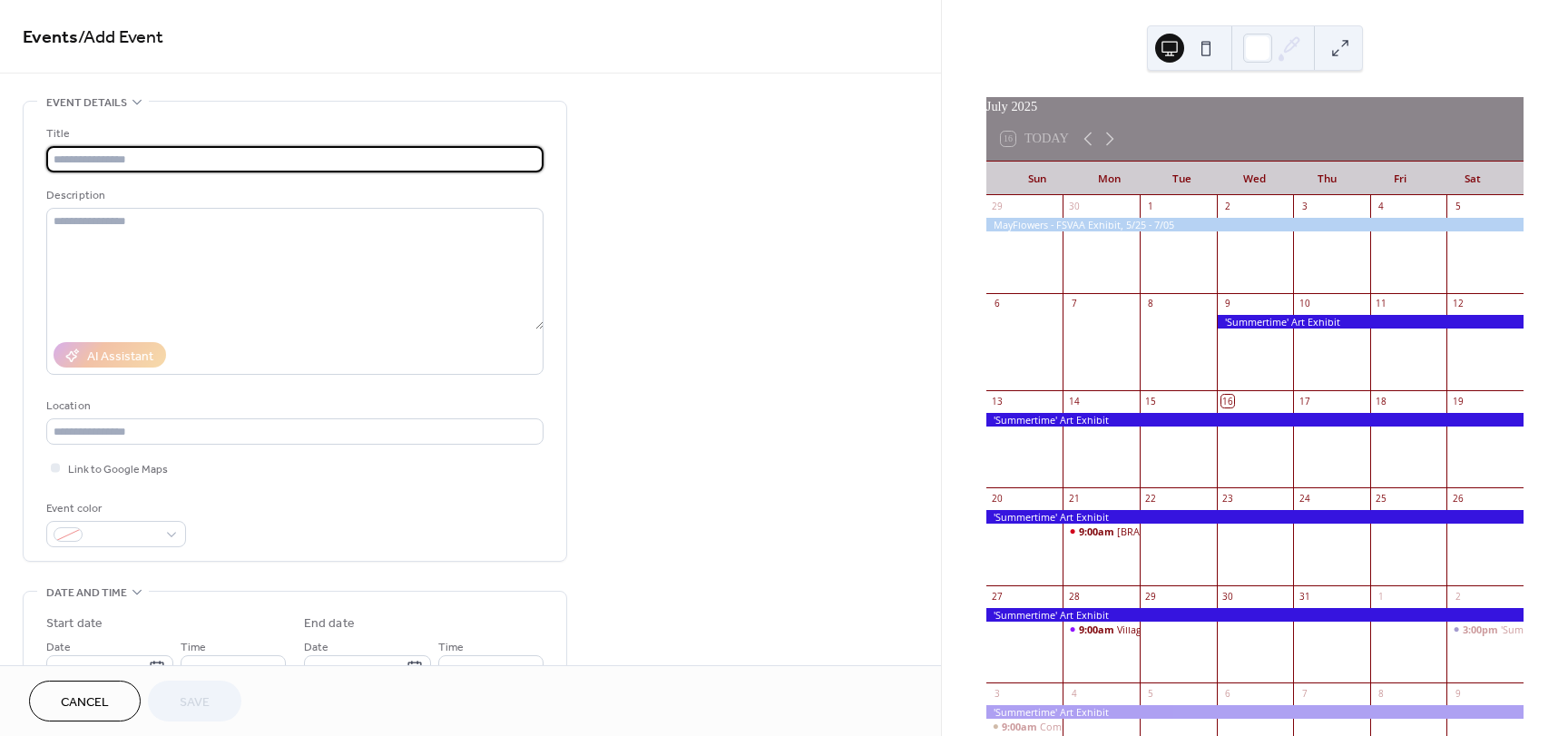 click at bounding box center (295, 159) 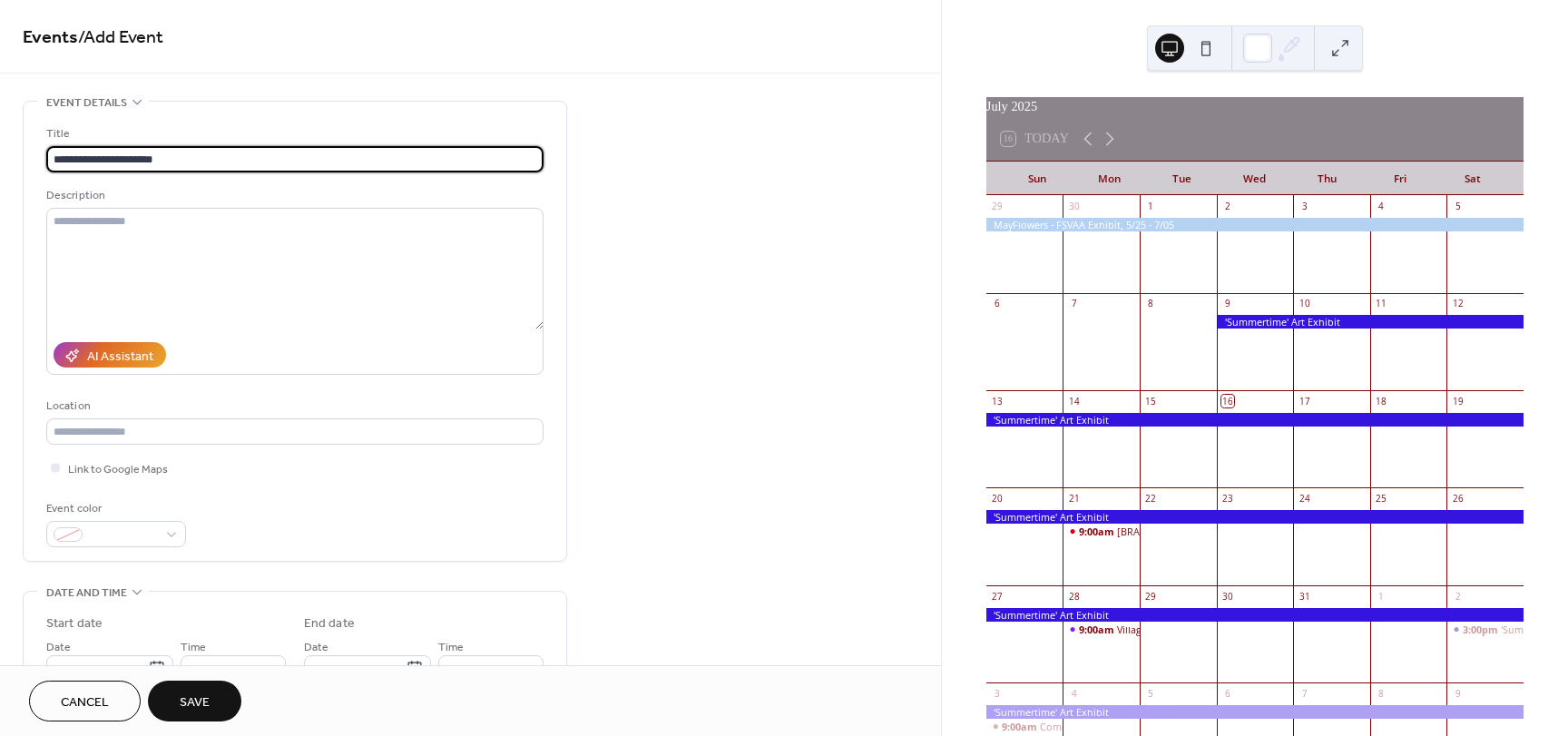 click on "**********" at bounding box center (295, 159) 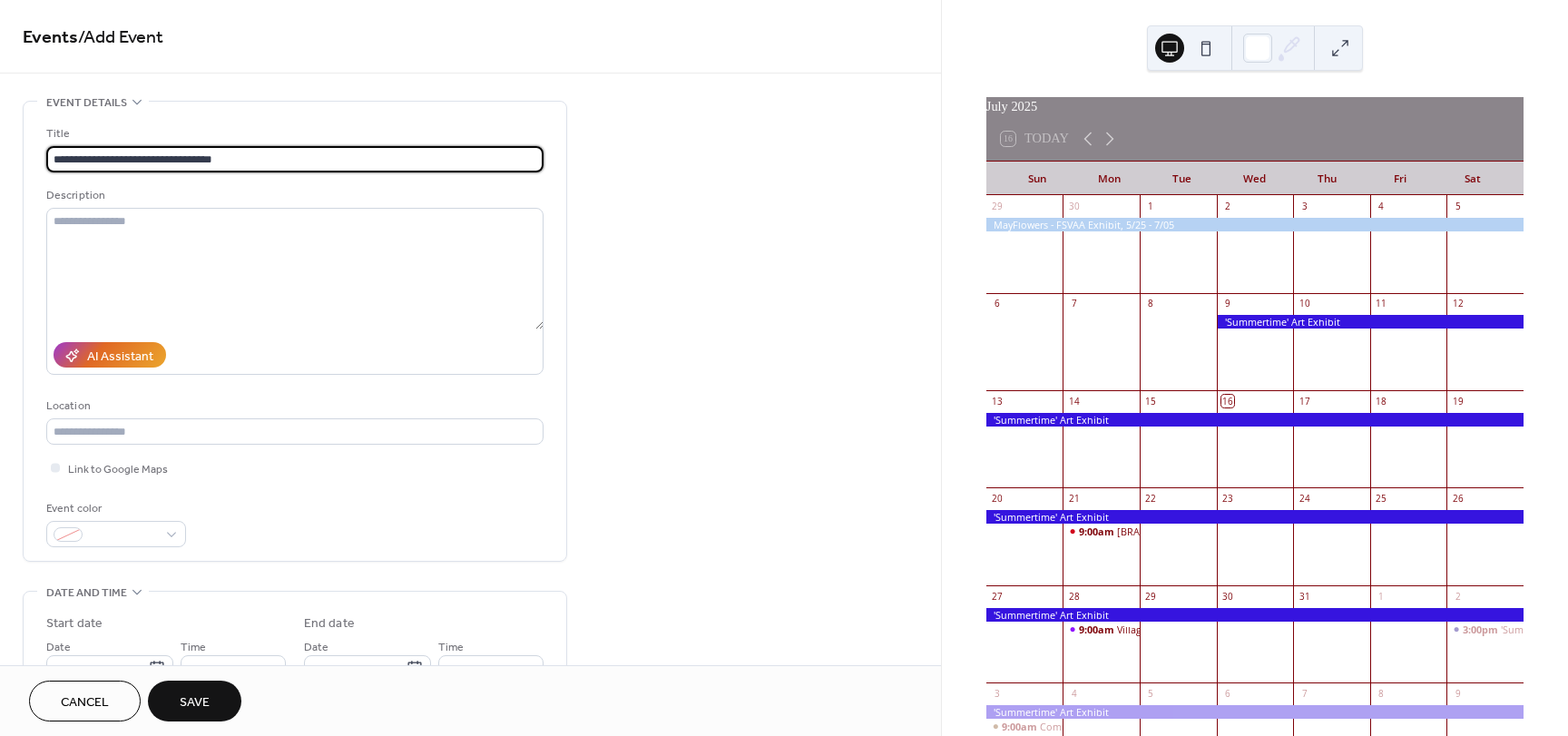 drag, startPoint x: 241, startPoint y: 162, endPoint x: 34, endPoint y: 160, distance: 207.00966 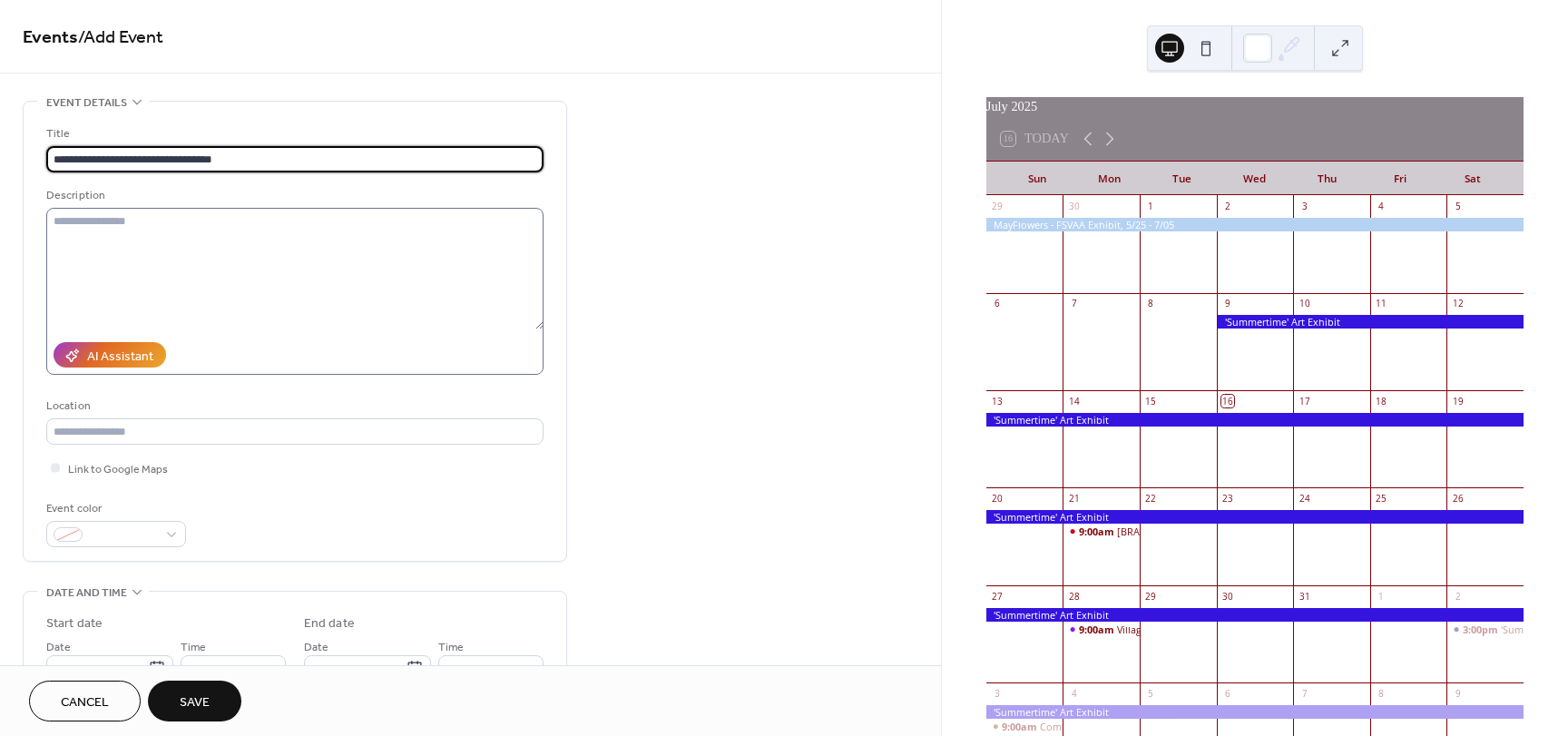 type on "**********" 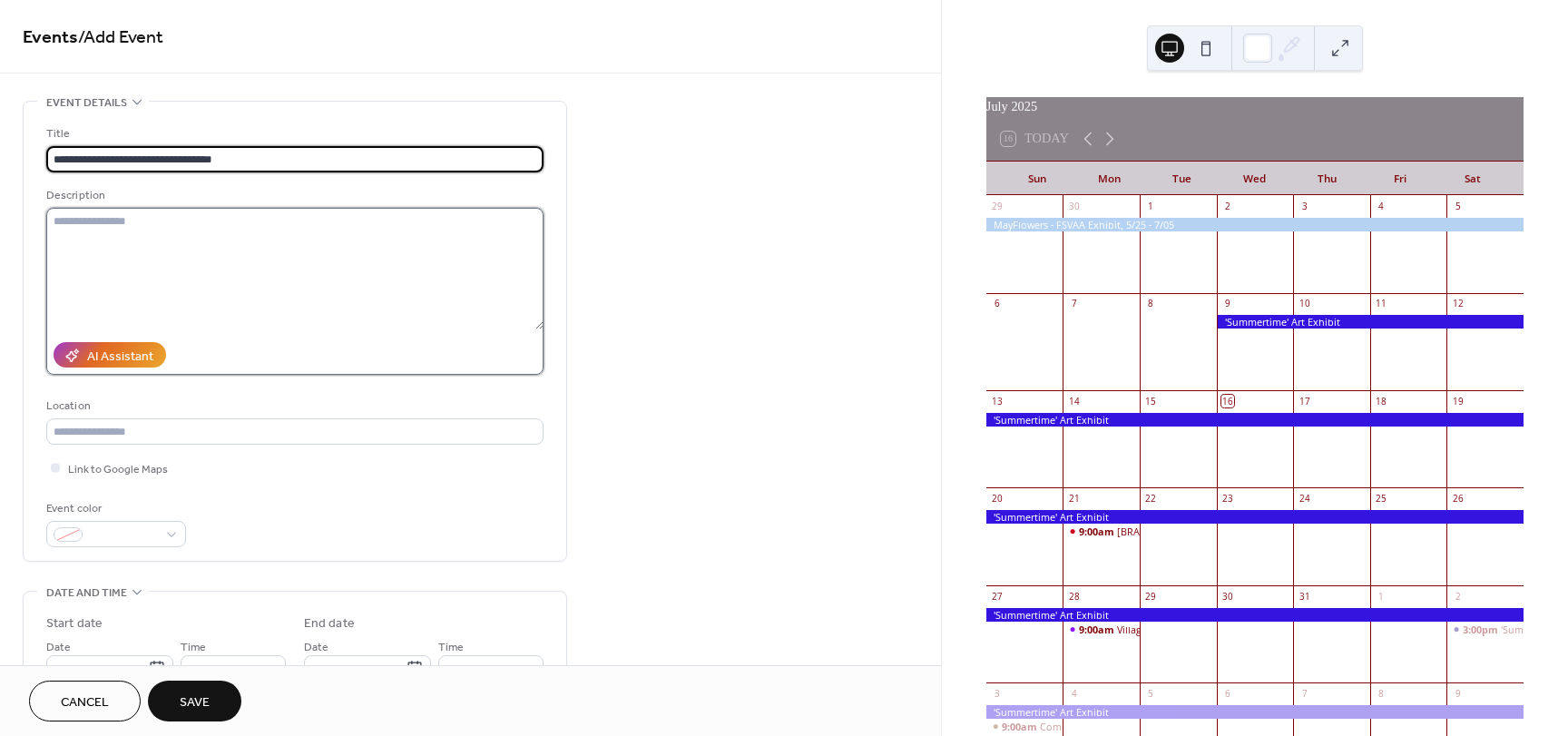 click at bounding box center [295, 269] 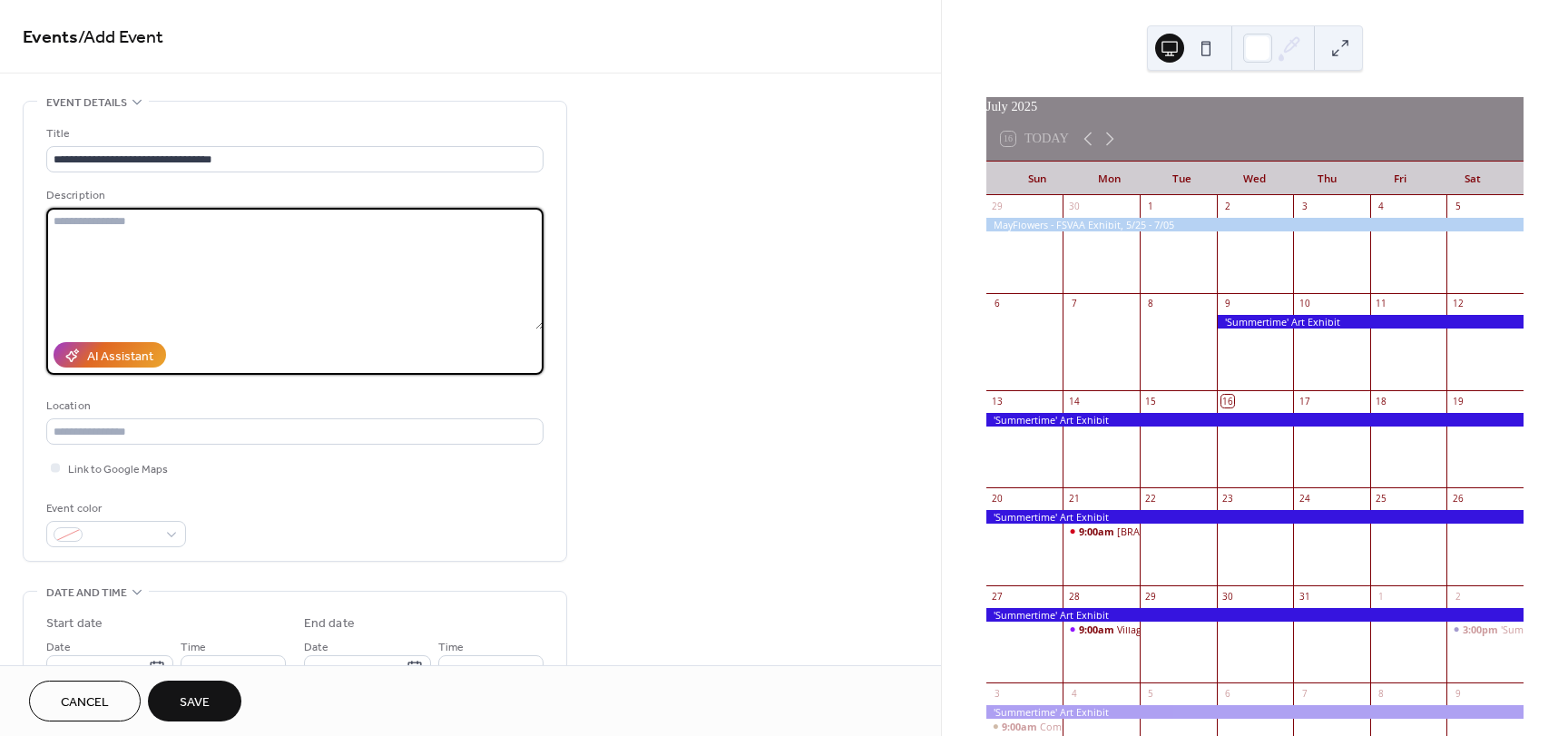paste on "**********" 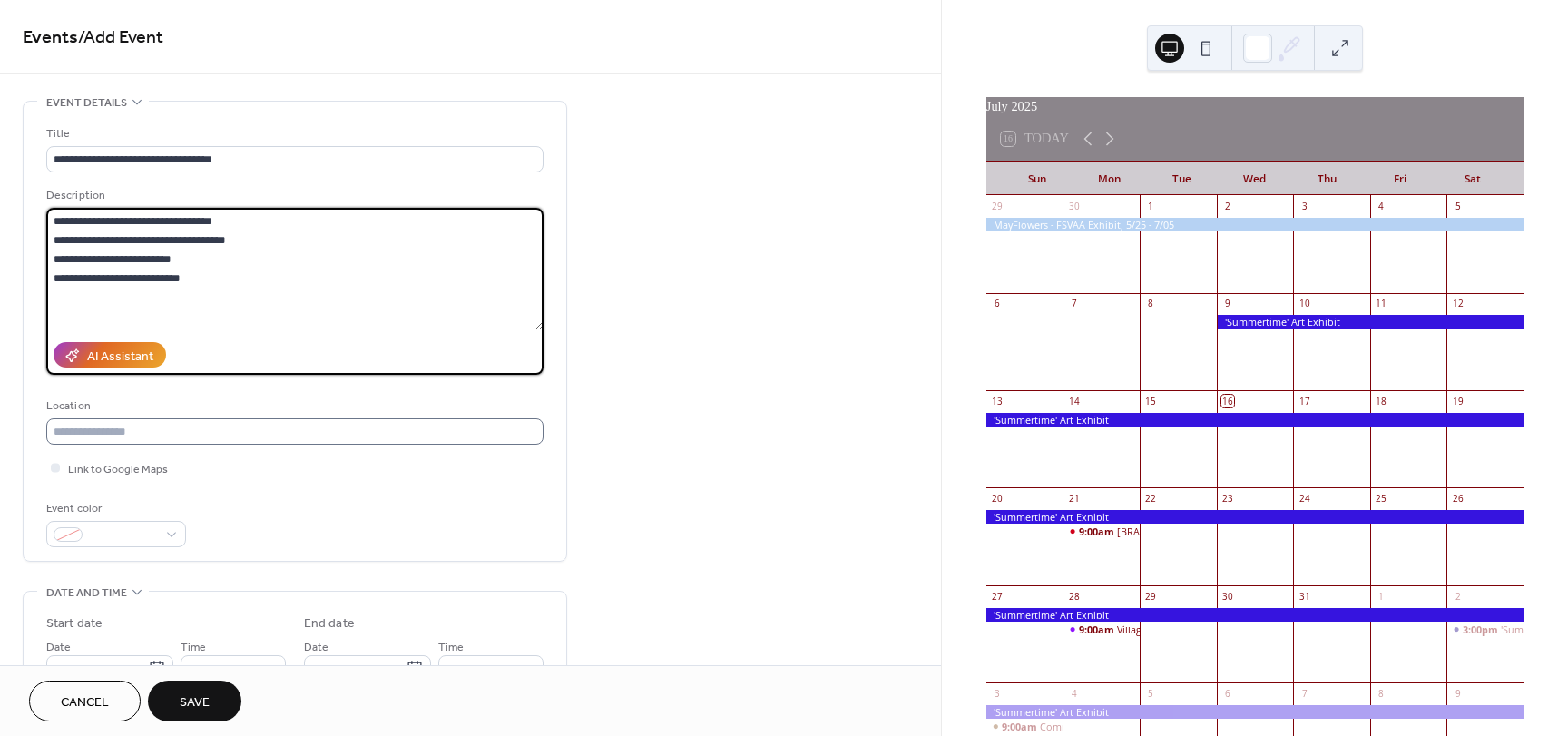 type on "**********" 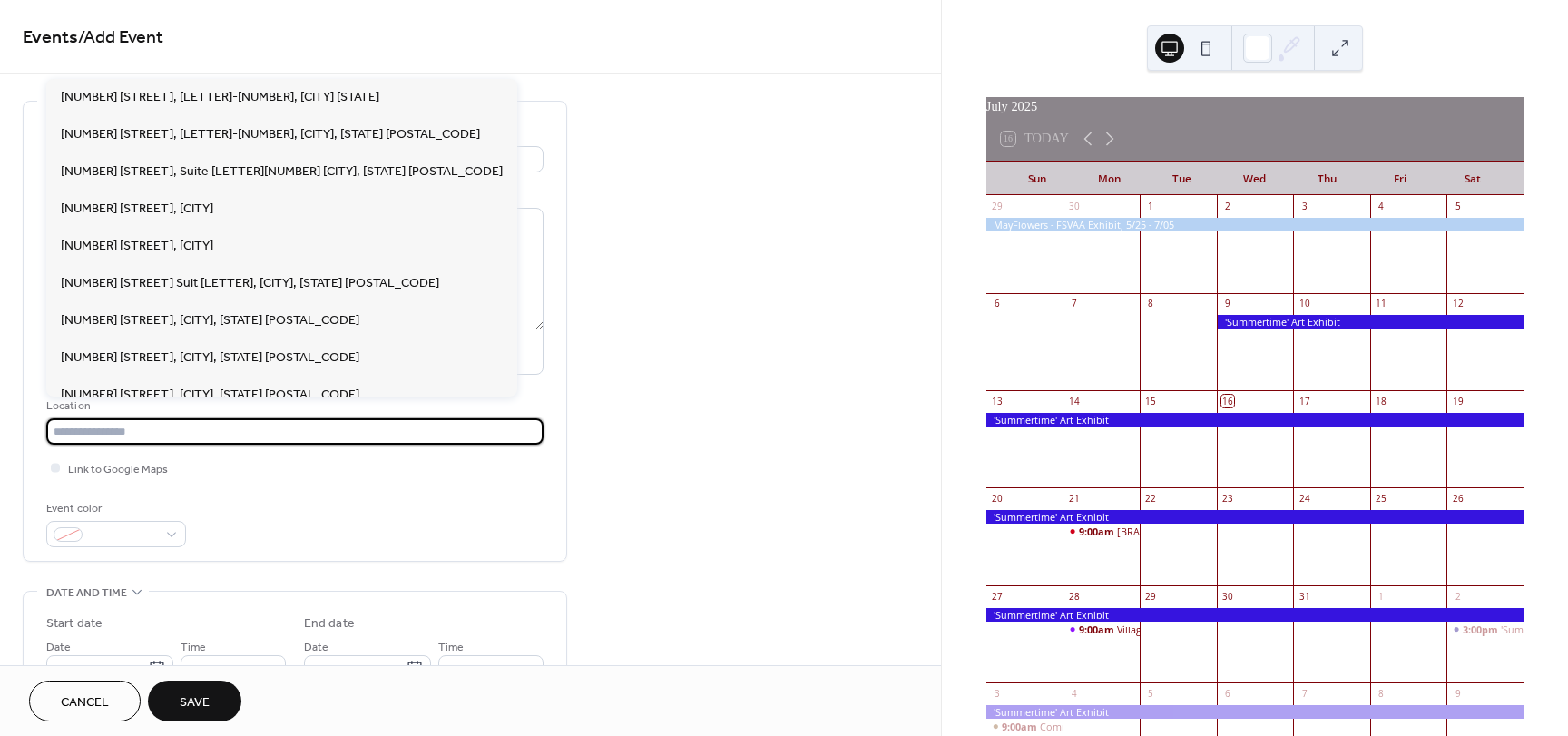 click at bounding box center (295, 431) 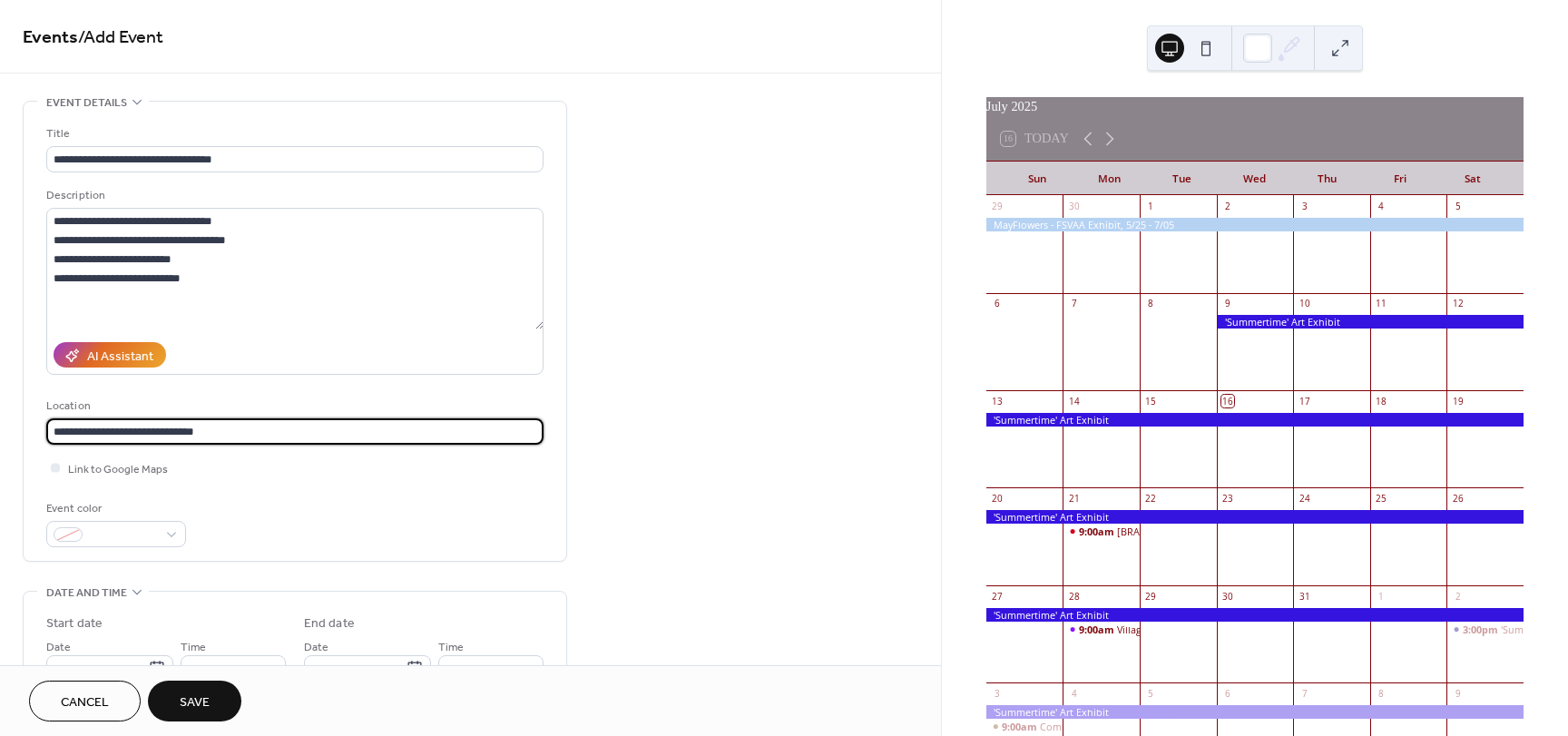type on "**********" 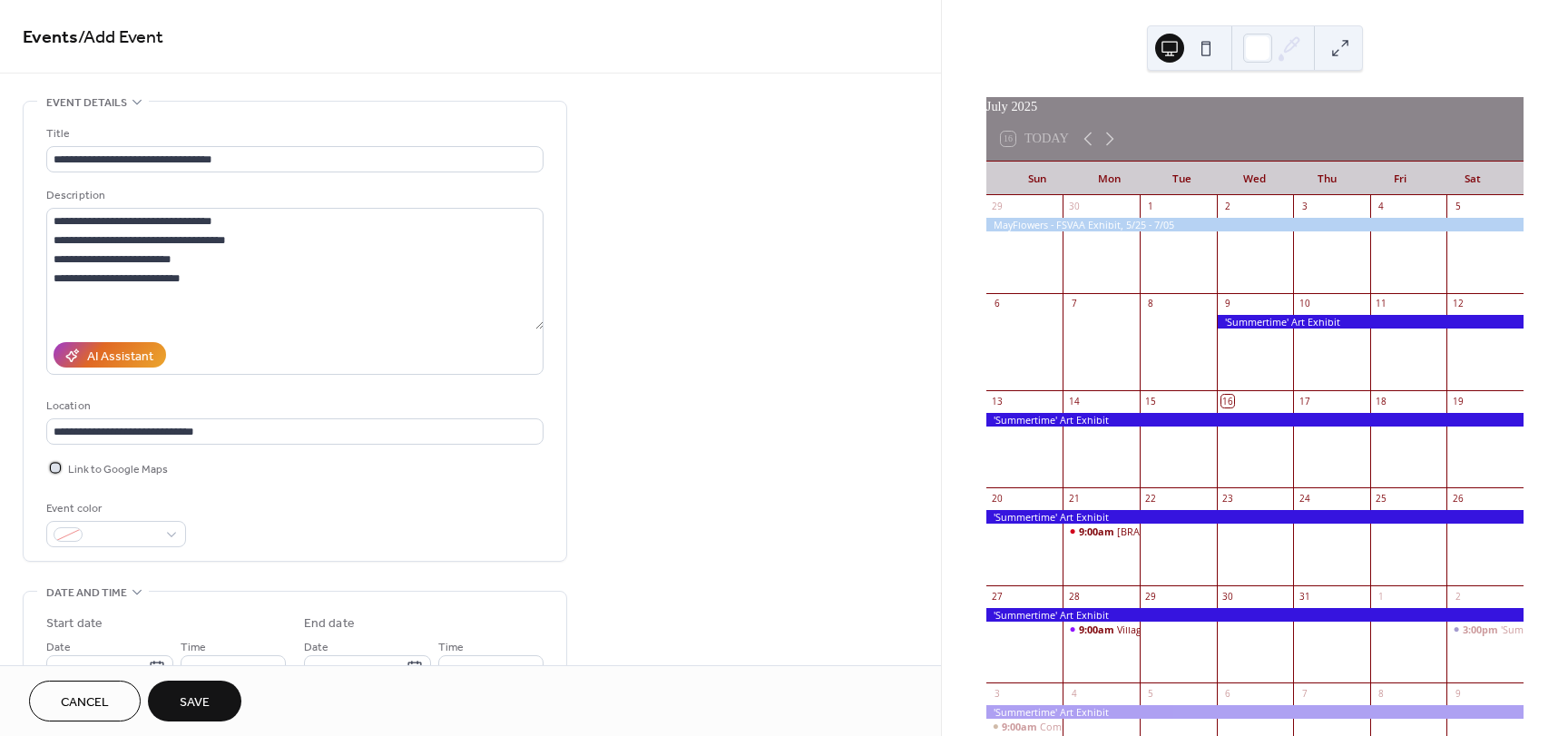 click on "Link to Google Maps" at bounding box center [118, 469] 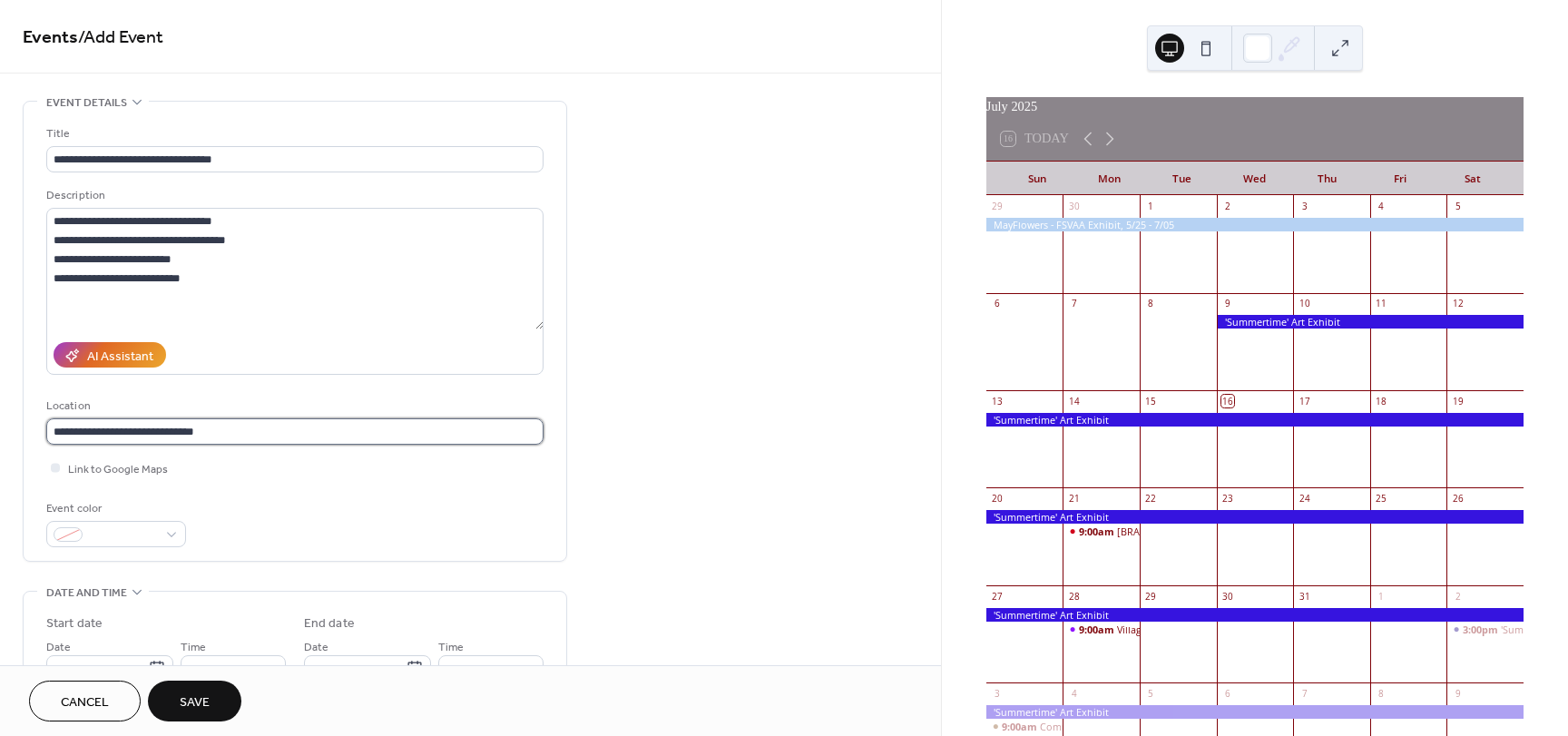 click on "**********" at bounding box center [295, 431] 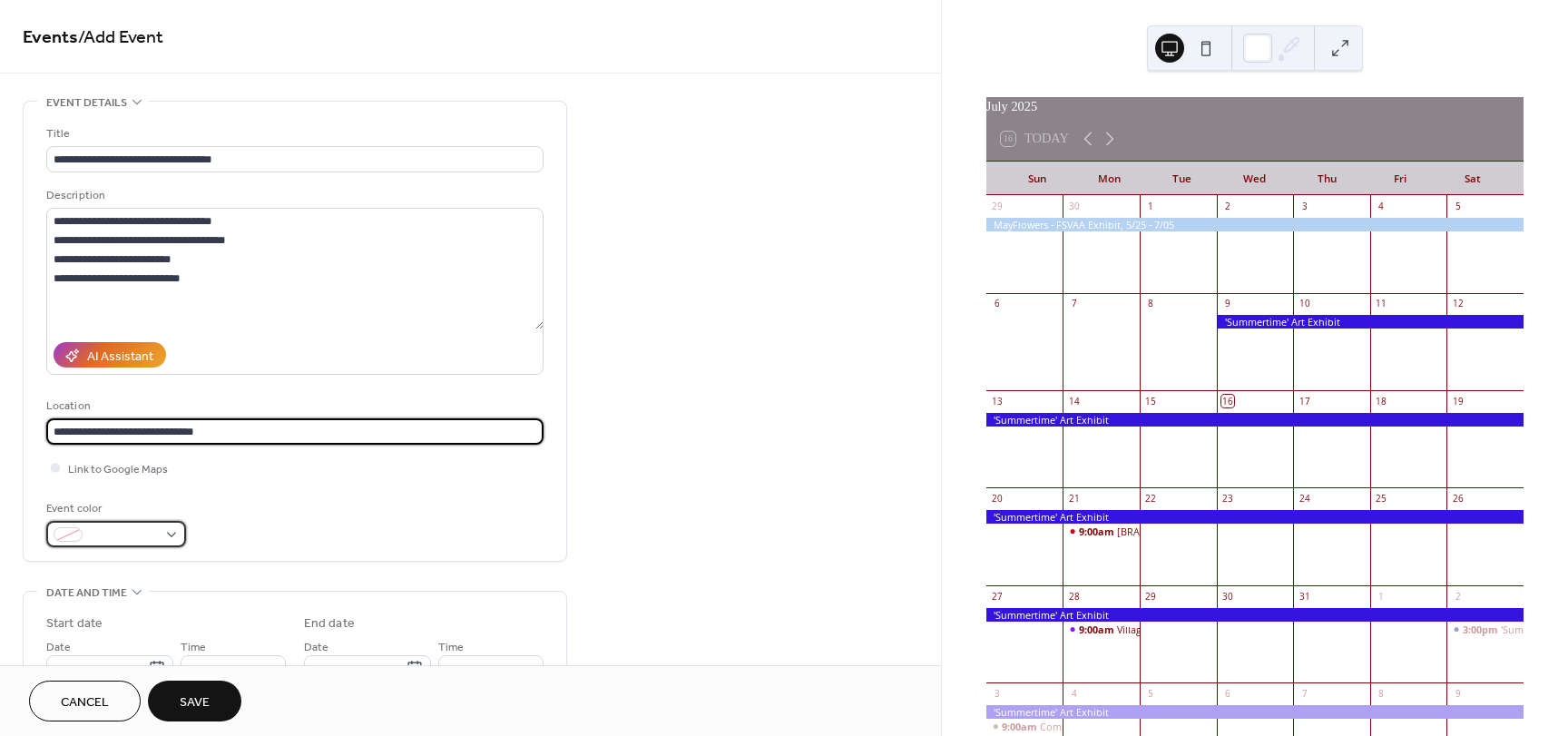 type 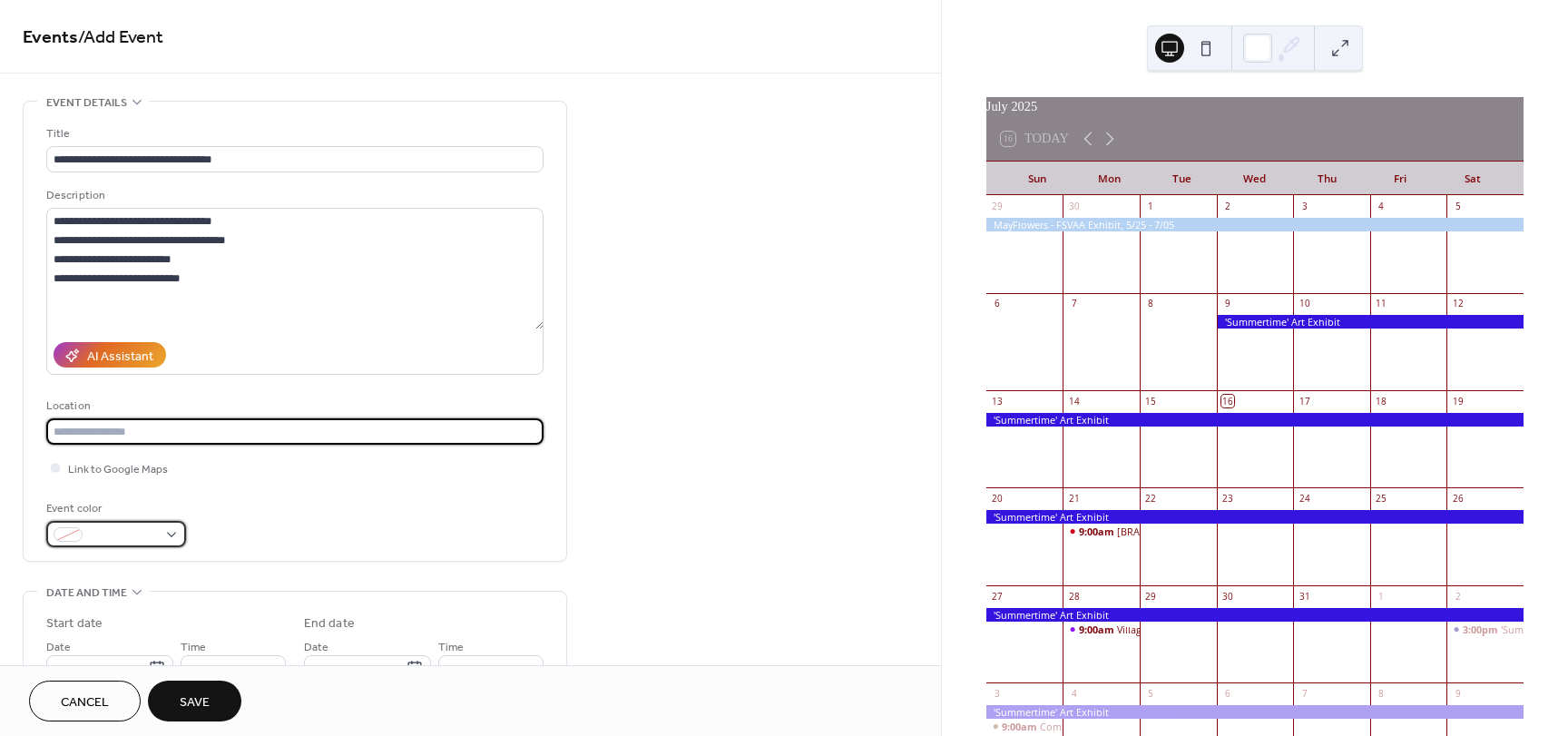 click at bounding box center (116, 534) 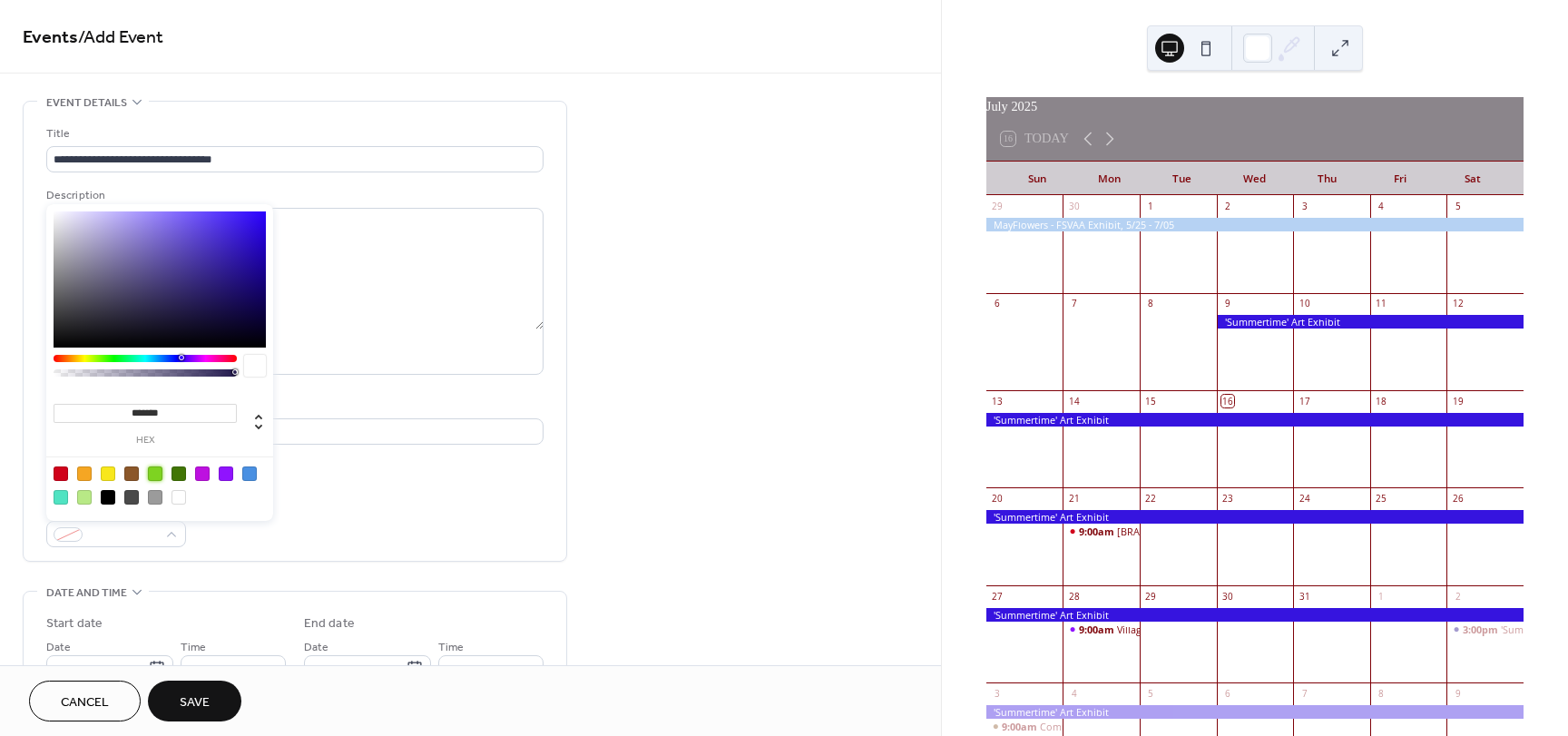 click at bounding box center [155, 474] 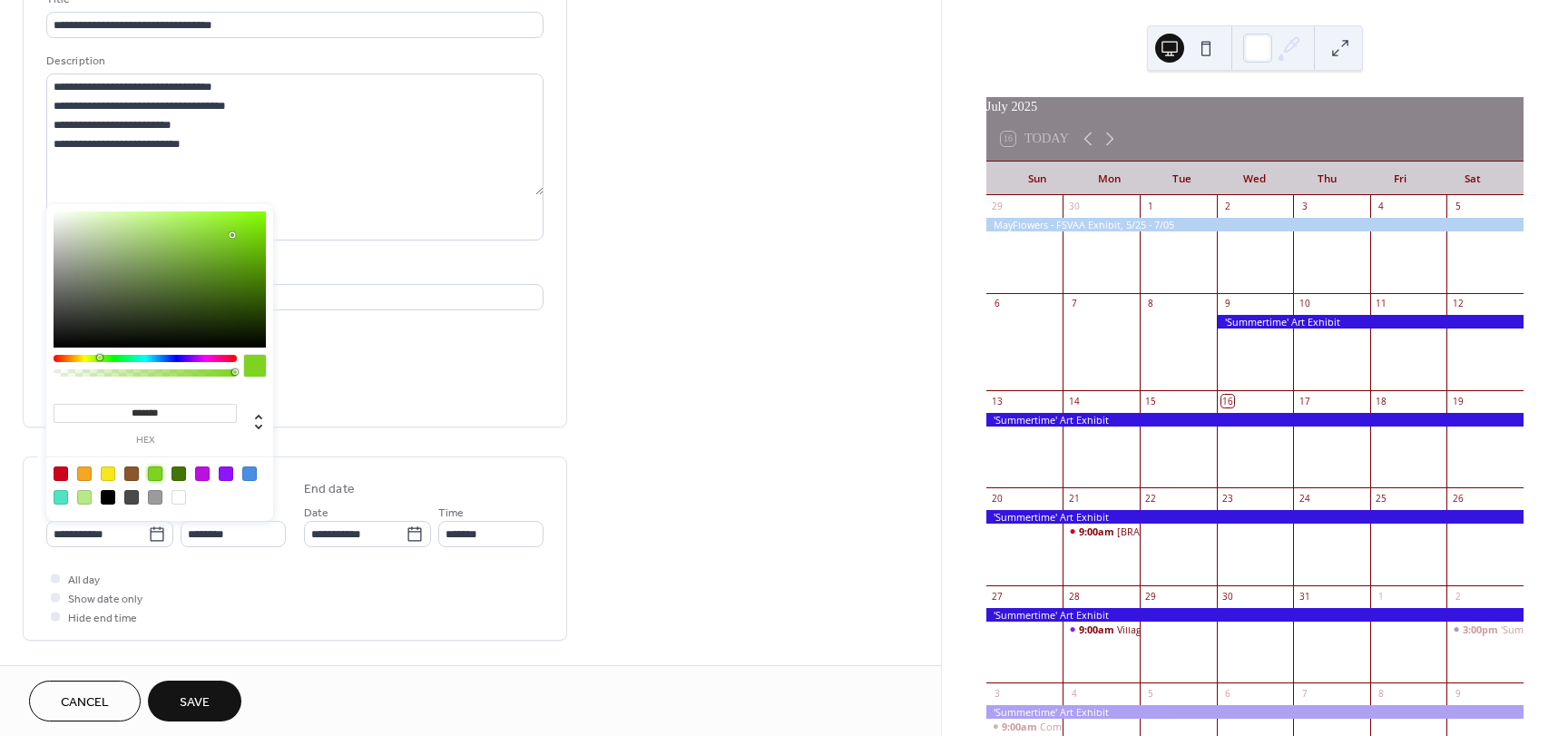scroll, scrollTop: 182, scrollLeft: 0, axis: vertical 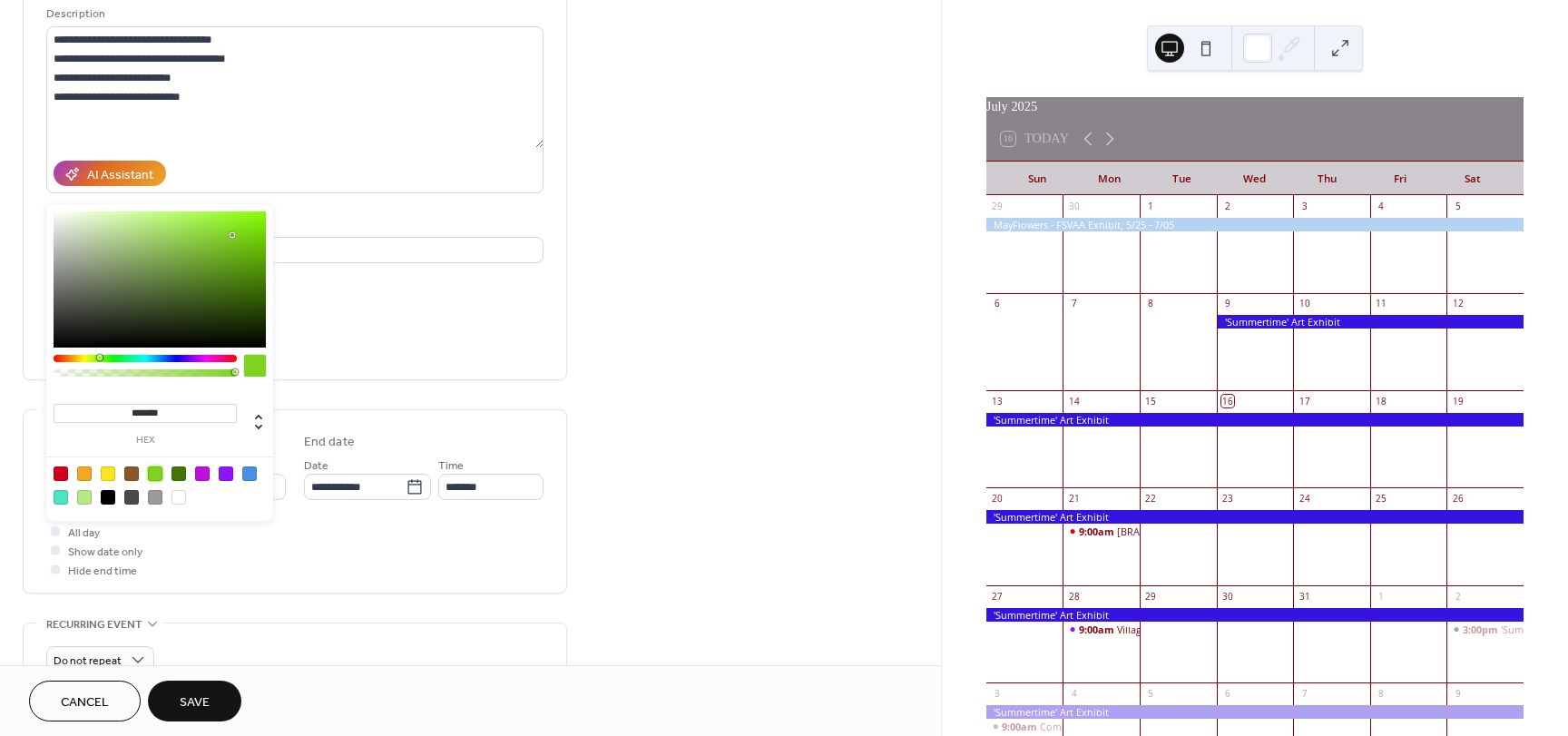 click on "Event color #7ED321FF" at bounding box center [295, 341] 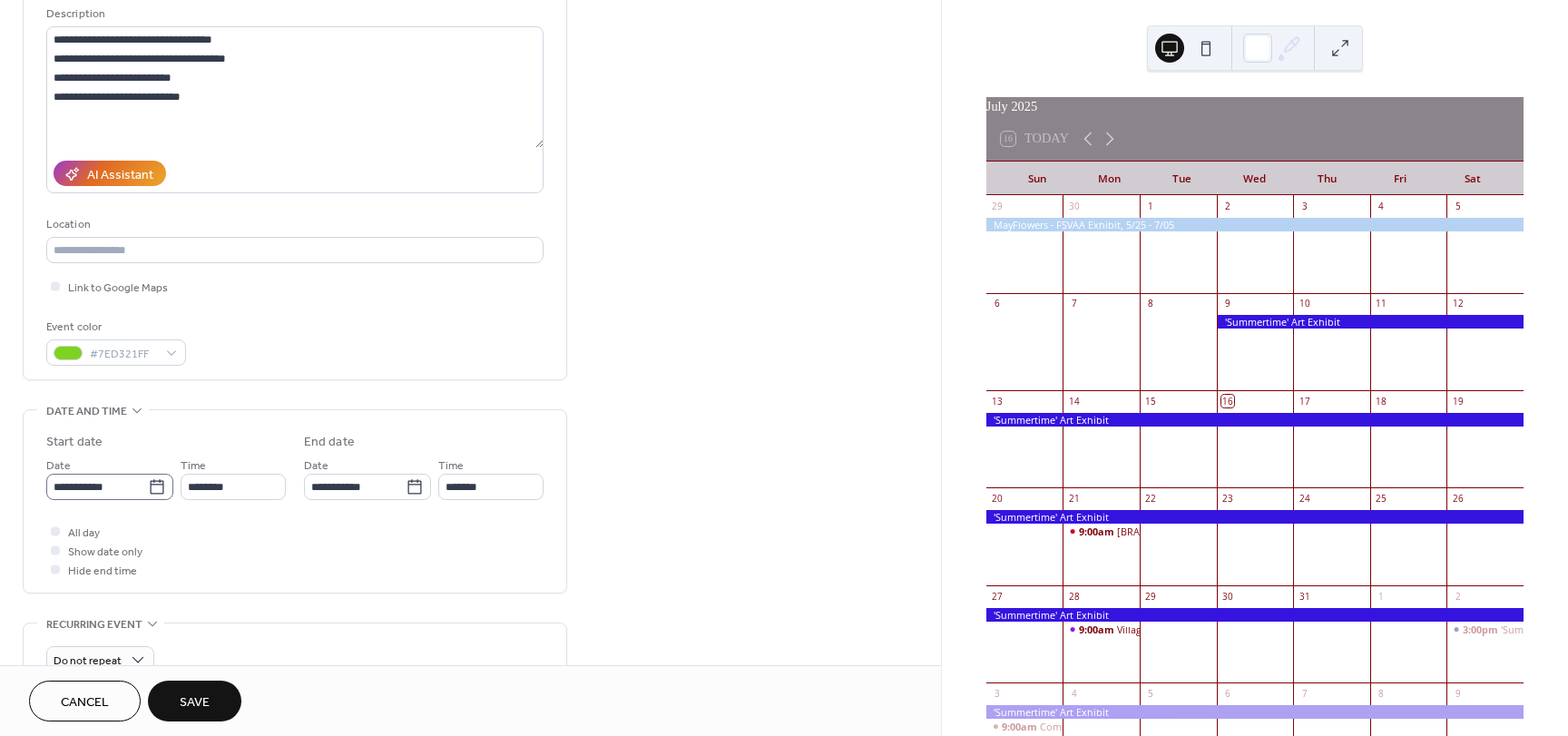 click 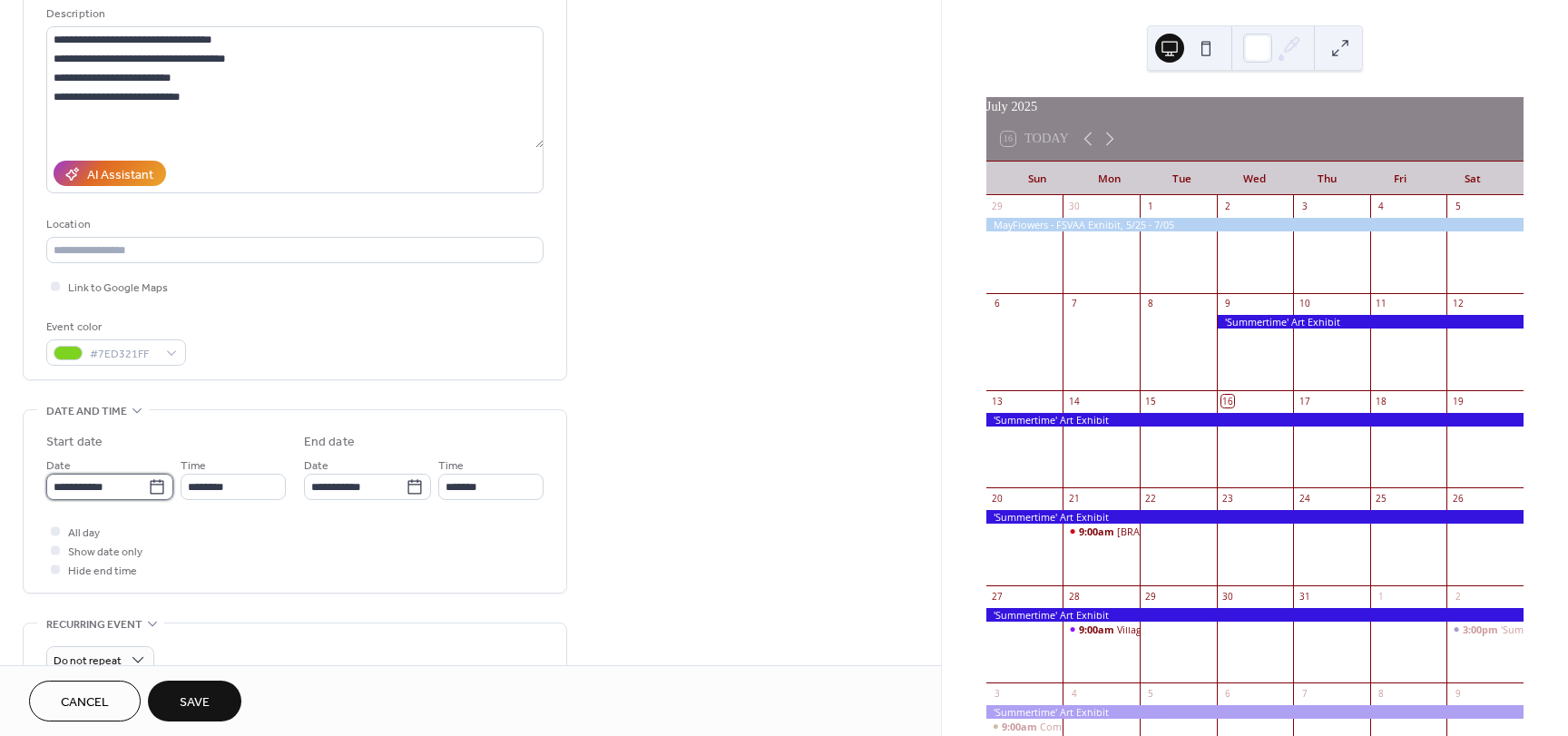 click on "**********" at bounding box center [97, 486] 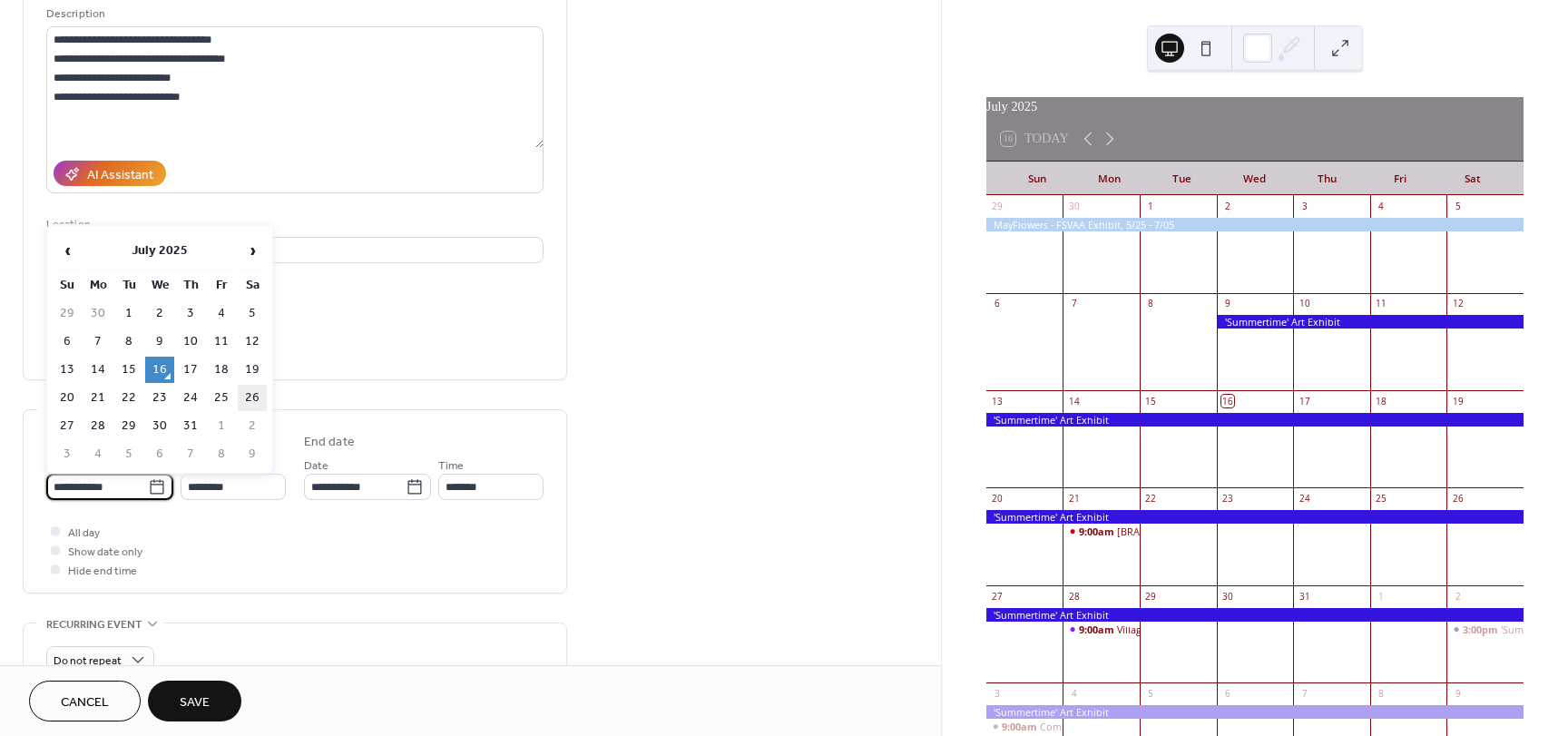 click on "26" at bounding box center [252, 397] 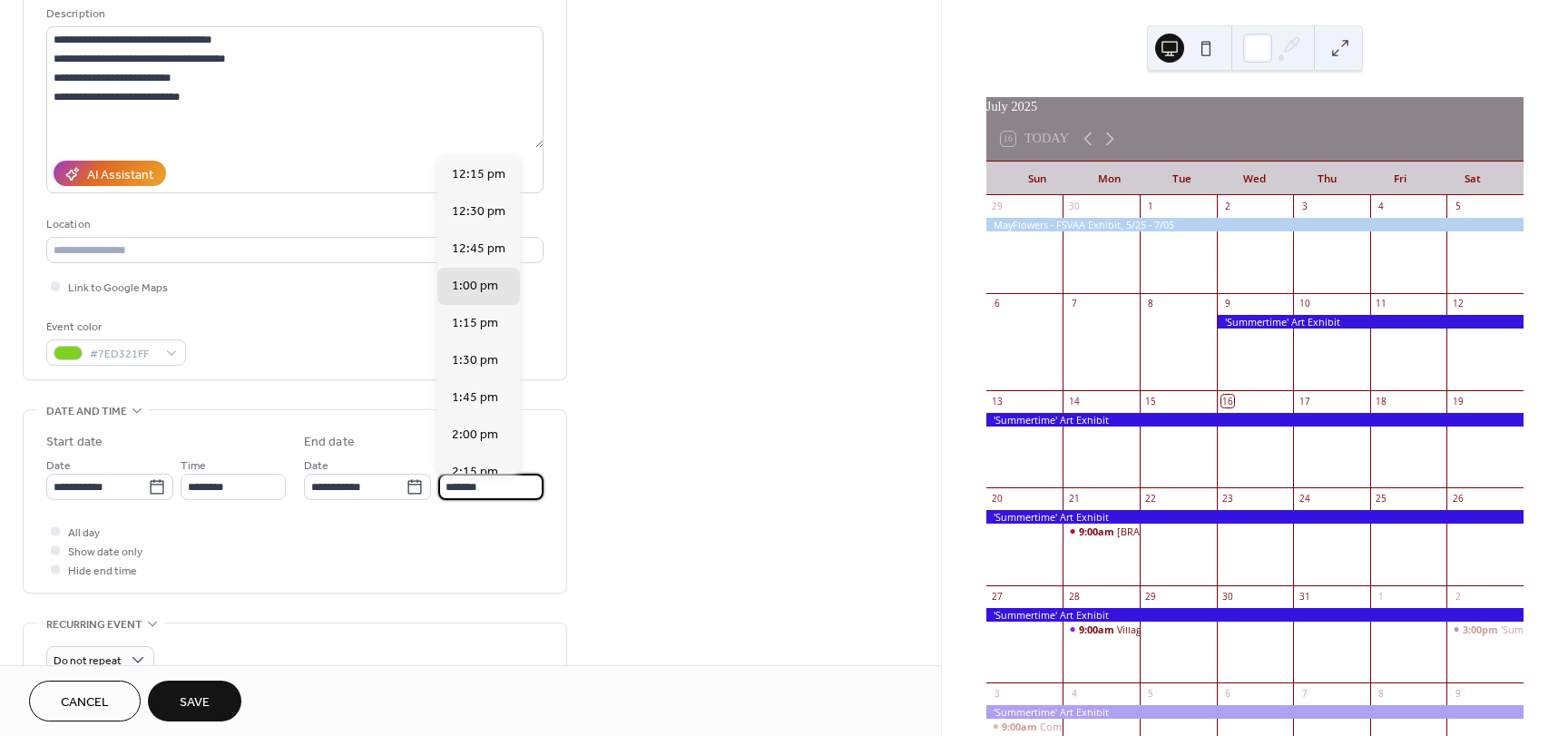 click on "*******" at bounding box center [491, 486] 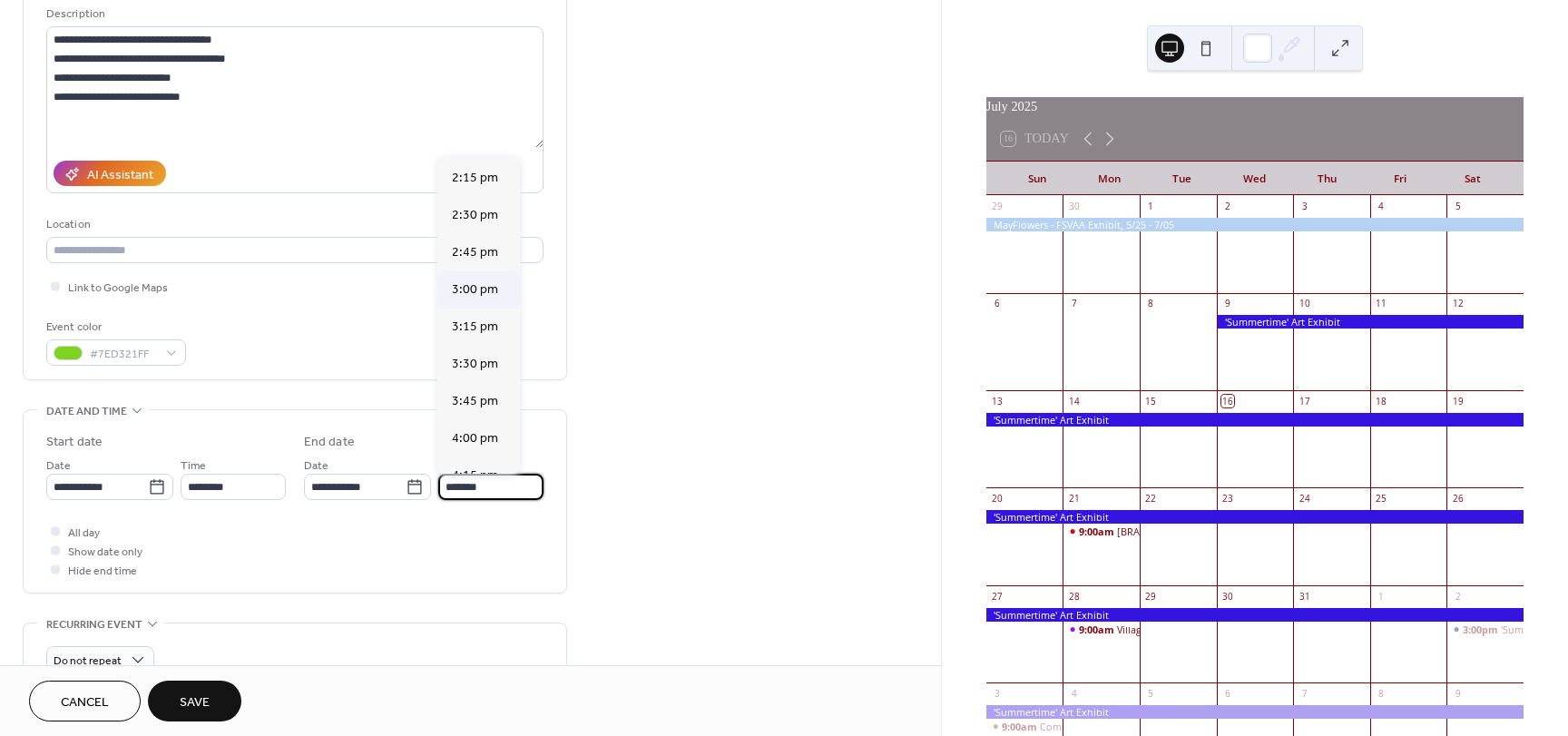 scroll, scrollTop: 454, scrollLeft: 0, axis: vertical 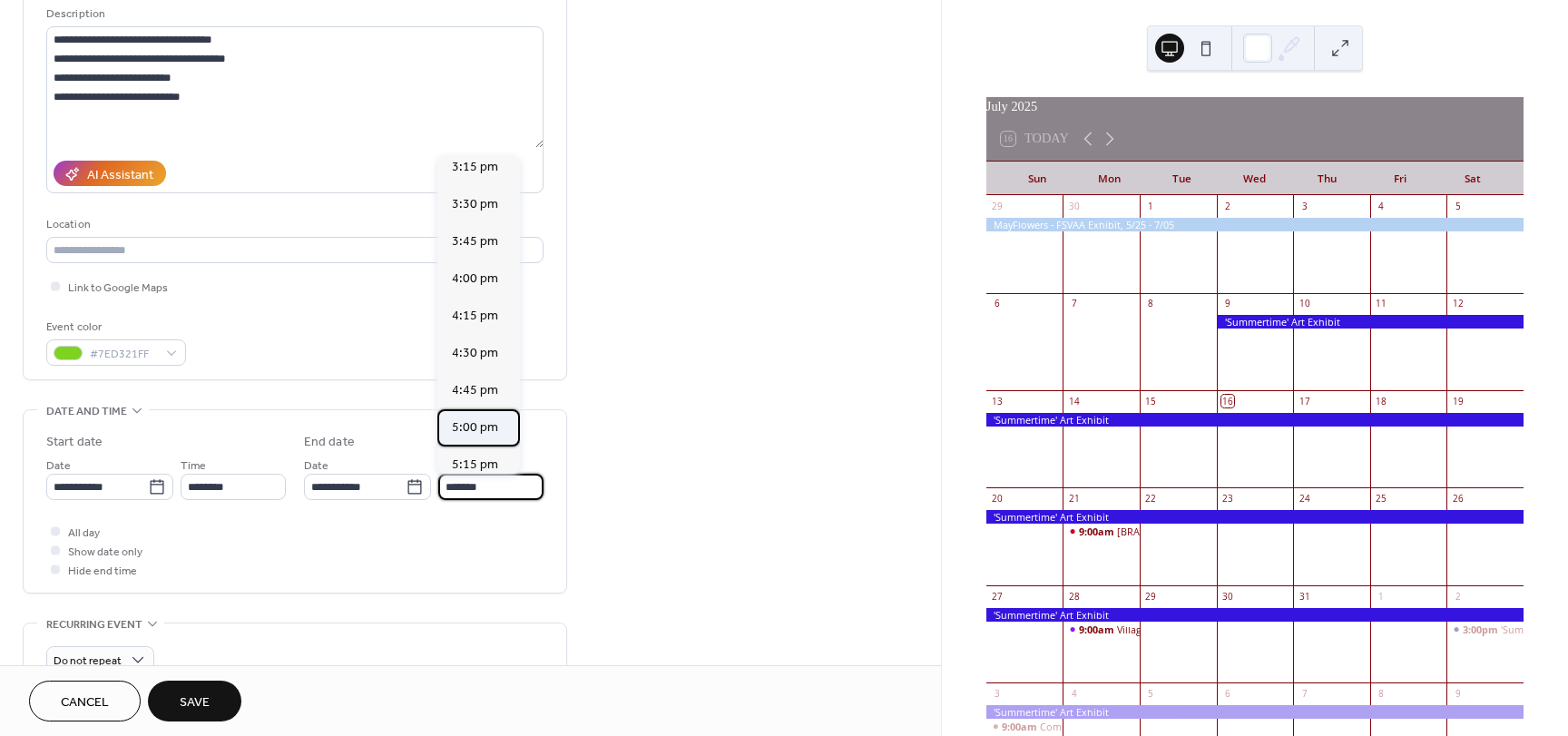 click on "5:00 pm" at bounding box center (475, 427) 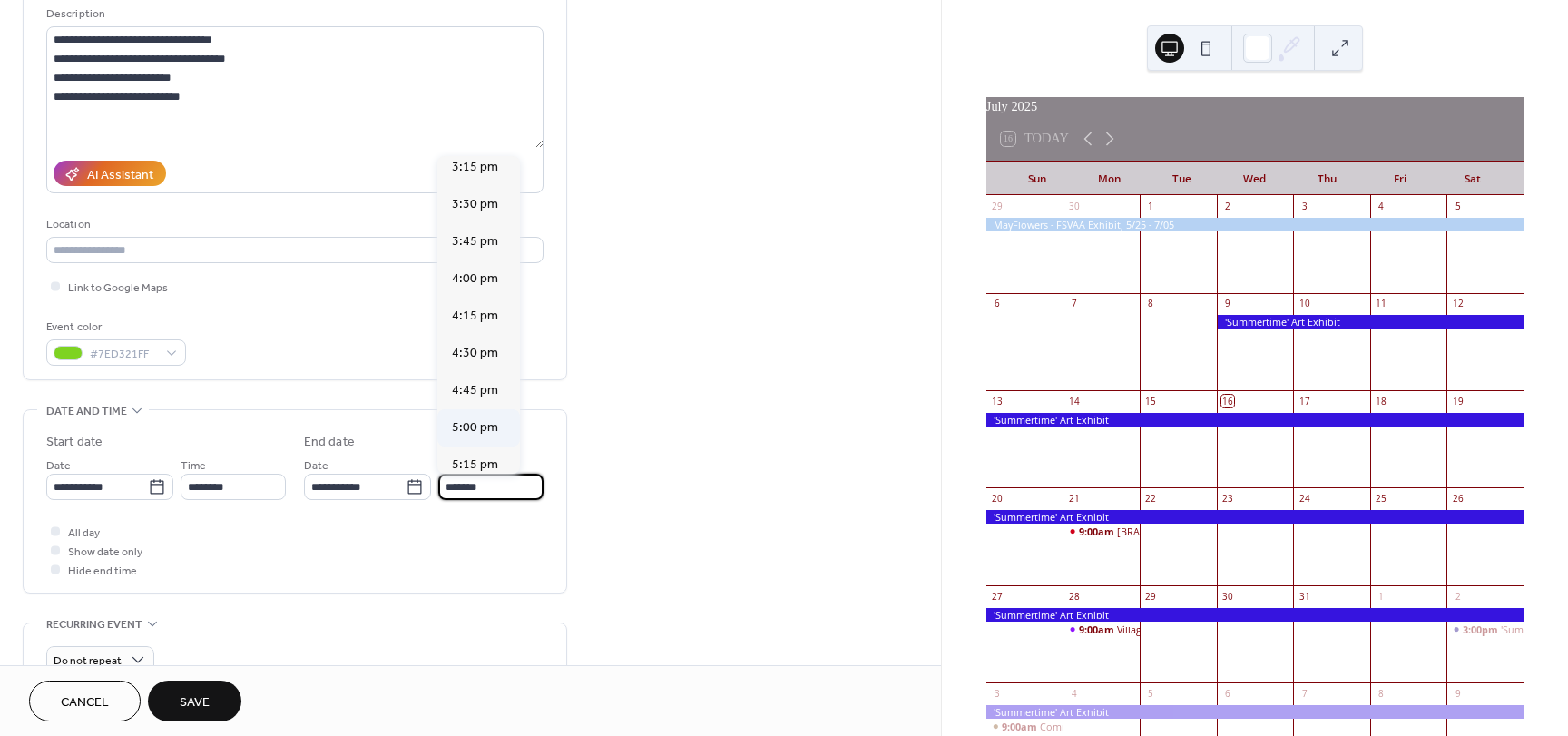 type on "*******" 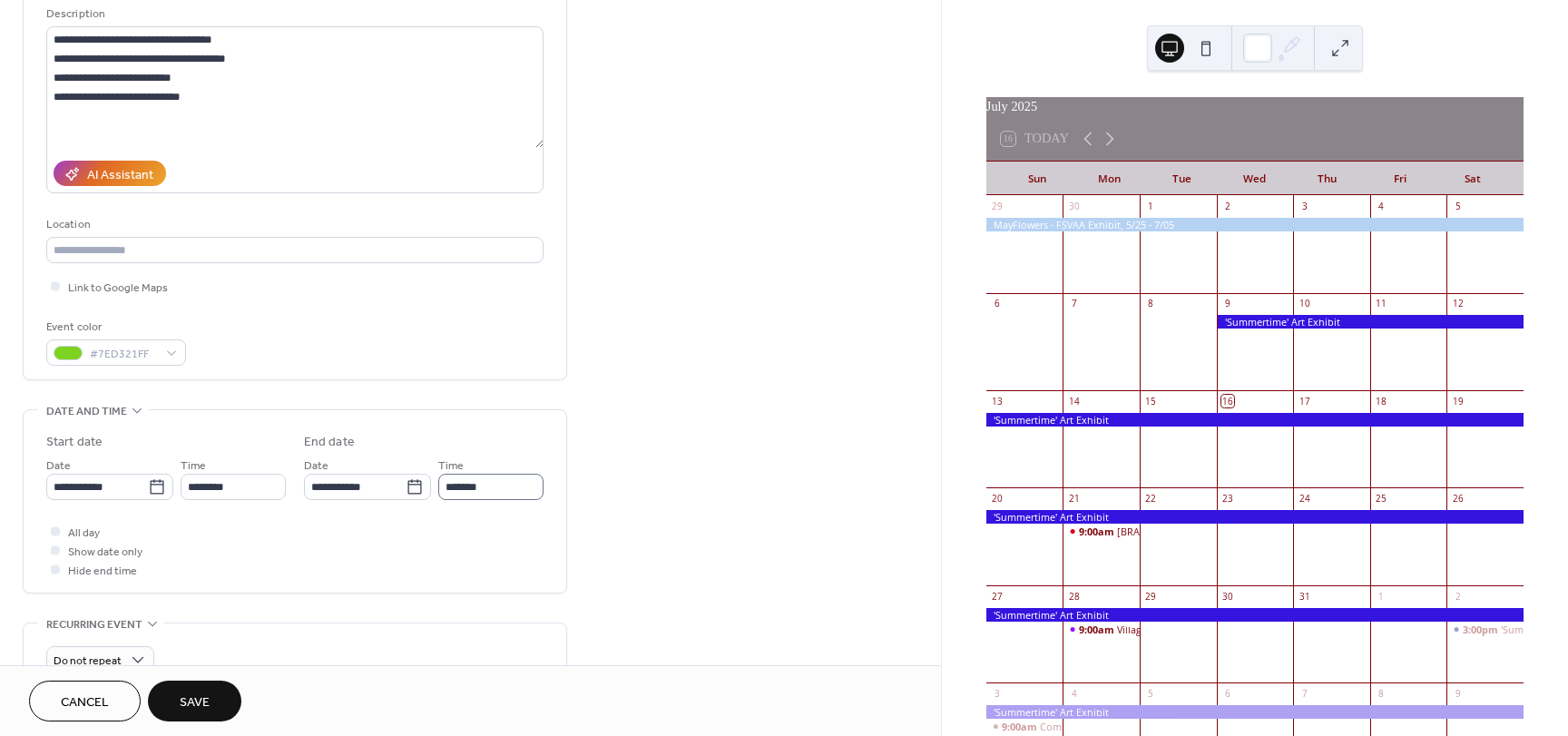 scroll, scrollTop: 1, scrollLeft: 0, axis: vertical 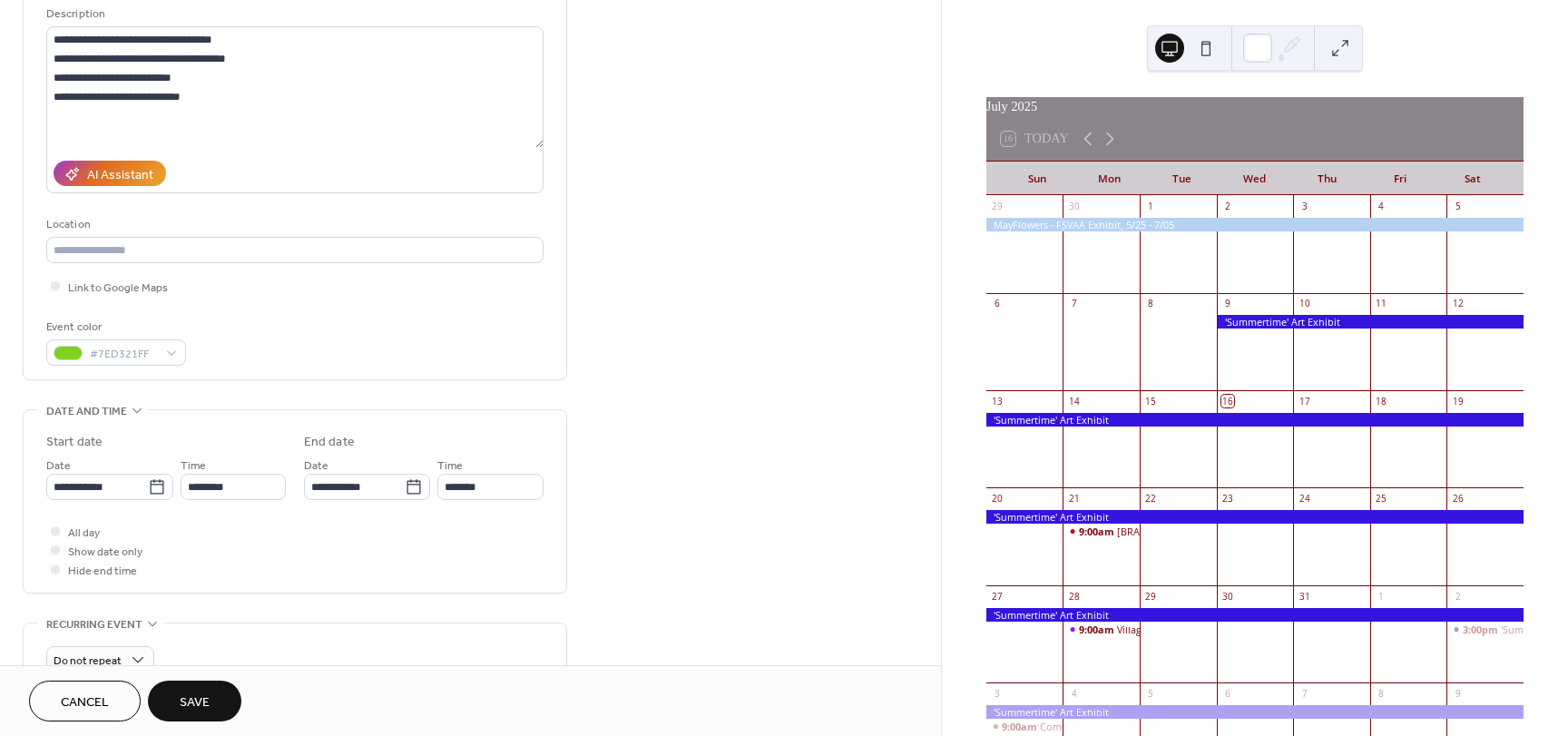 click on "Save" at bounding box center [194, 702] 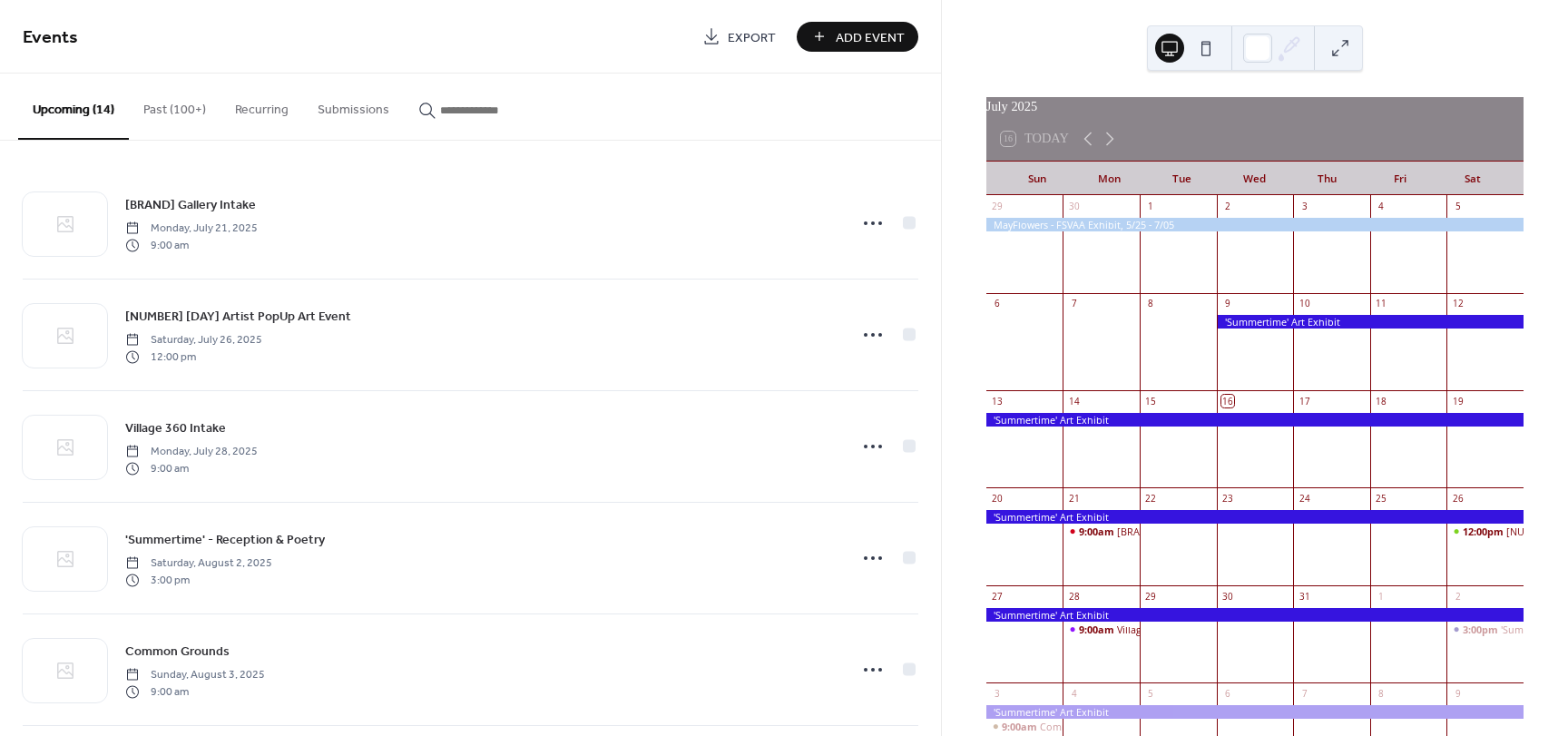 click on "Add Event" at bounding box center (870, 37) 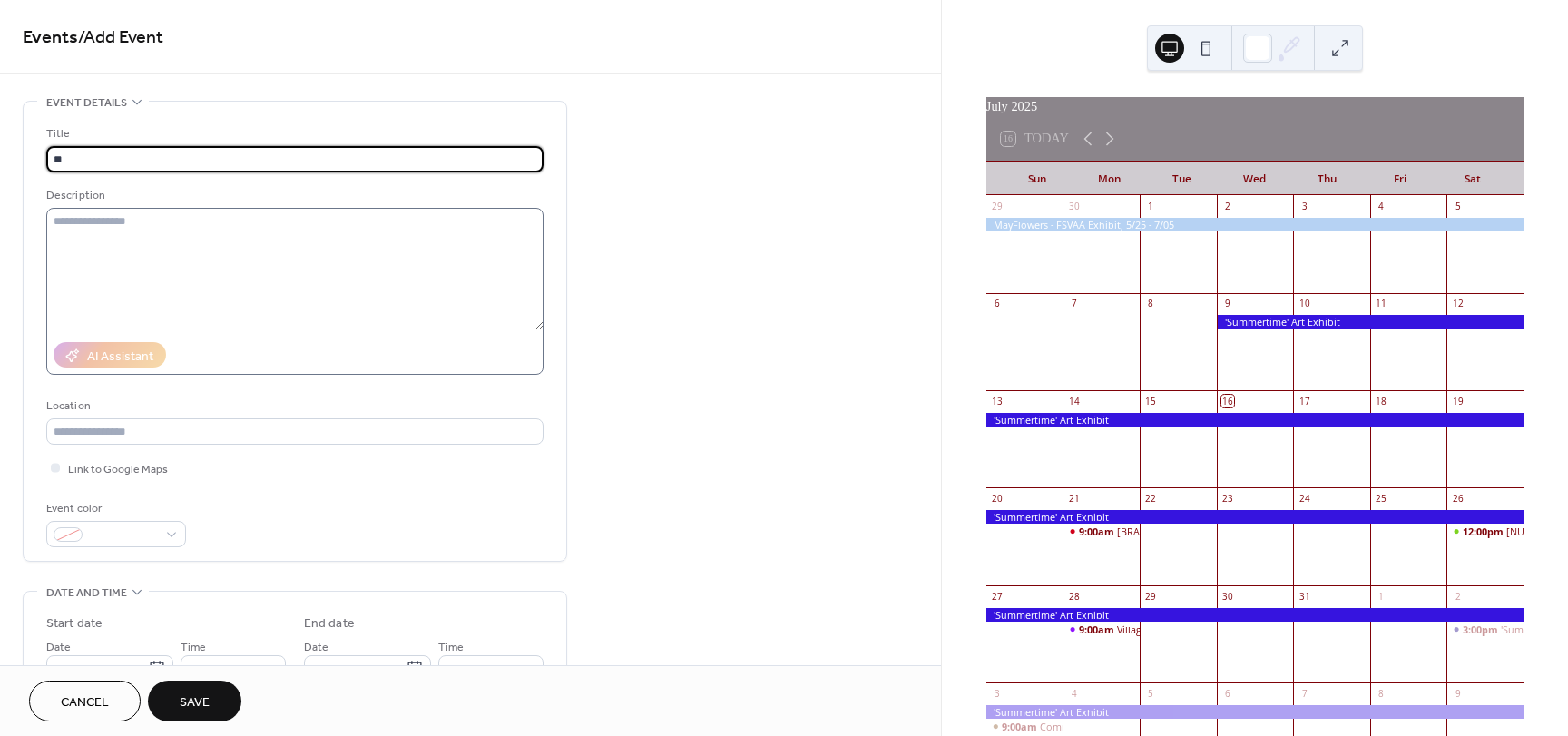 type on "*" 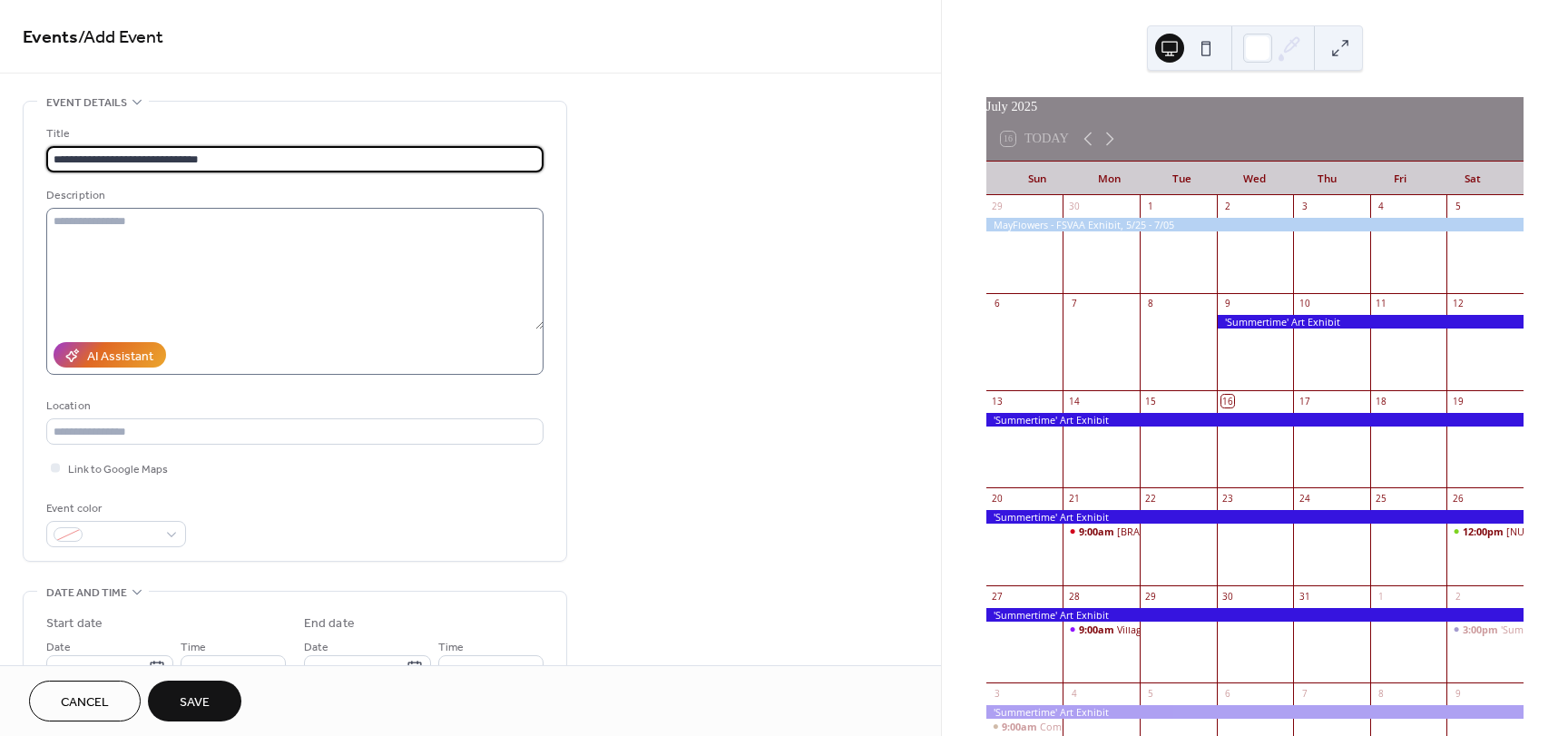 type on "**********" 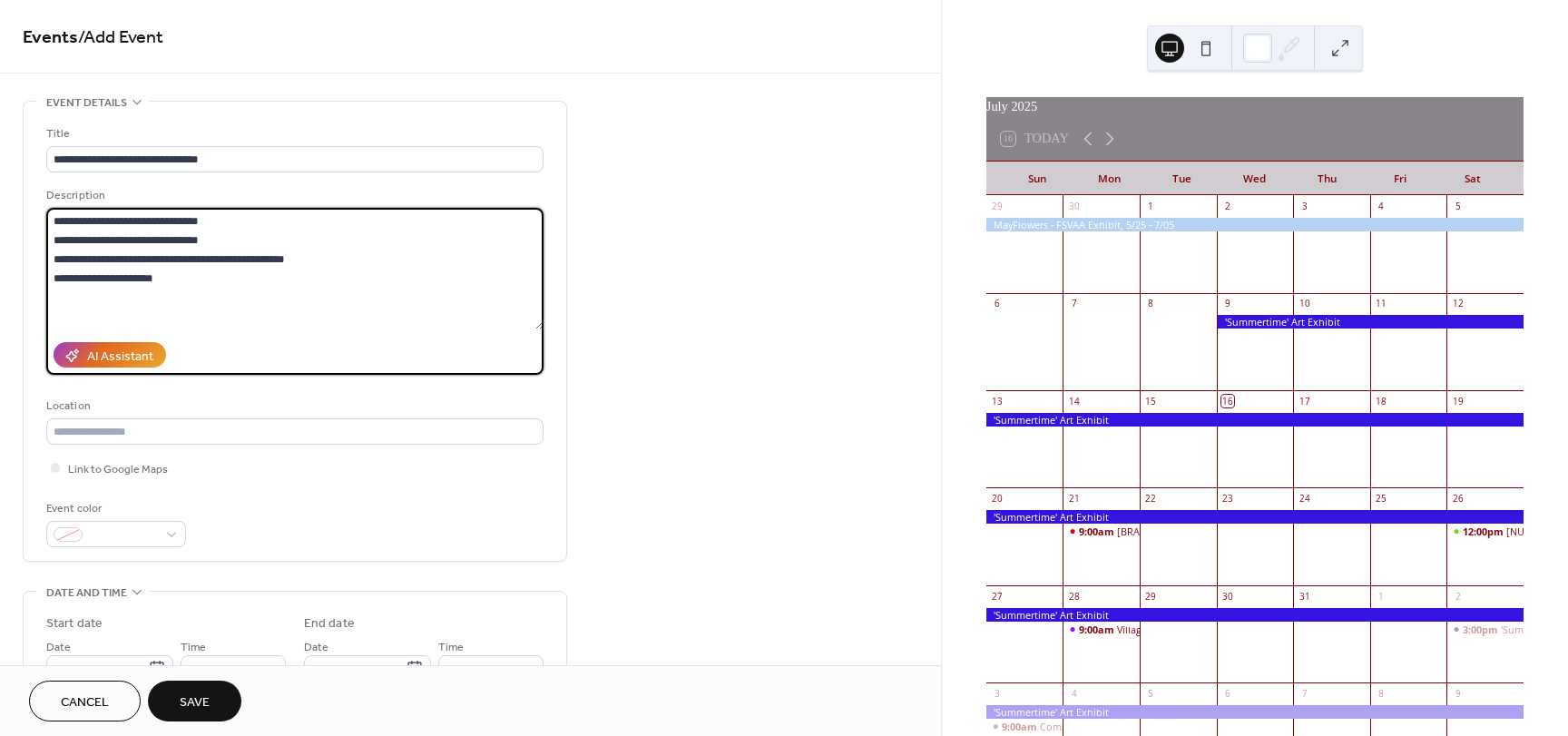 paste on "**********" 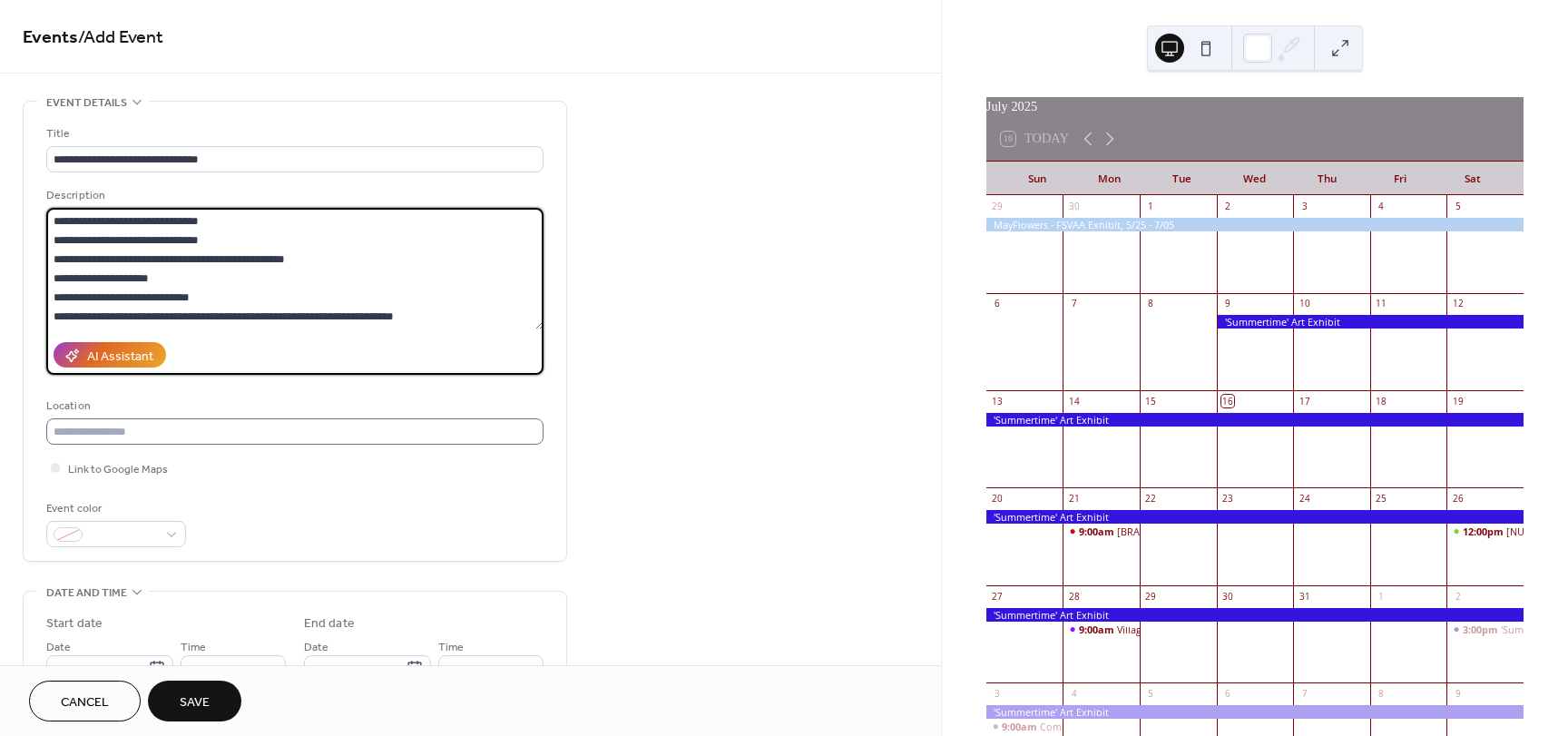 type on "**********" 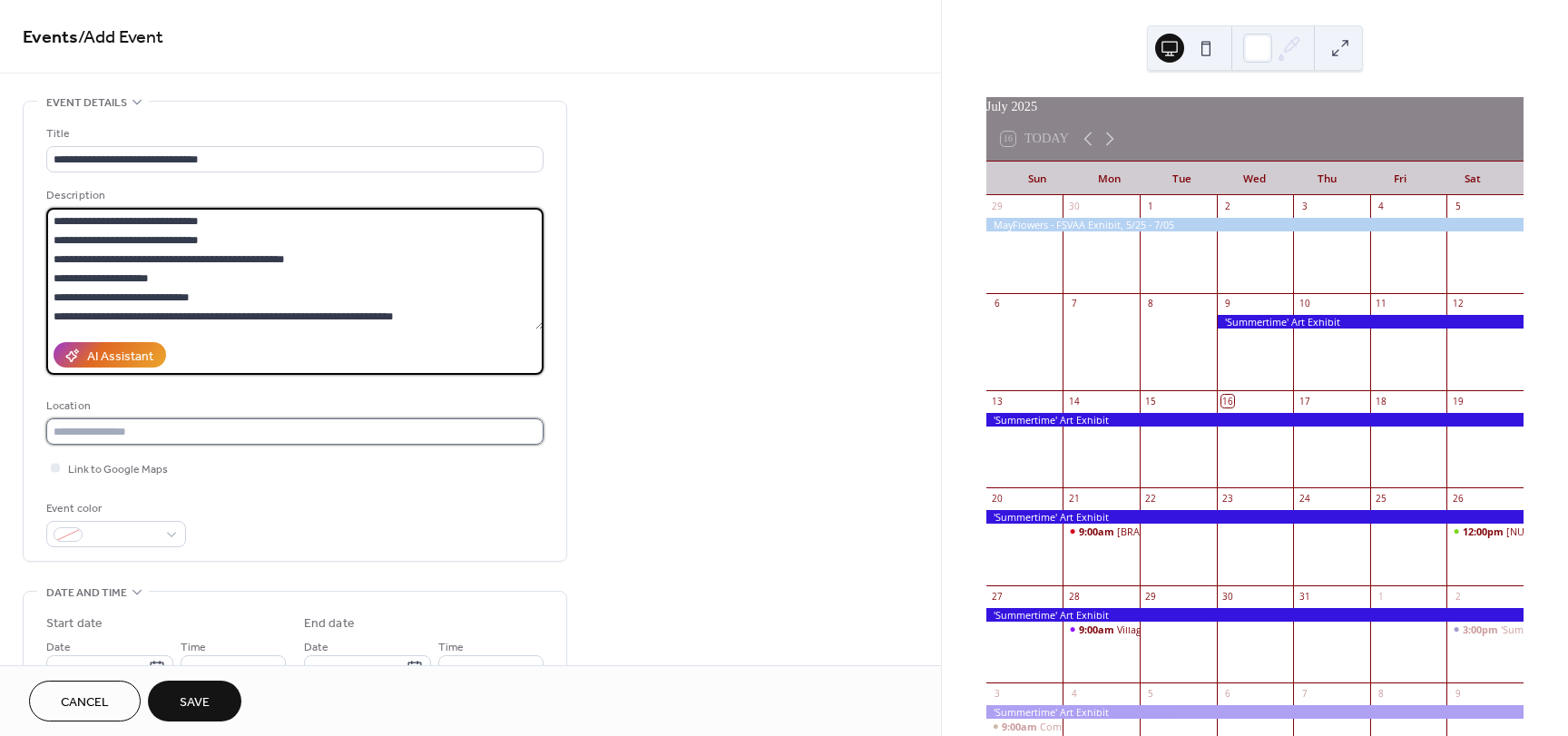 click at bounding box center (295, 431) 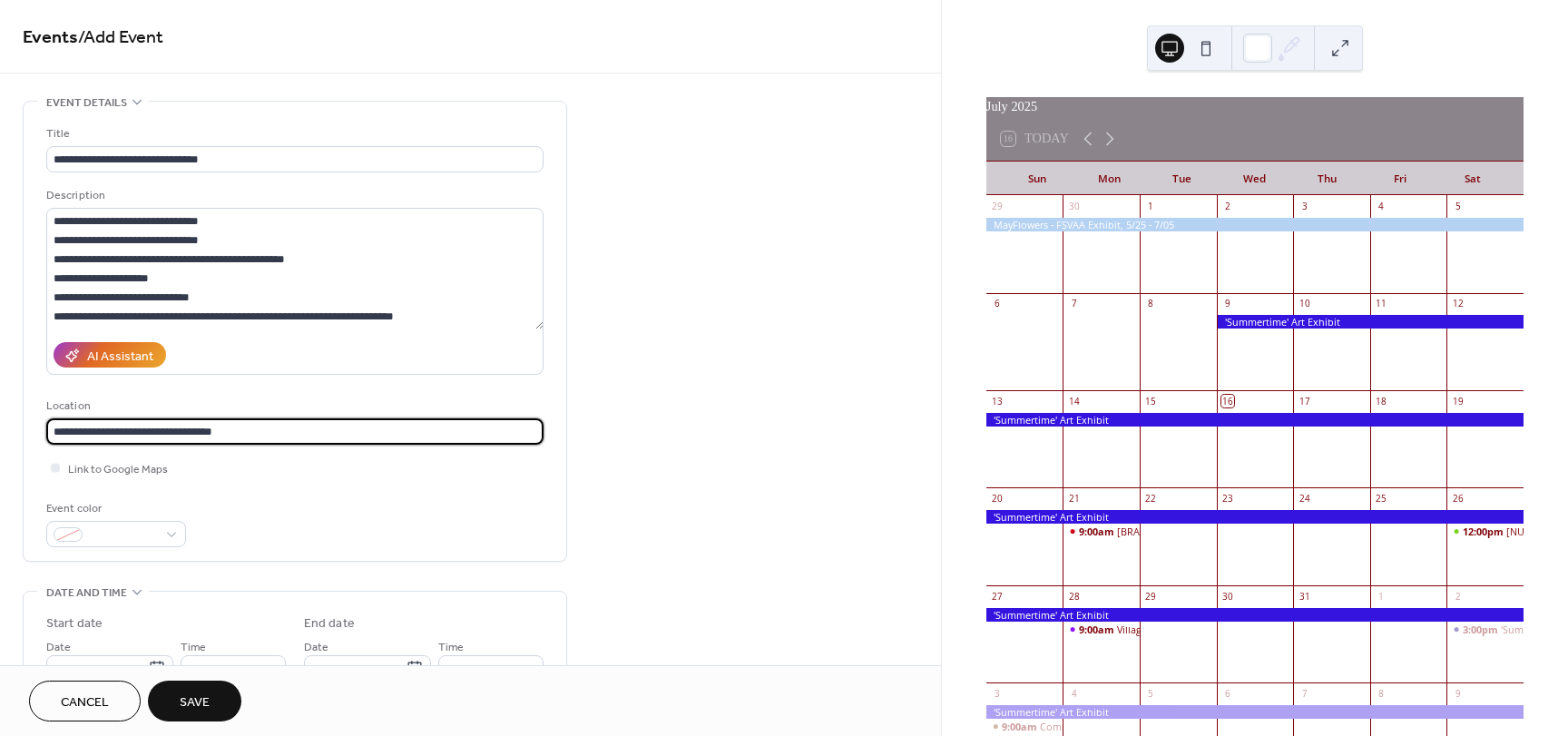 type on "**********" 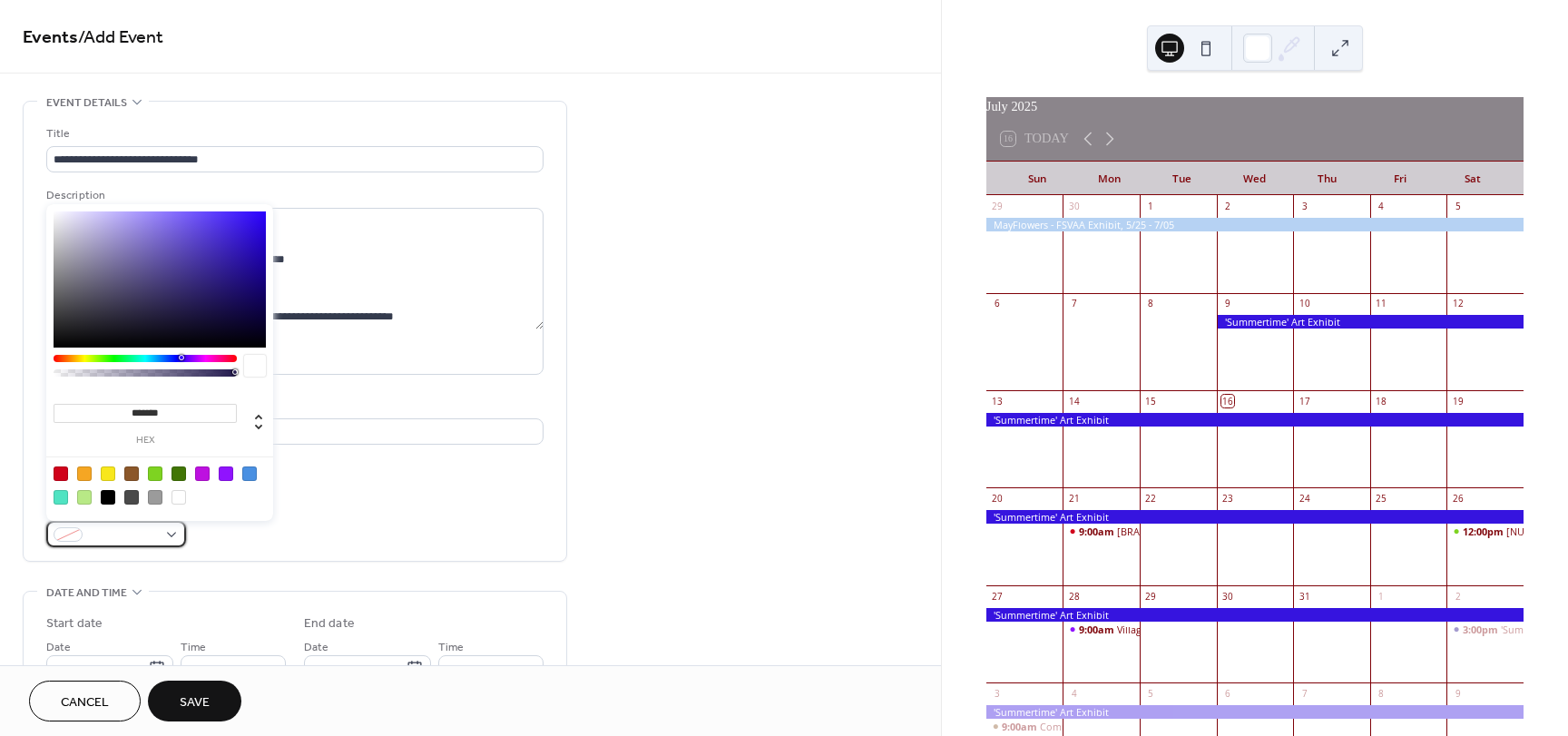 click at bounding box center (116, 534) 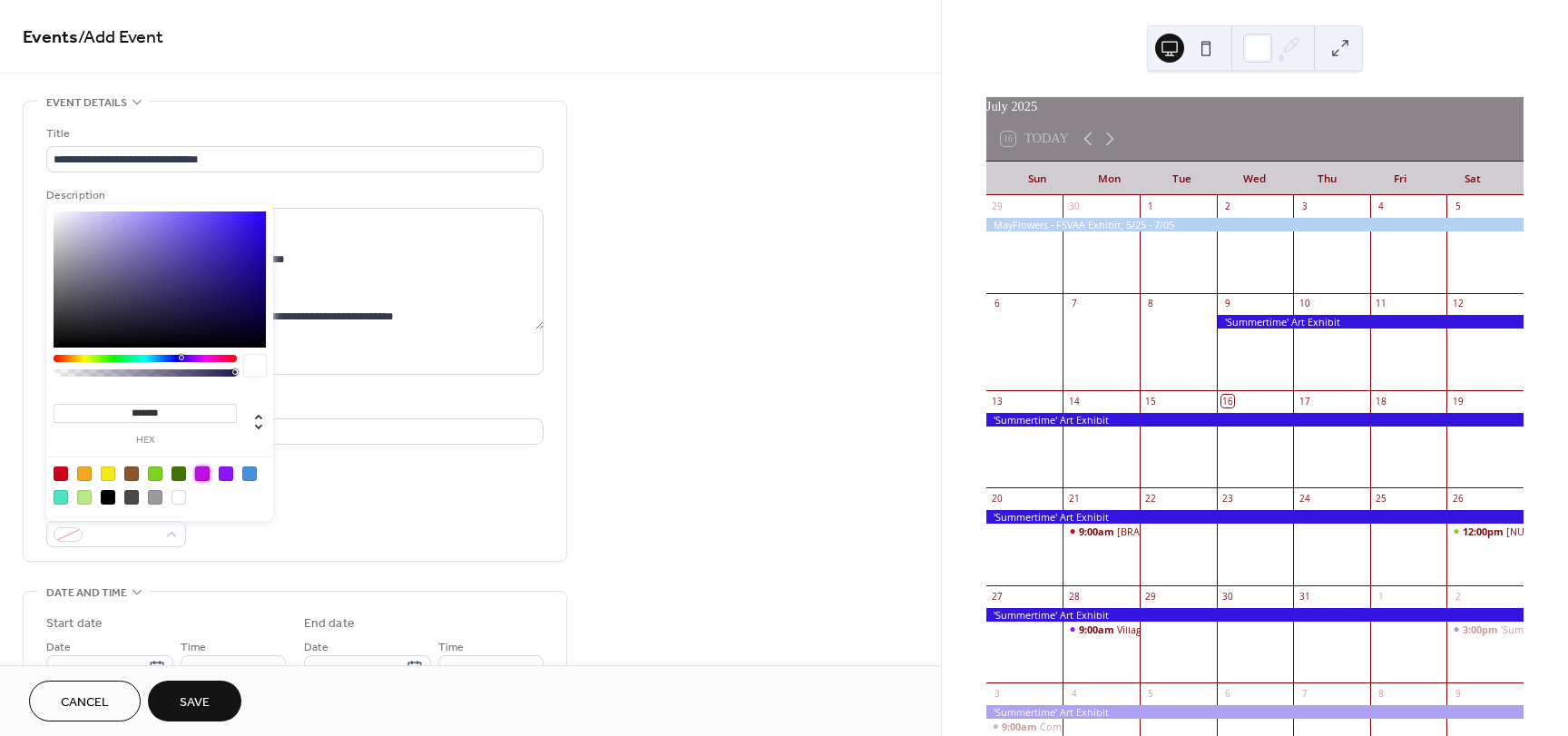 click at bounding box center (202, 474) 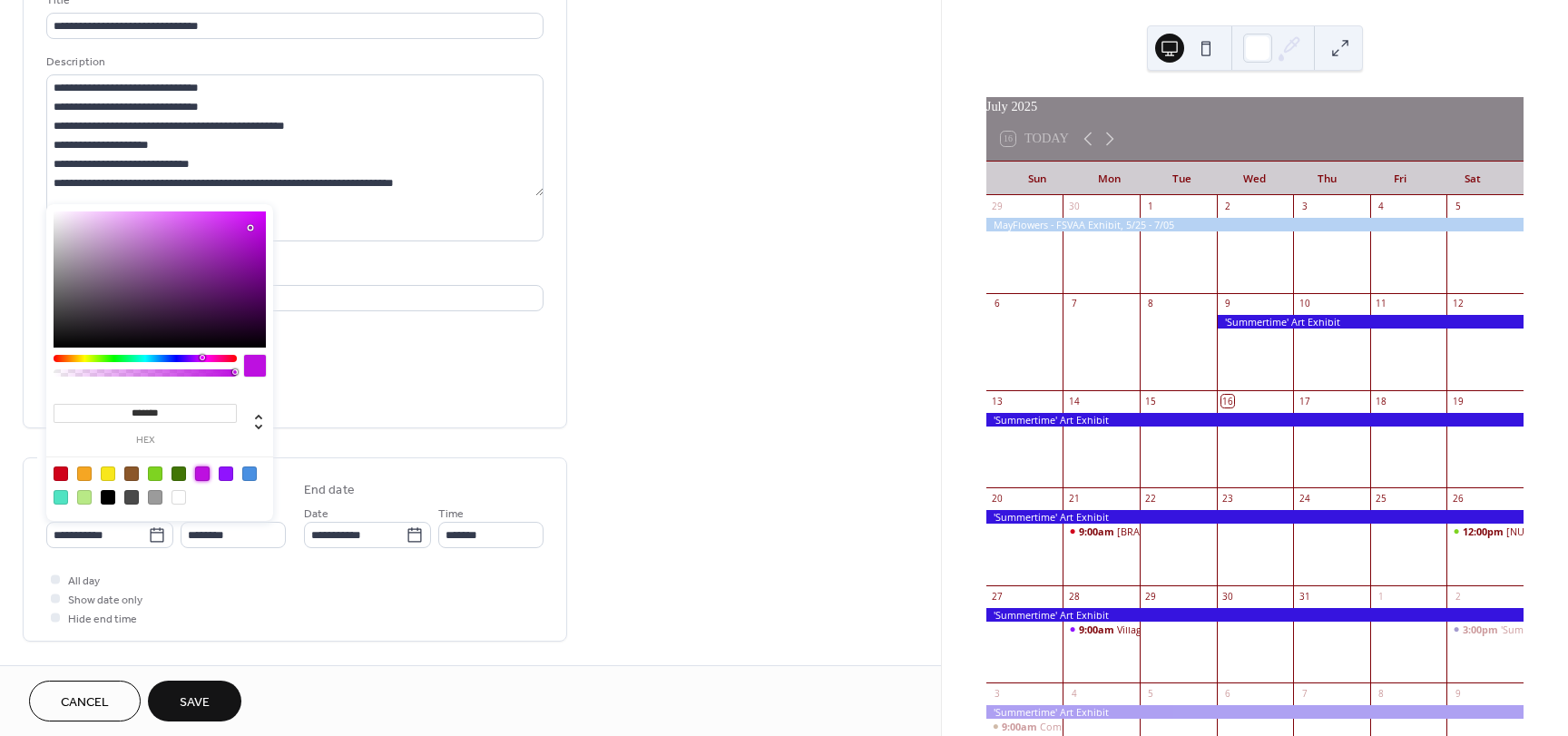 scroll, scrollTop: 182, scrollLeft: 0, axis: vertical 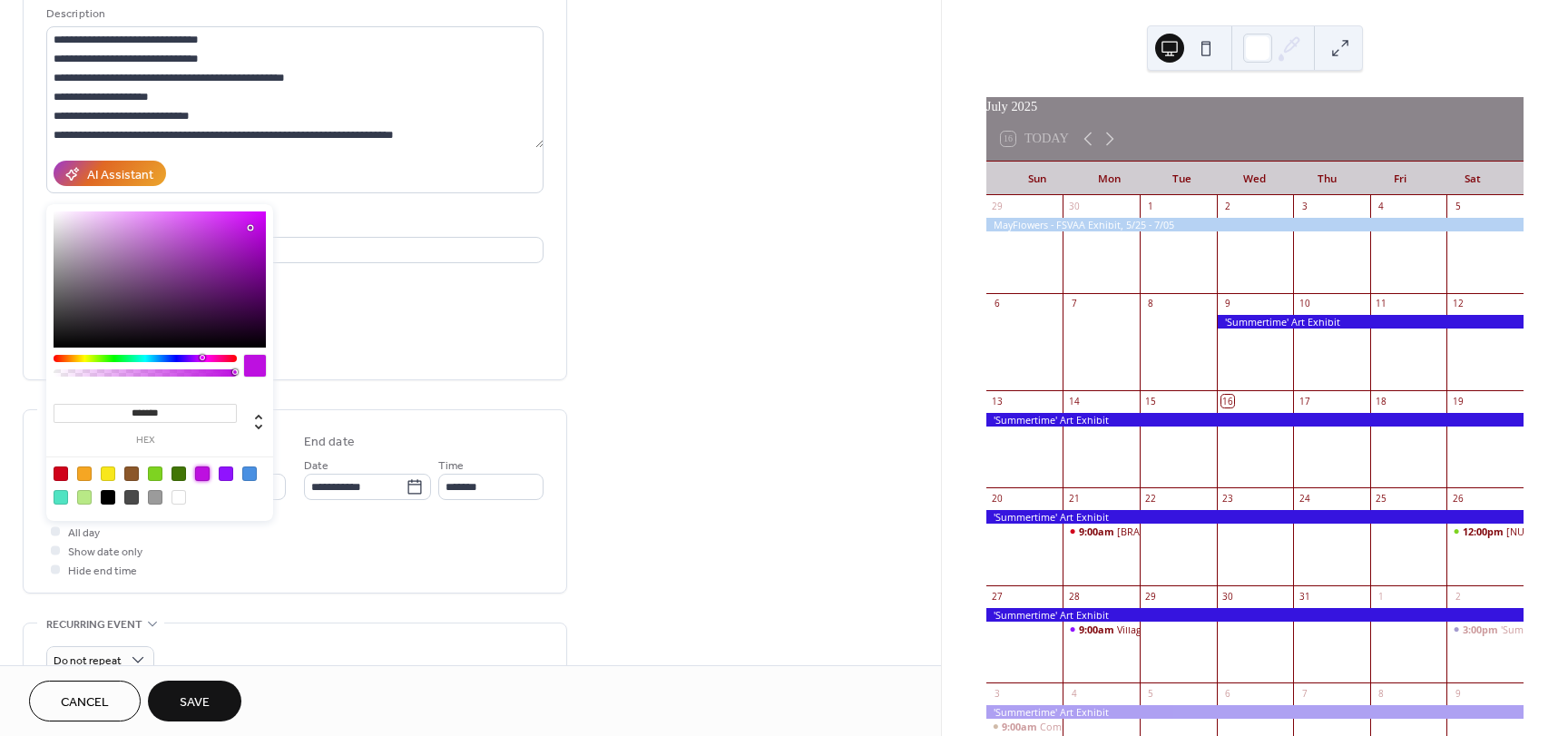 click on "Event color #BD10E0FF" at bounding box center (295, 341) 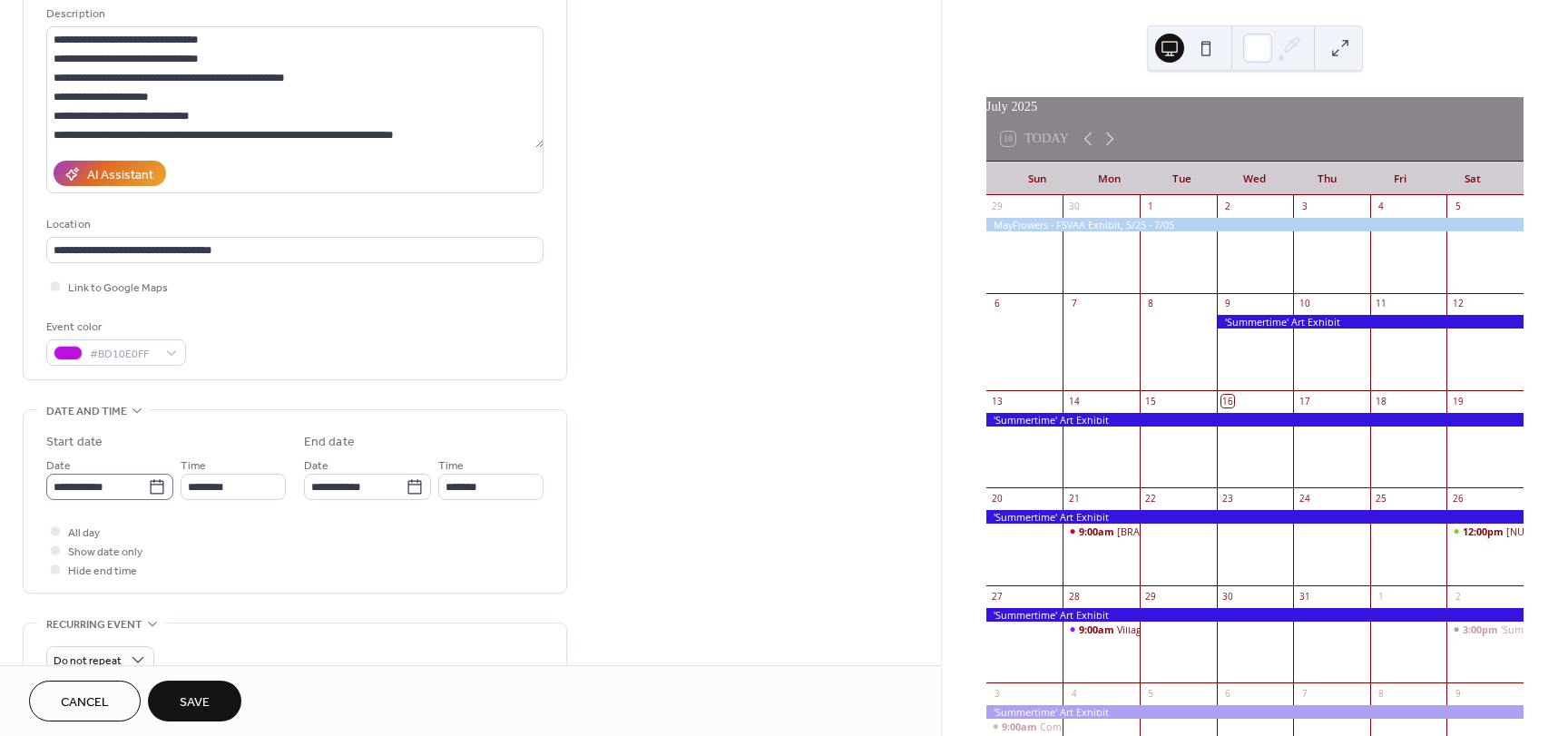 click 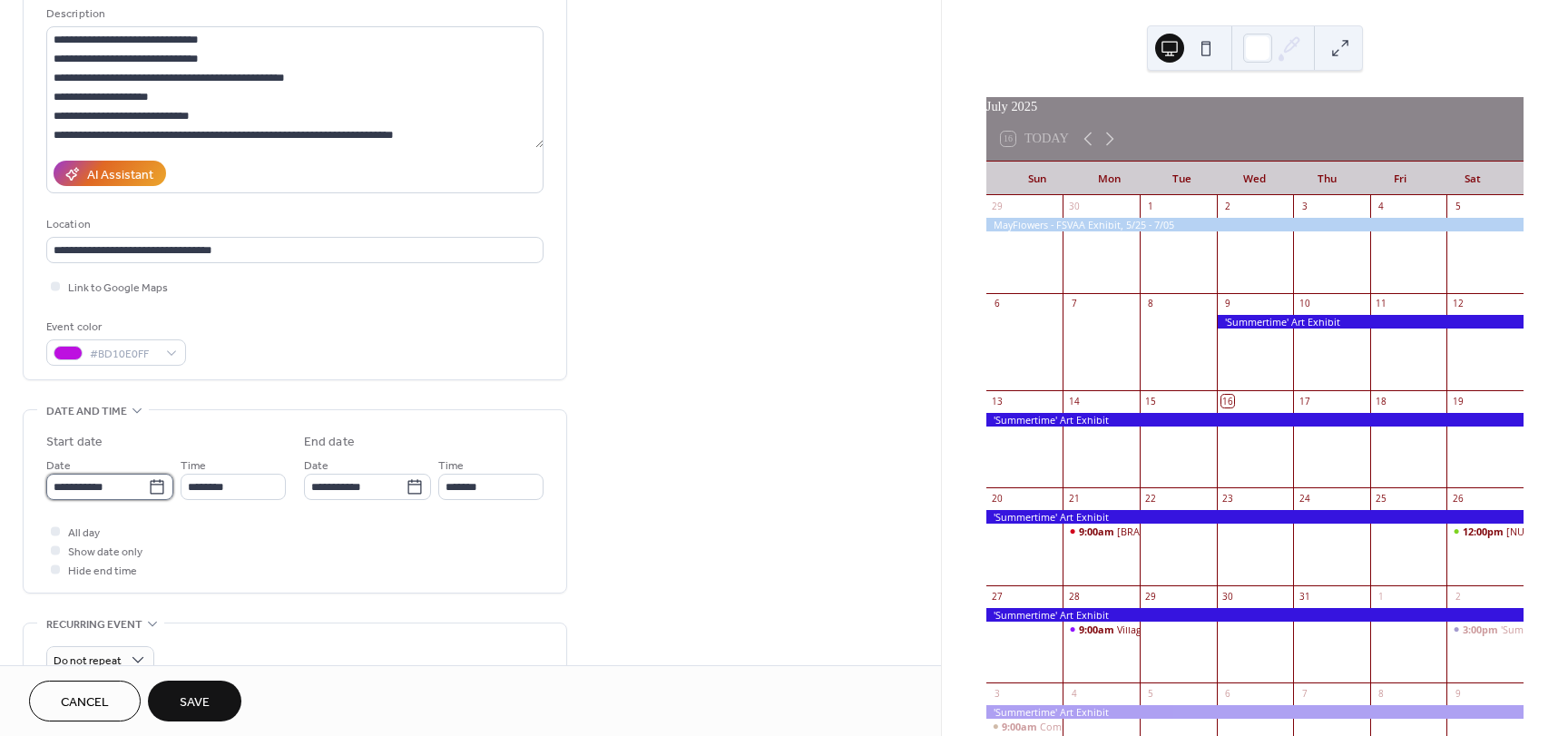 click on "**********" at bounding box center [97, 486] 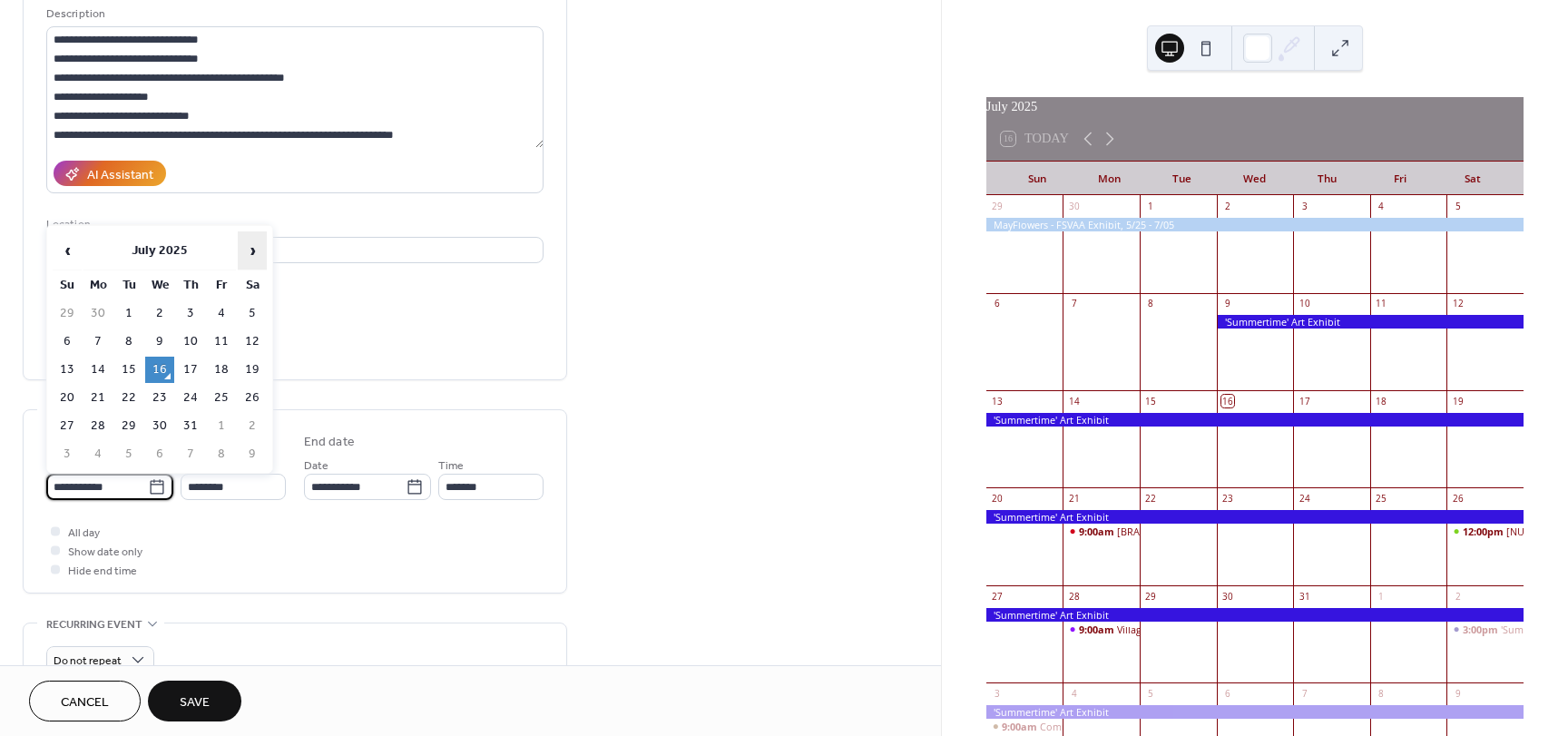 click on "›" at bounding box center [252, 250] 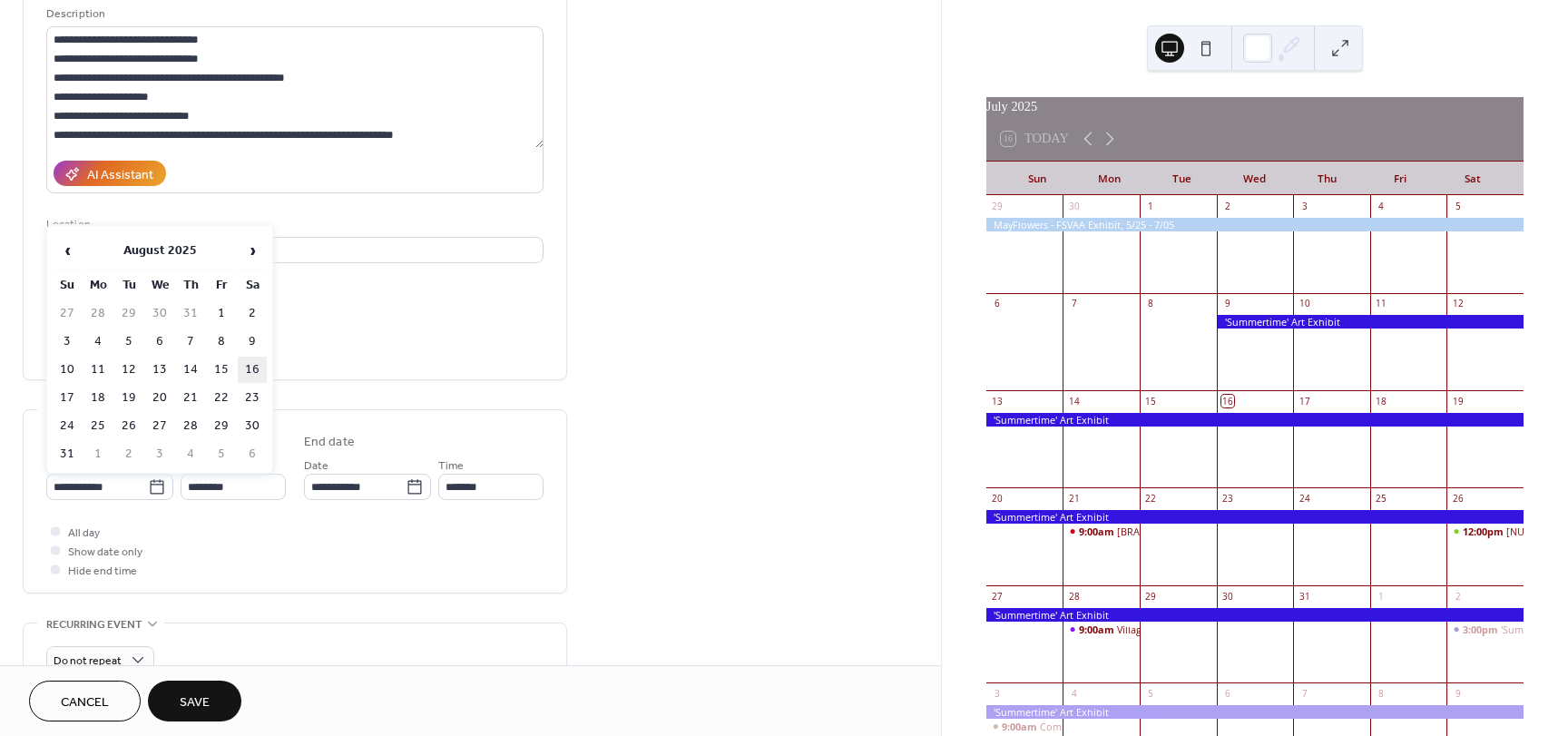 click on "16" at bounding box center [252, 369] 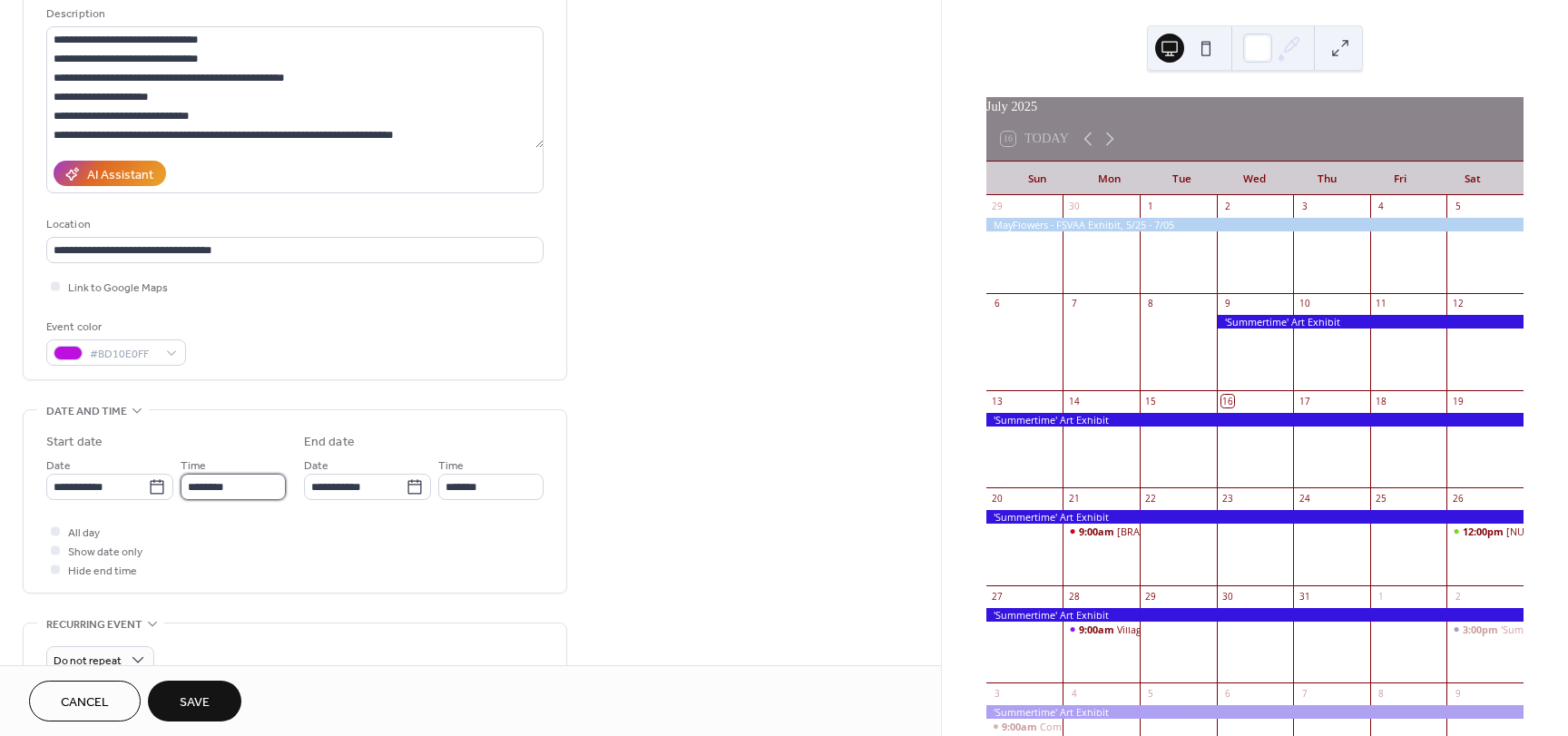 click on "********" at bounding box center (233, 486) 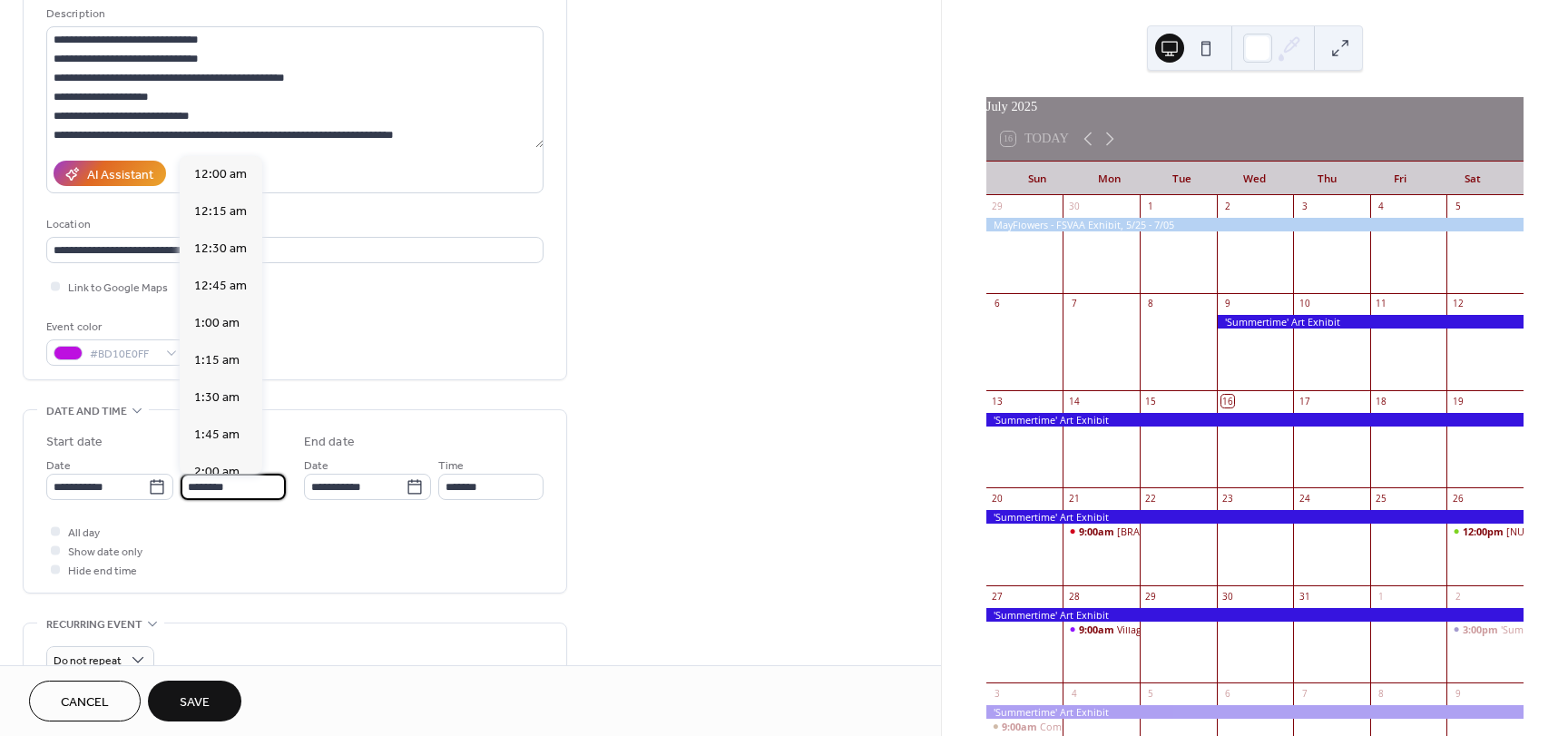 scroll, scrollTop: 1786, scrollLeft: 0, axis: vertical 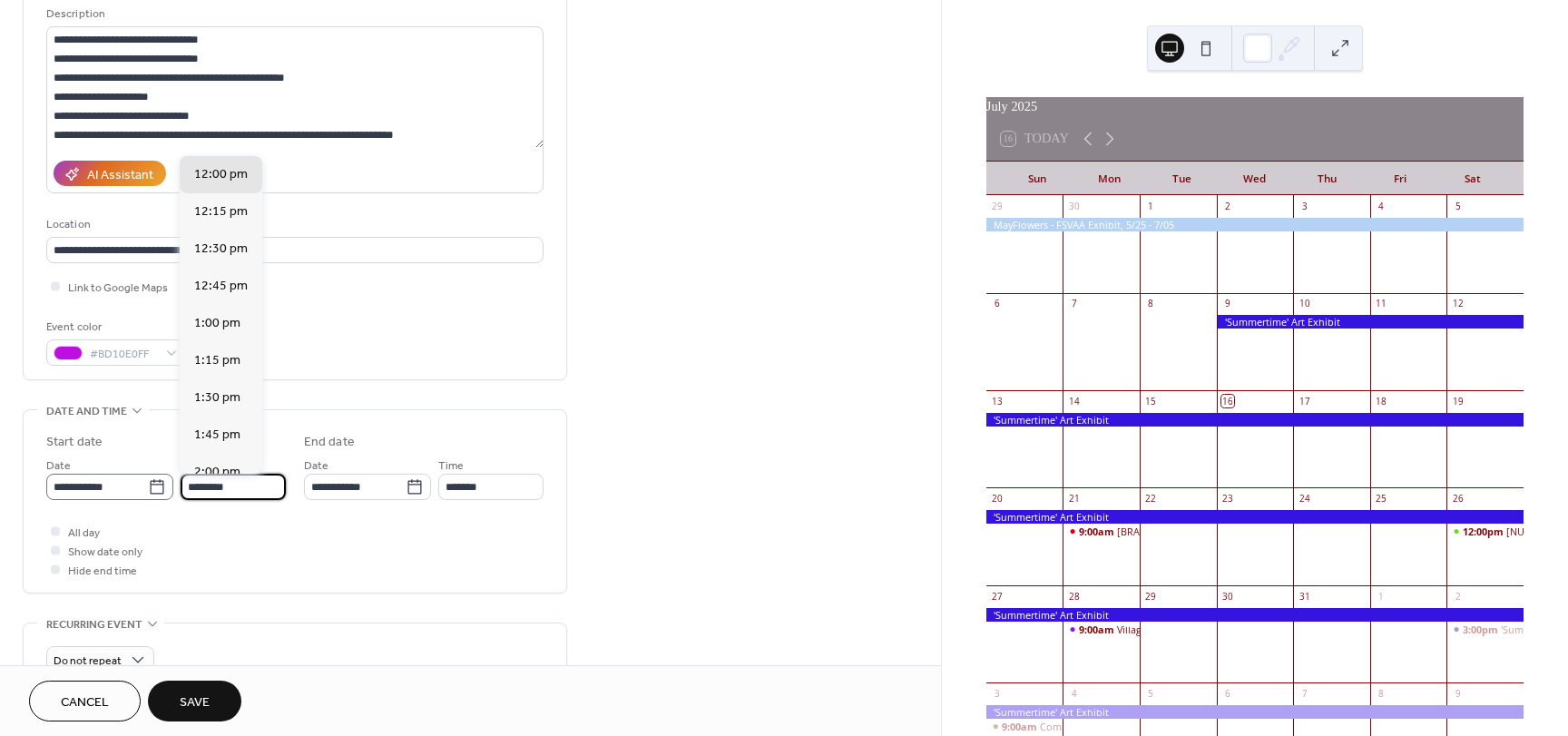 drag, startPoint x: 237, startPoint y: 486, endPoint x: 127, endPoint y: 481, distance: 110.11358 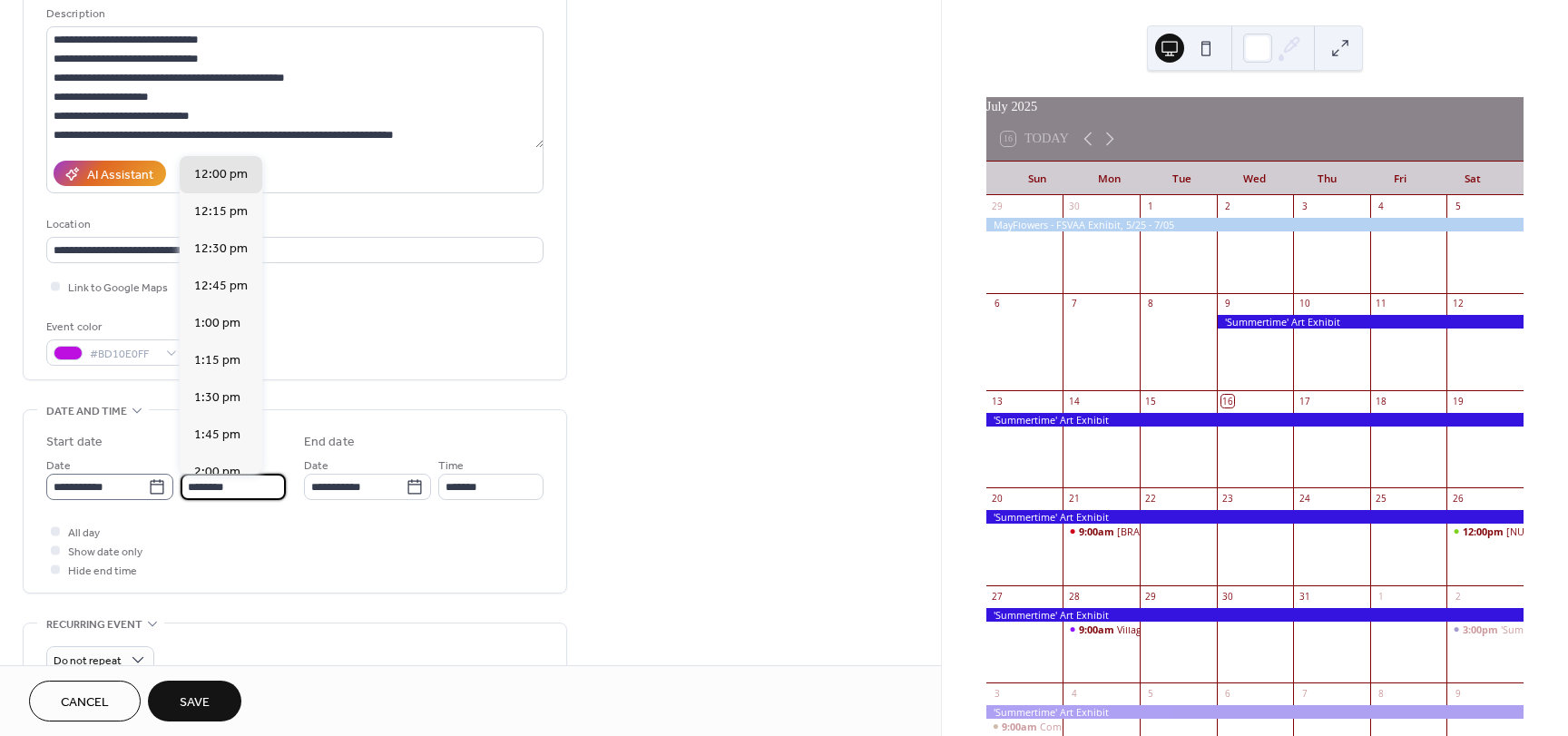 click on "**********" at bounding box center [166, 477] 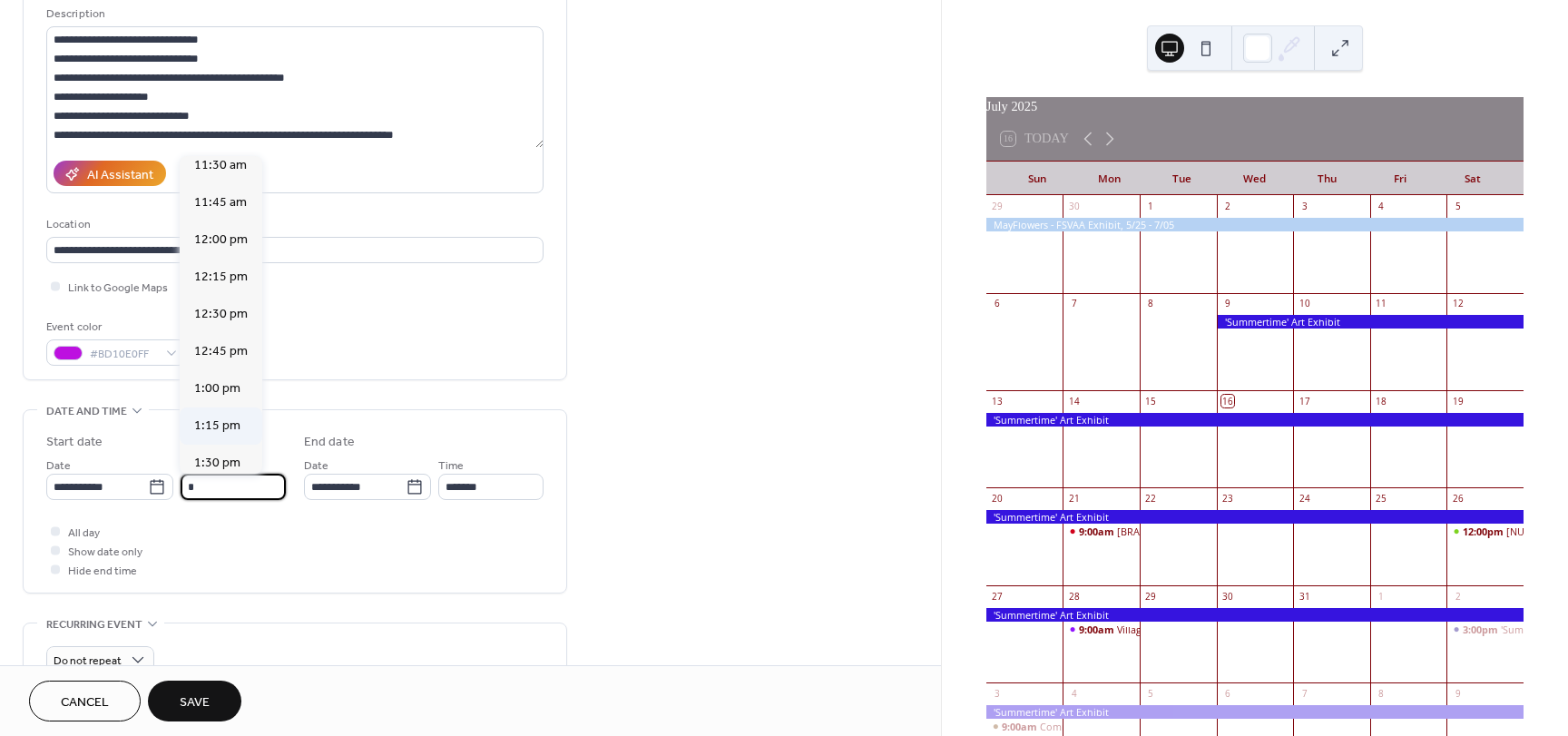 scroll, scrollTop: 1724, scrollLeft: 0, axis: vertical 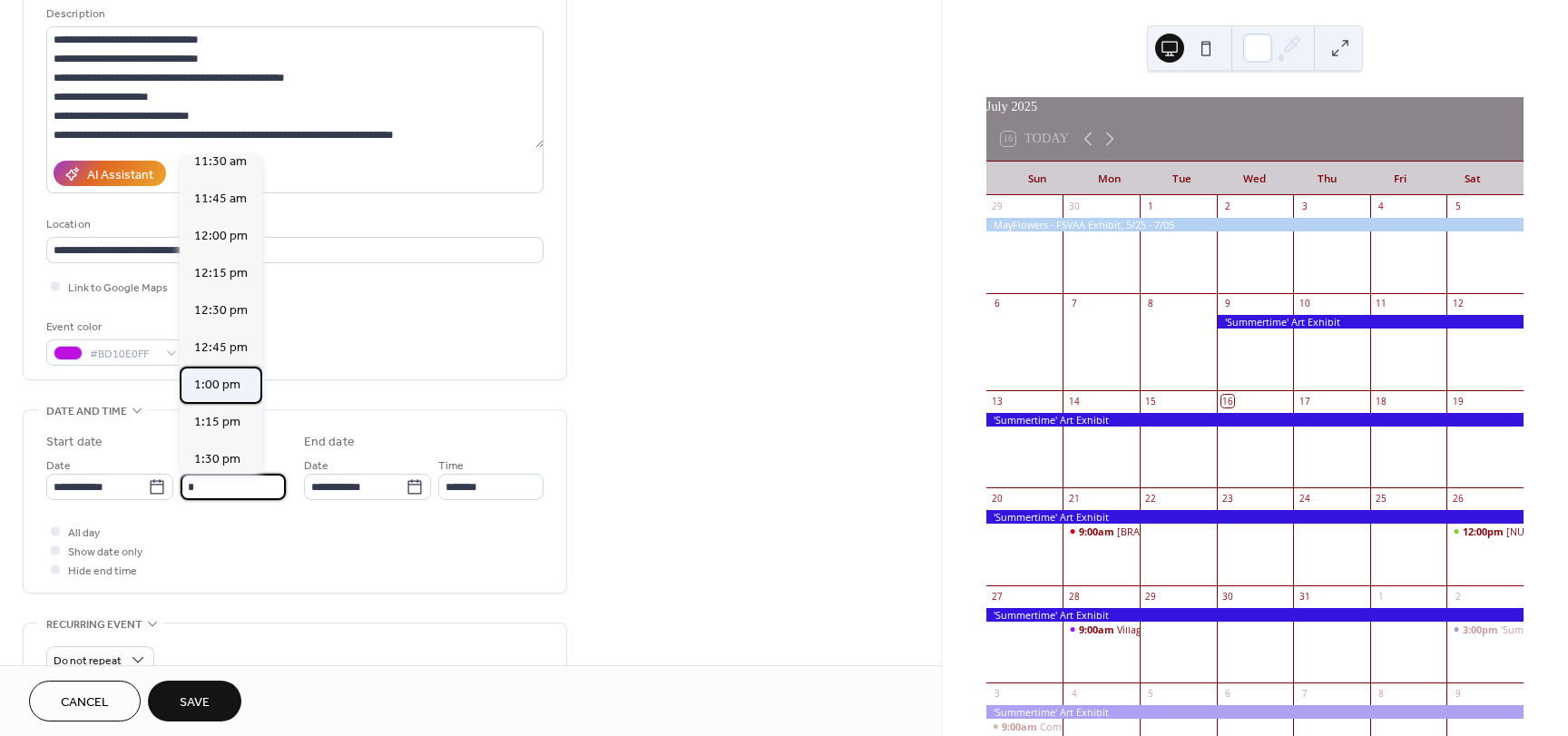 click on "1:00 pm" at bounding box center [217, 385] 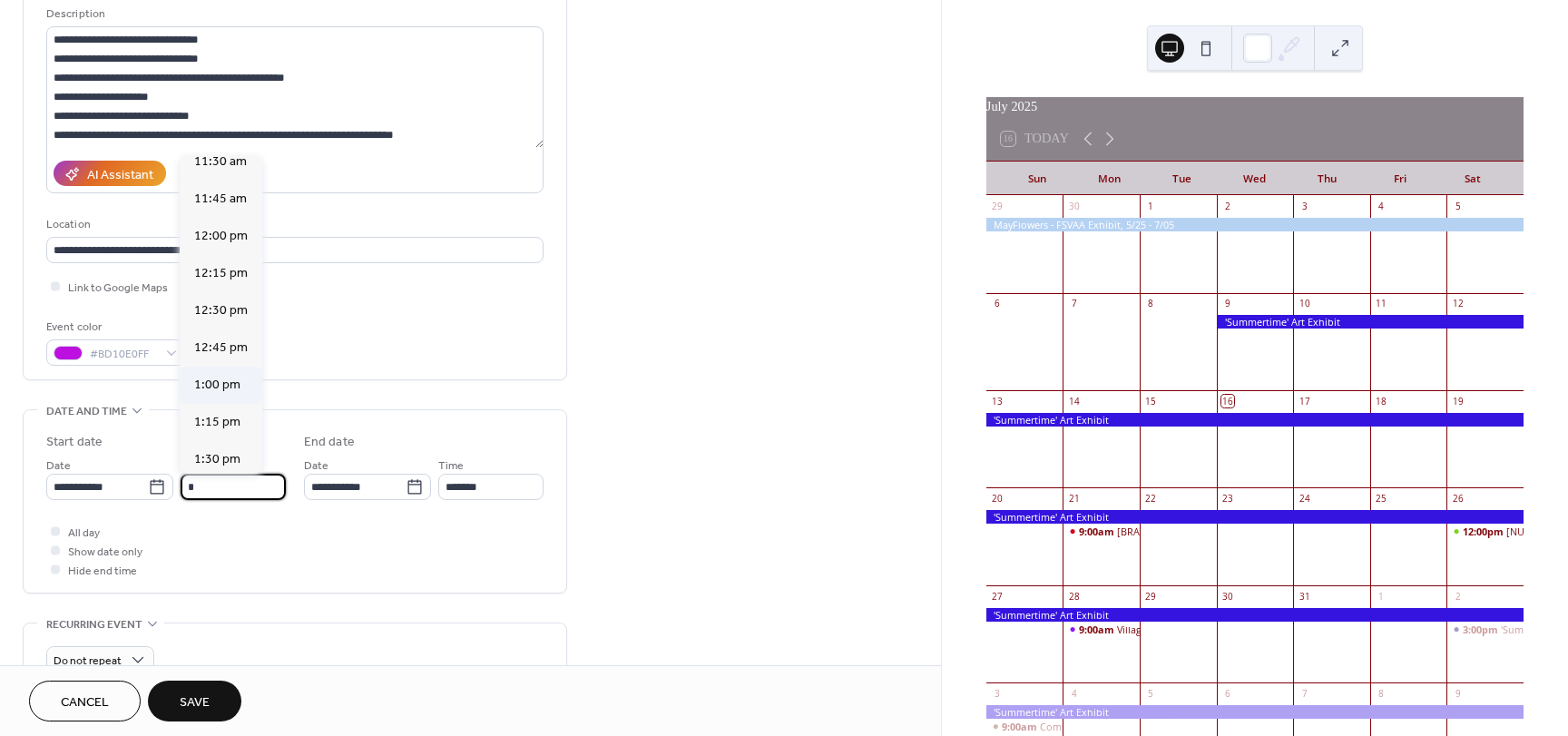 type on "*******" 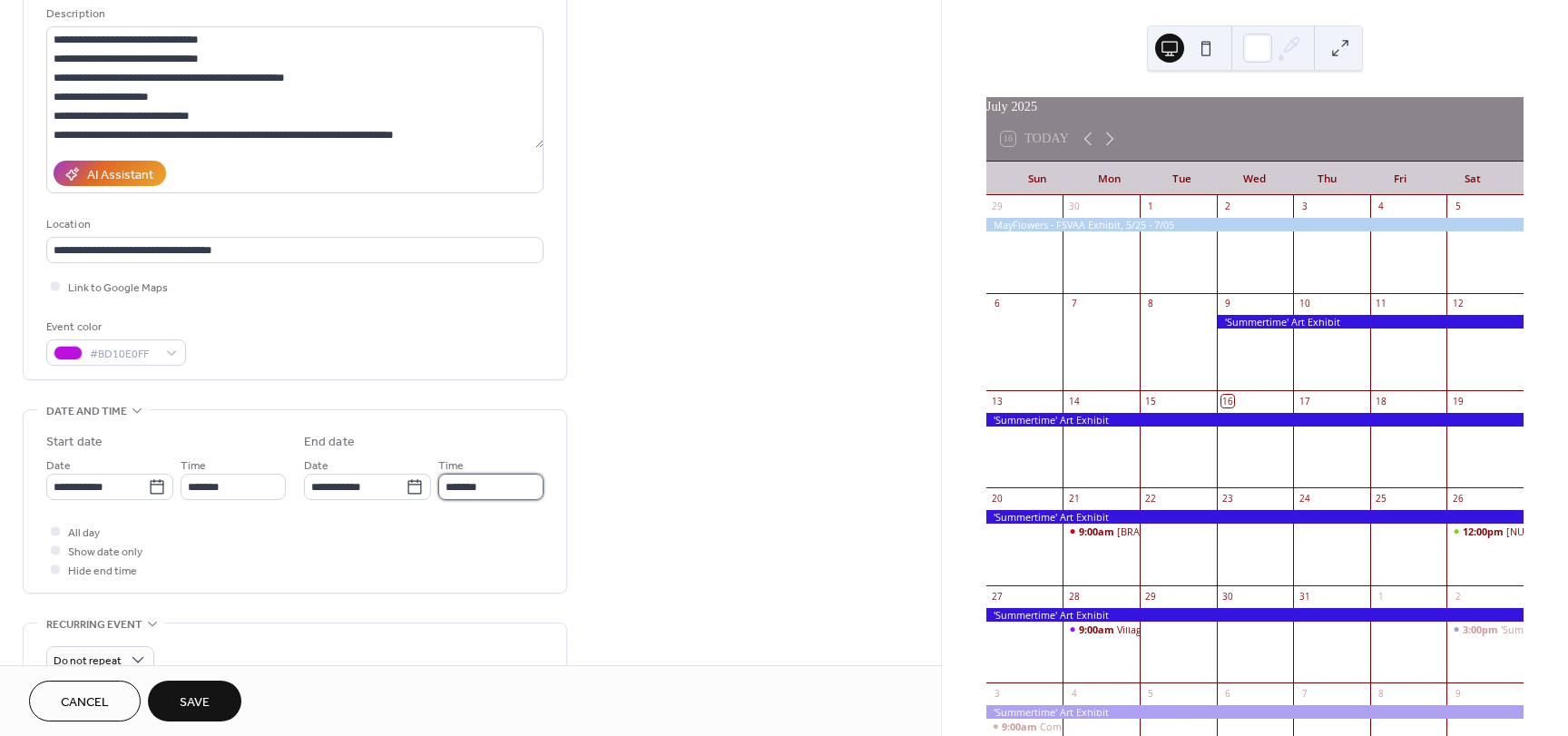 click on "*******" at bounding box center (491, 486) 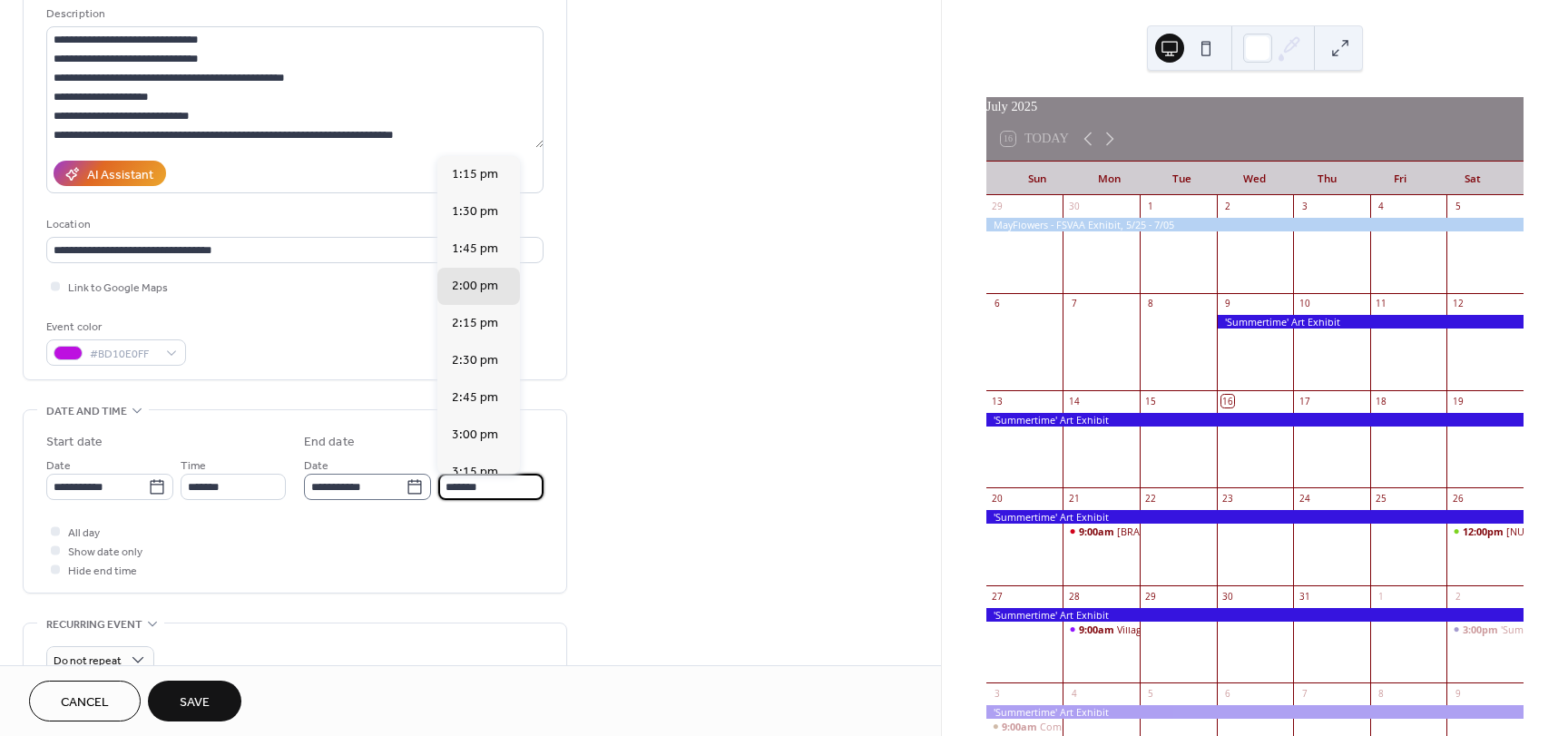 drag, startPoint x: 487, startPoint y: 485, endPoint x: 390, endPoint y: 483, distance: 97.02062 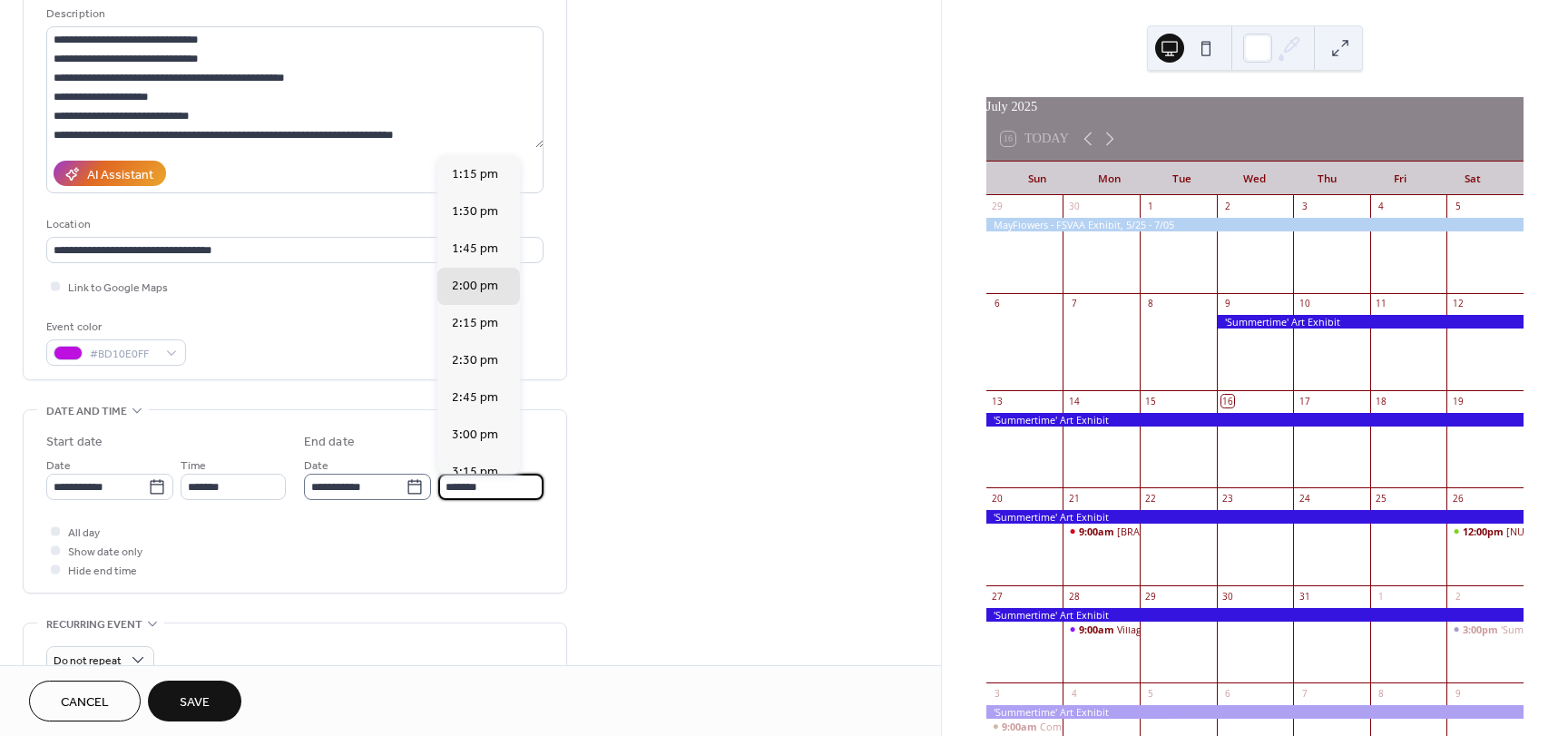 click on "**********" at bounding box center (424, 477) 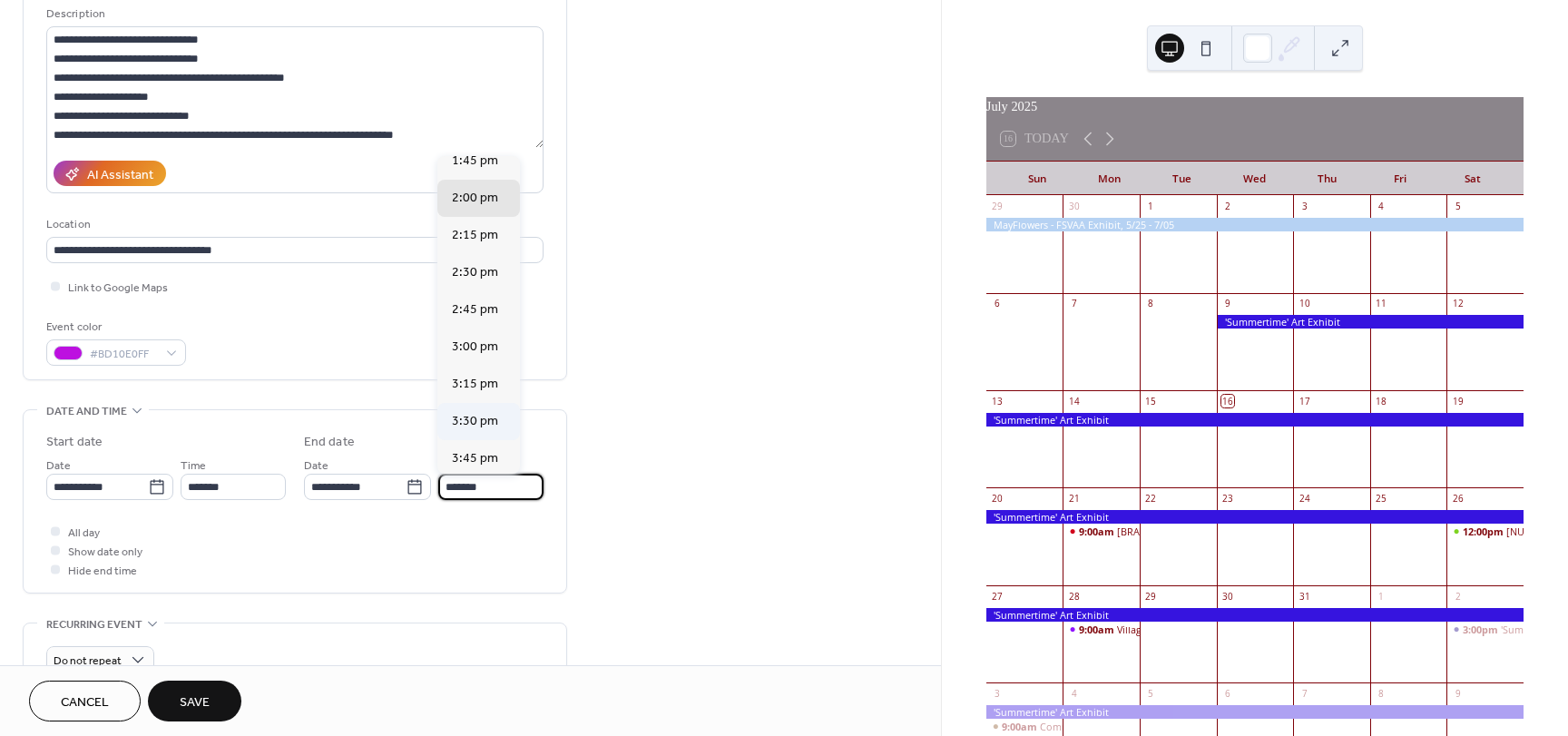 scroll, scrollTop: 91, scrollLeft: 0, axis: vertical 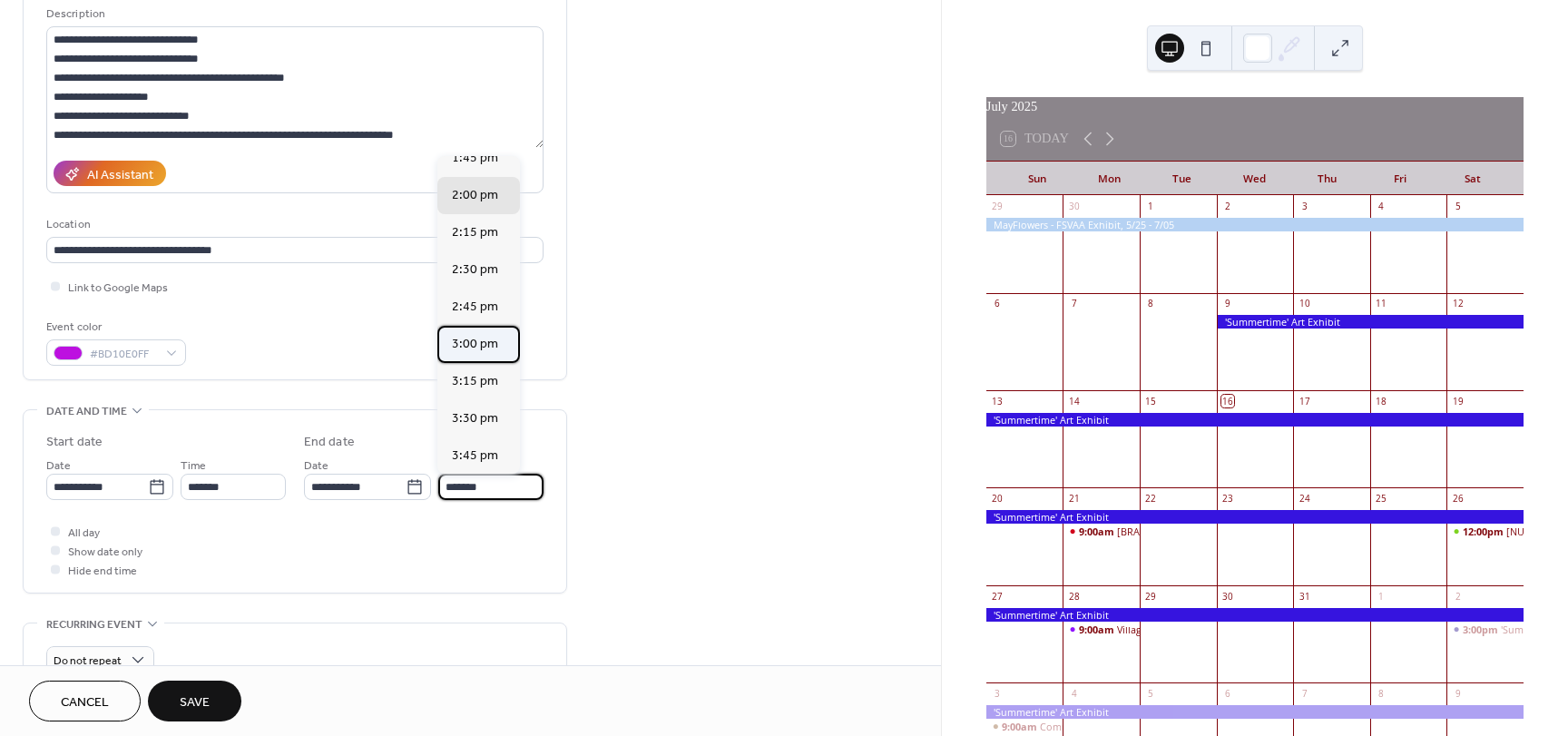 click on "3:00 pm" at bounding box center (475, 344) 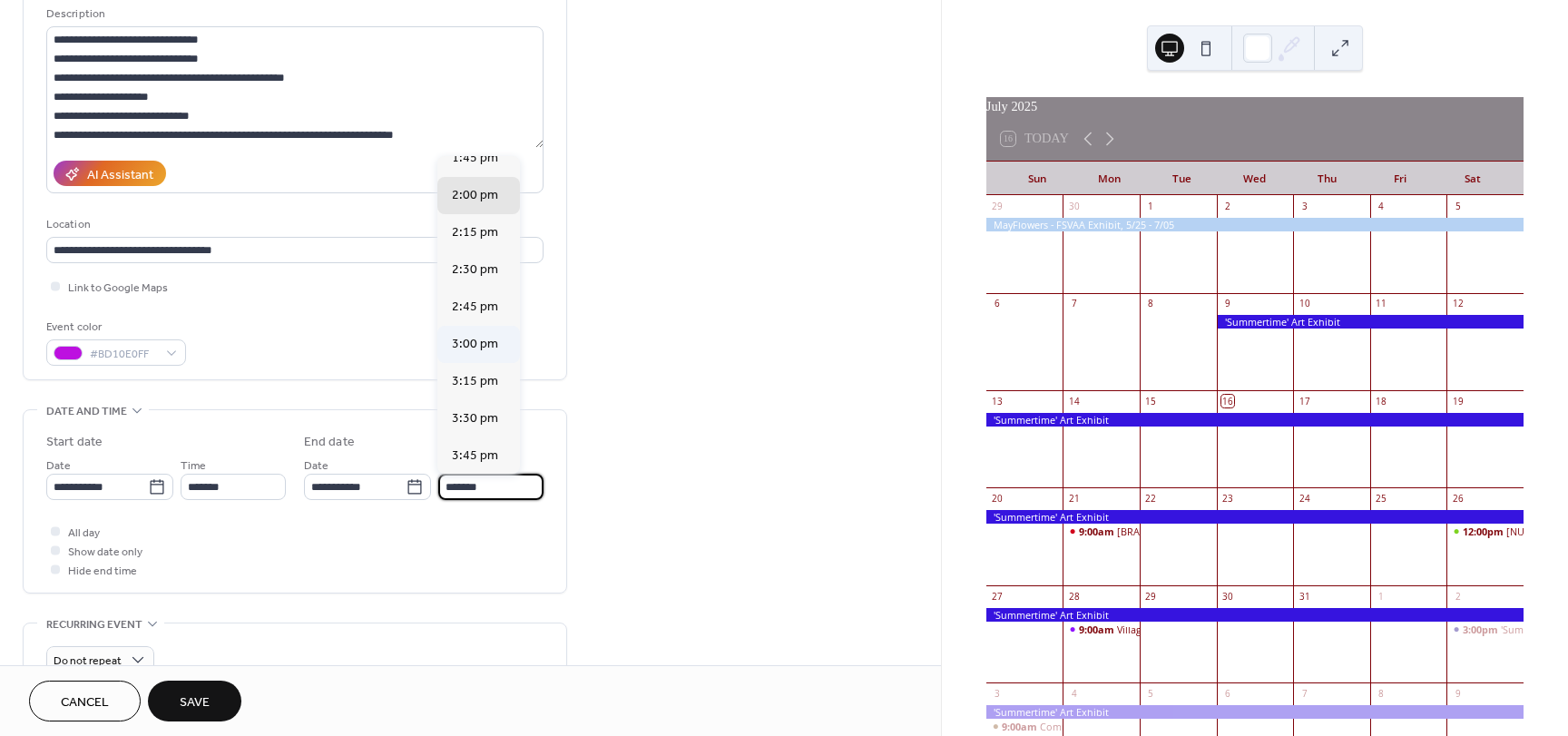 type on "*******" 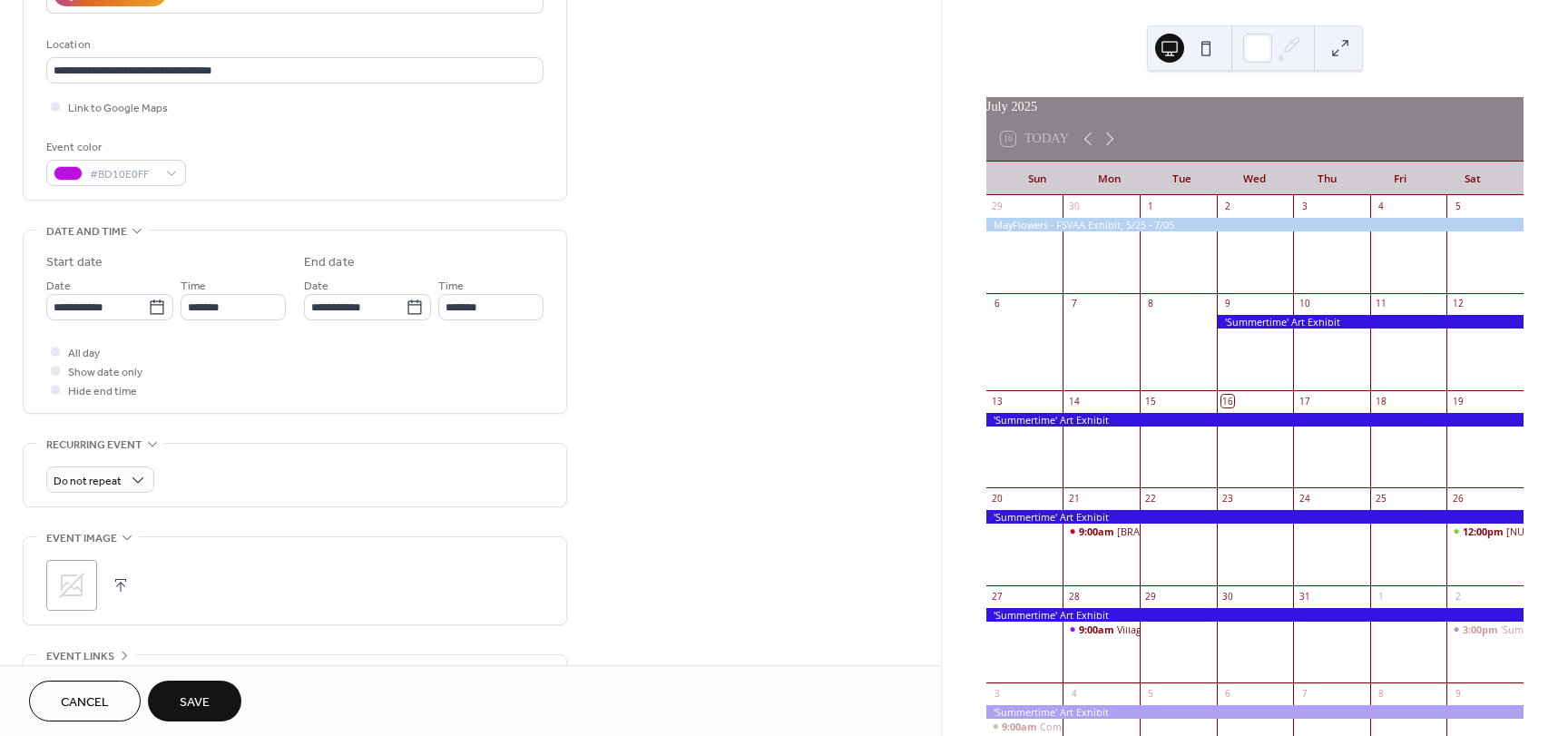 scroll, scrollTop: 363, scrollLeft: 0, axis: vertical 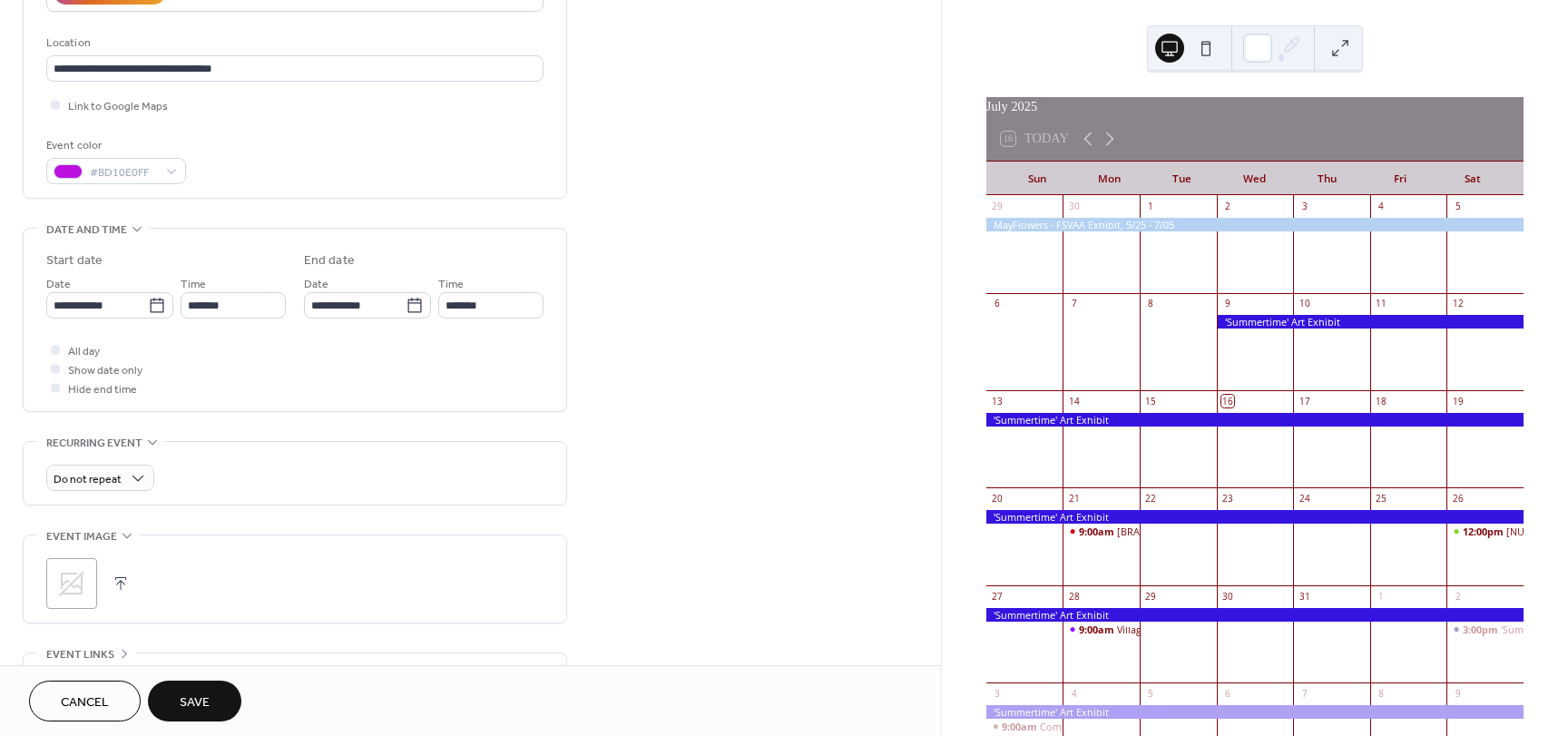 click on "Save" at bounding box center (194, 702) 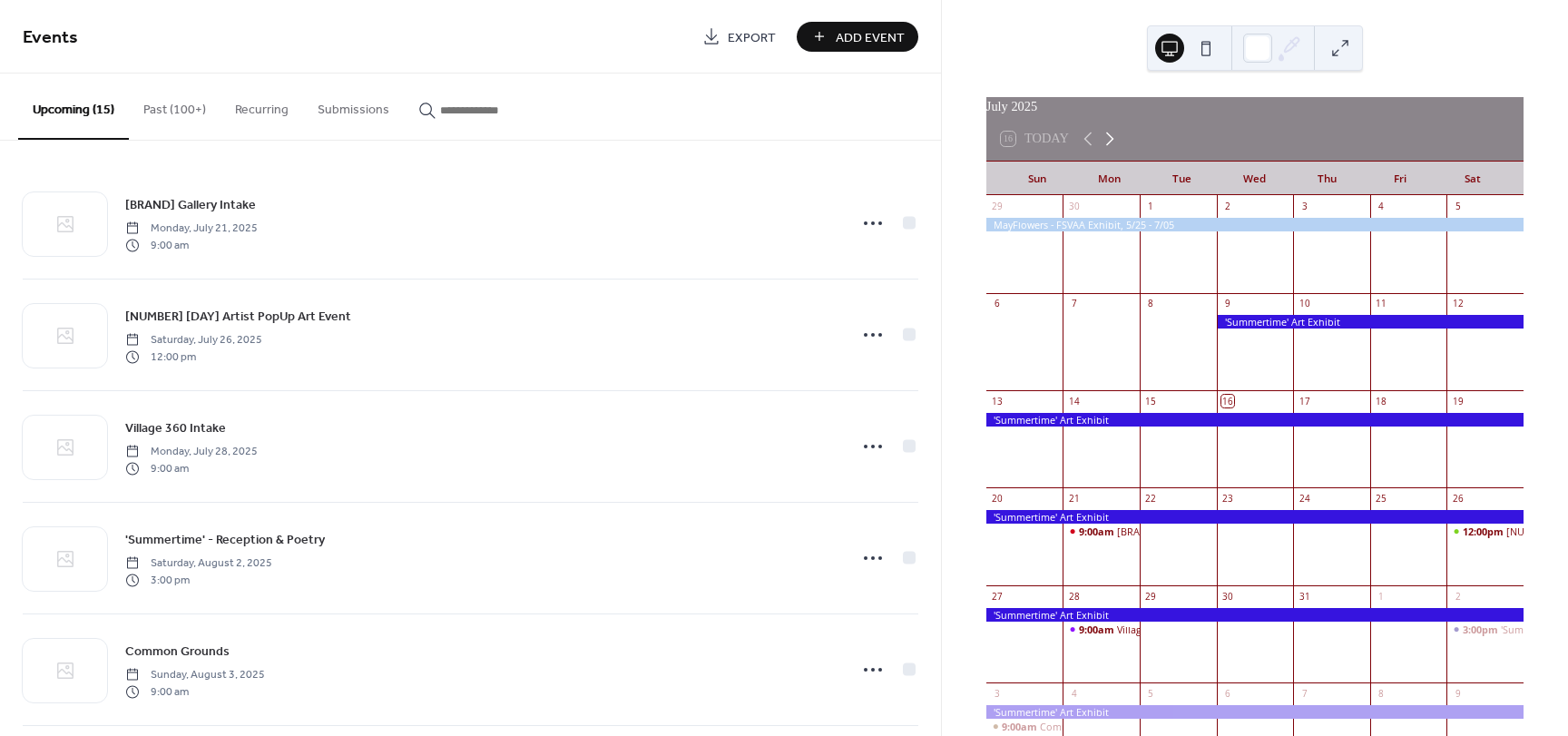 click 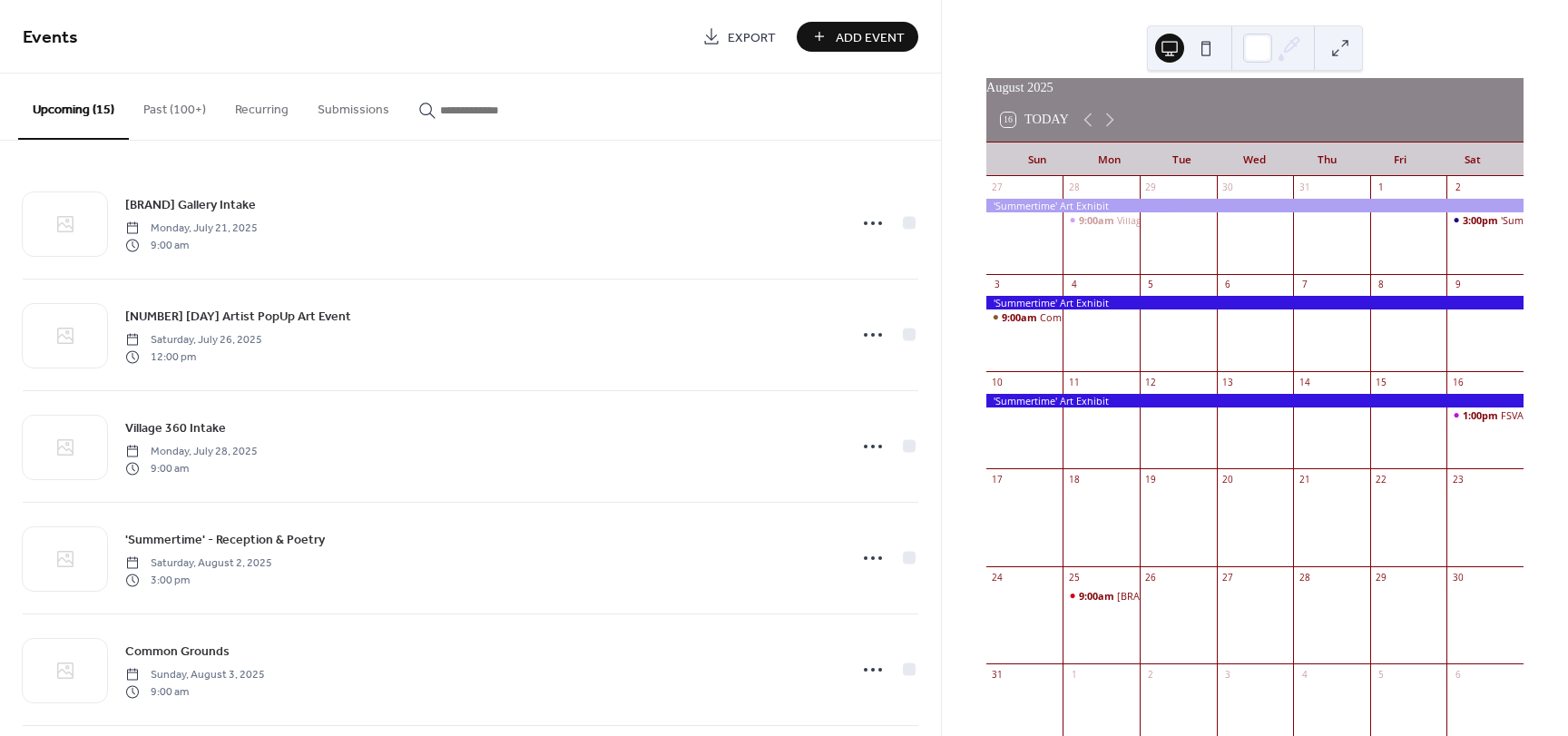 scroll, scrollTop: 0, scrollLeft: 0, axis: both 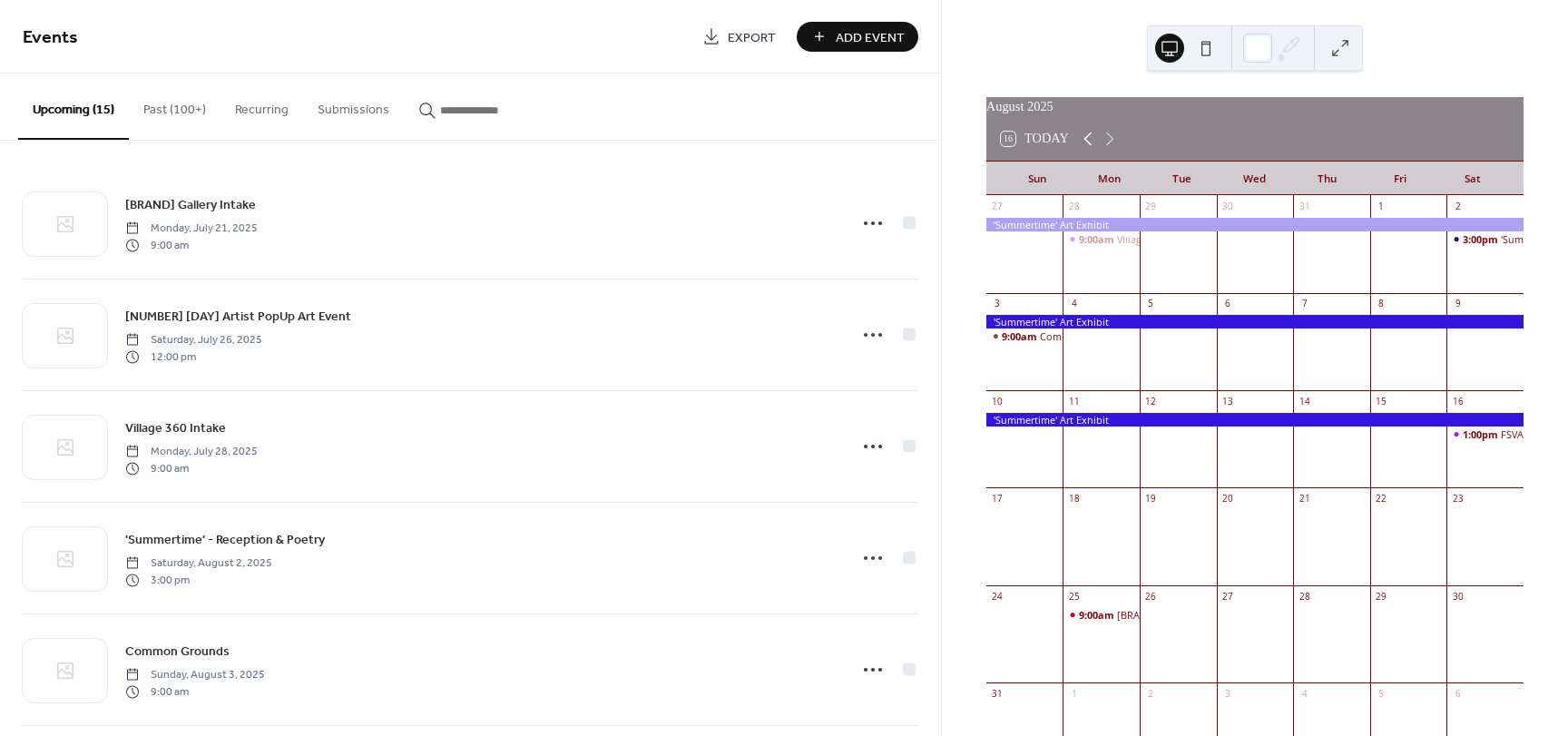 click 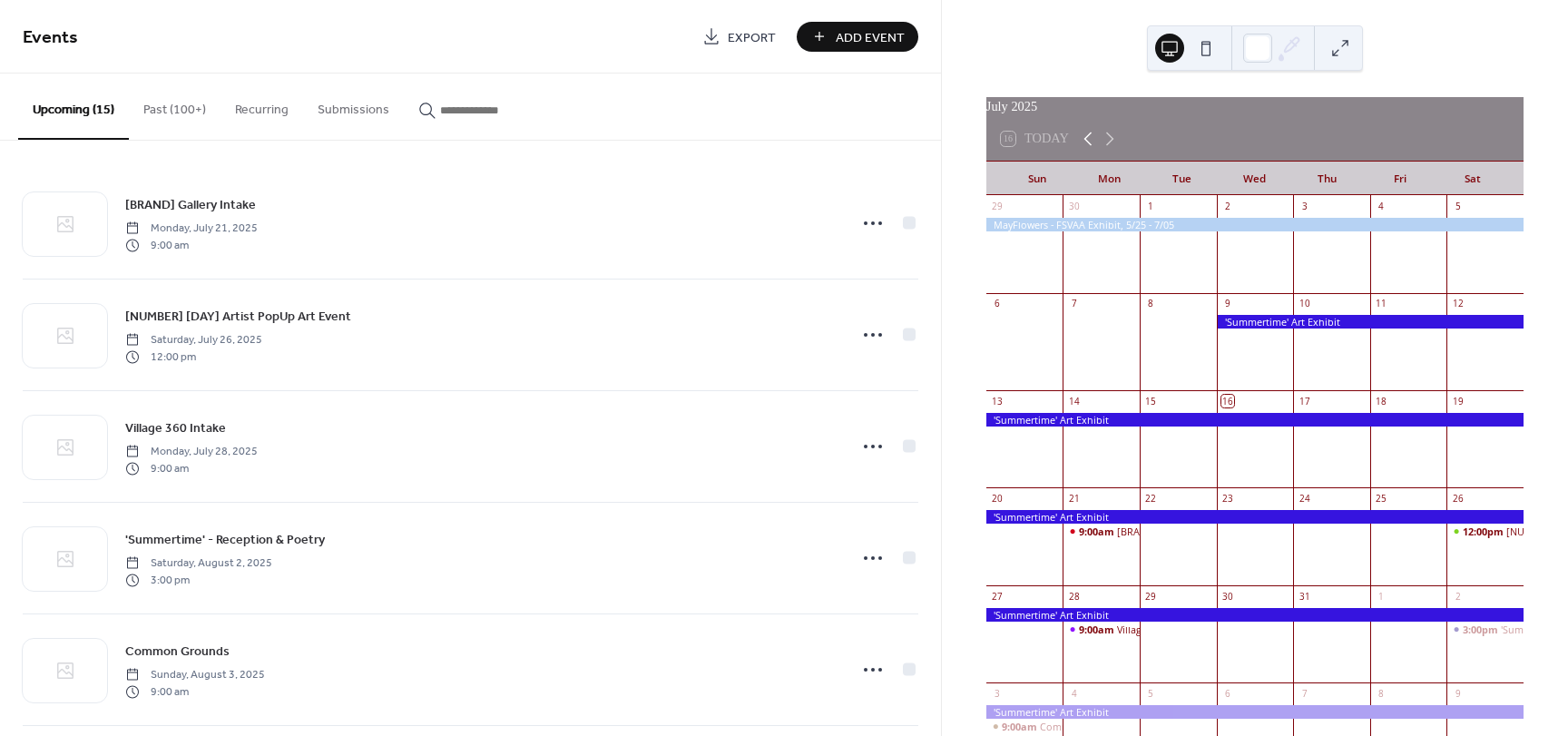 click 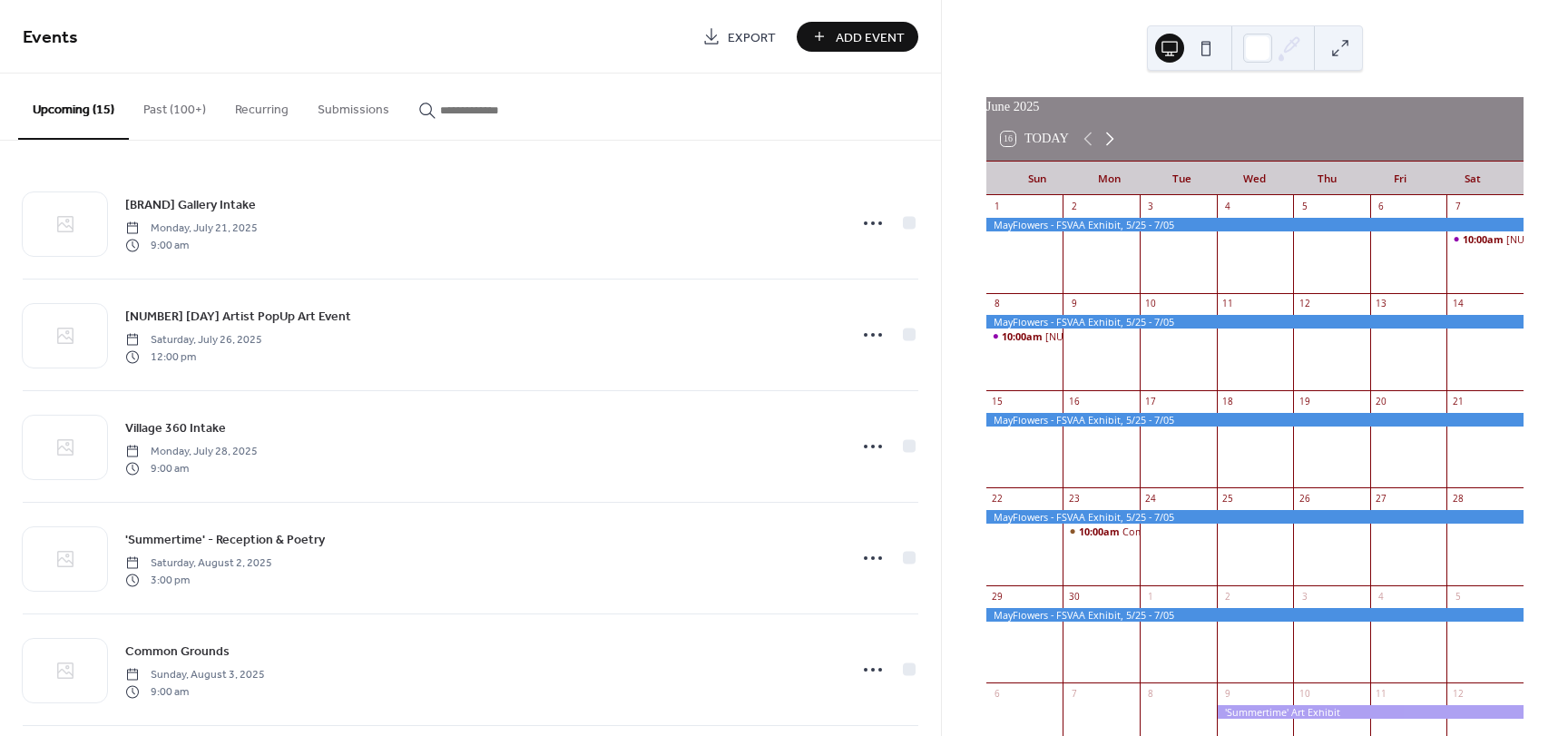 click 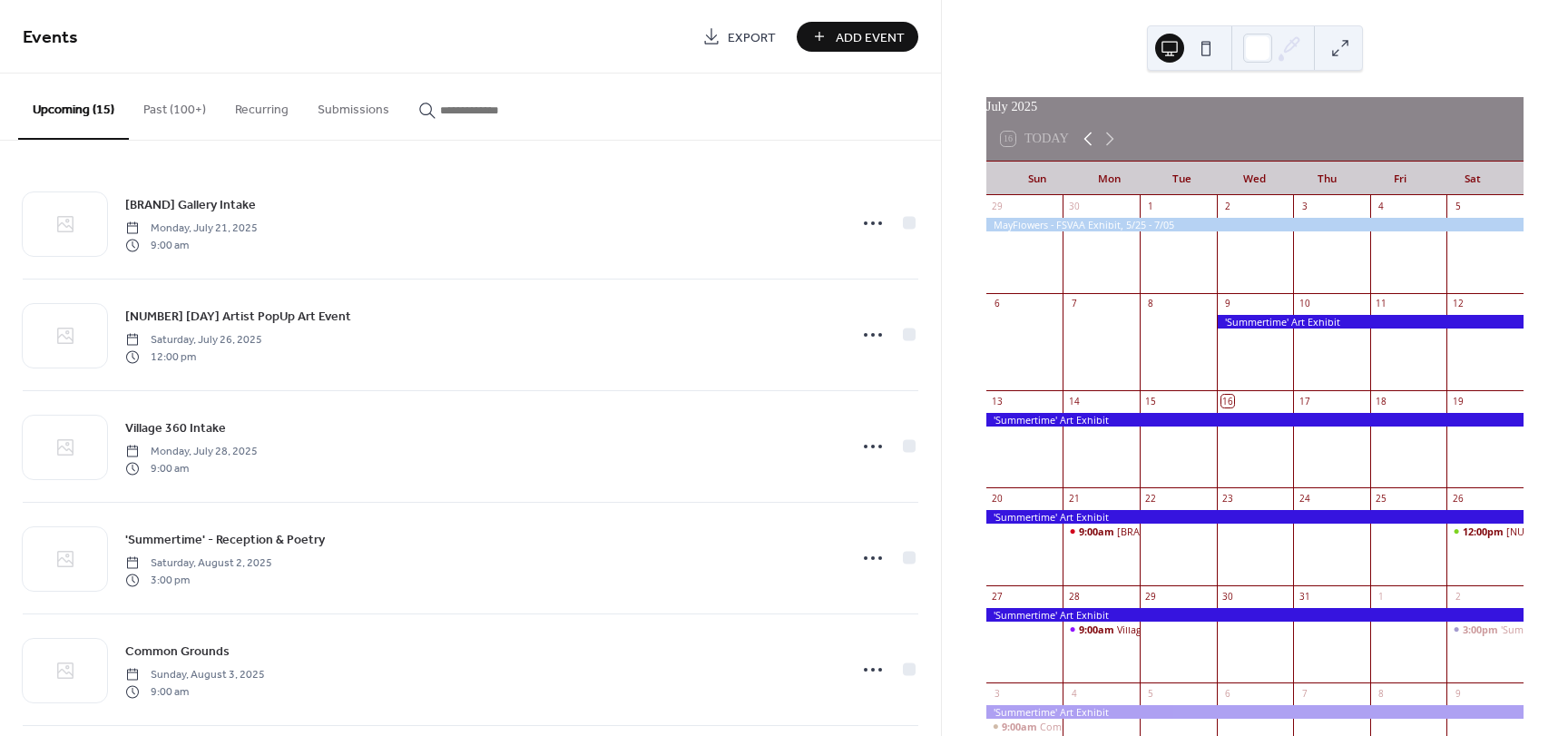 click 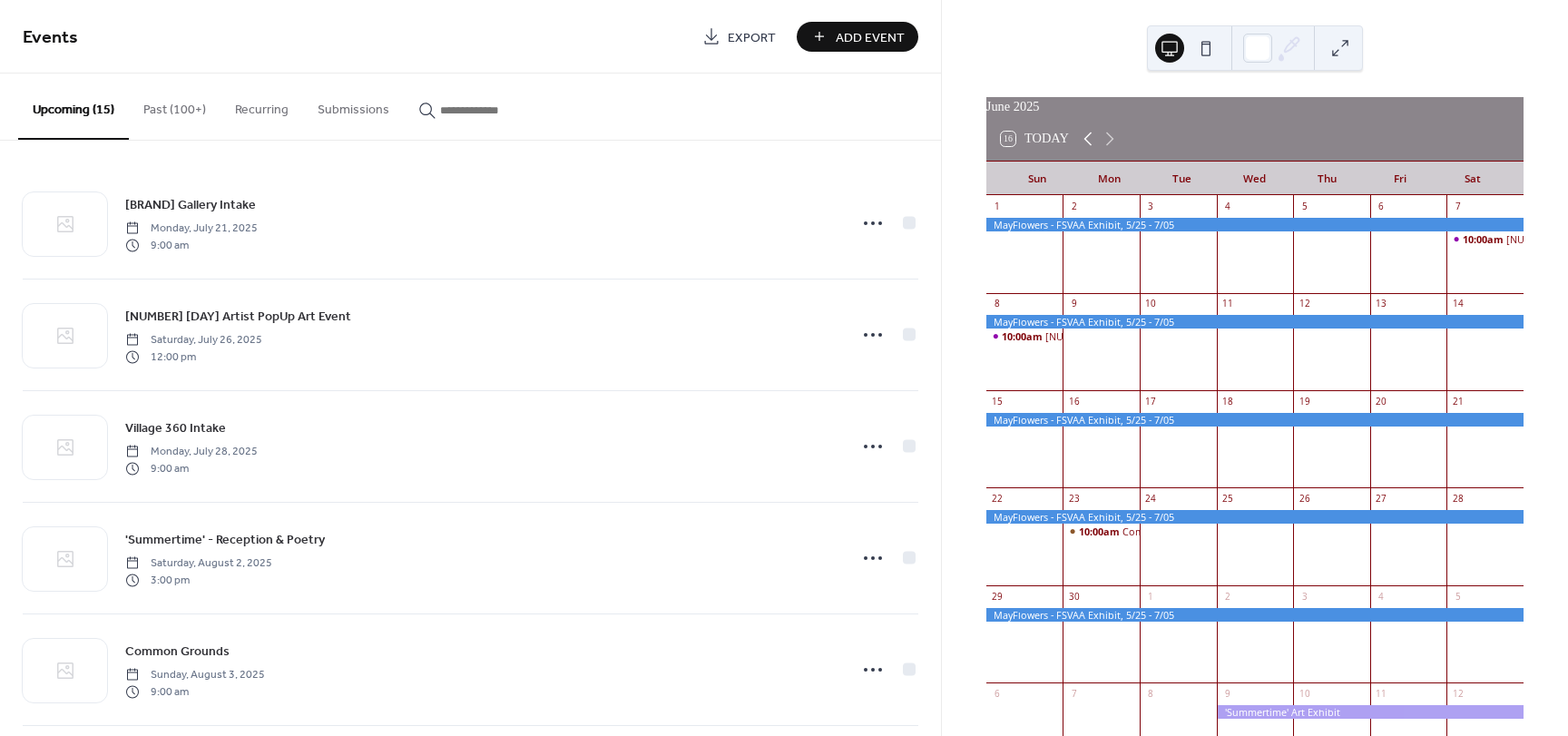 click 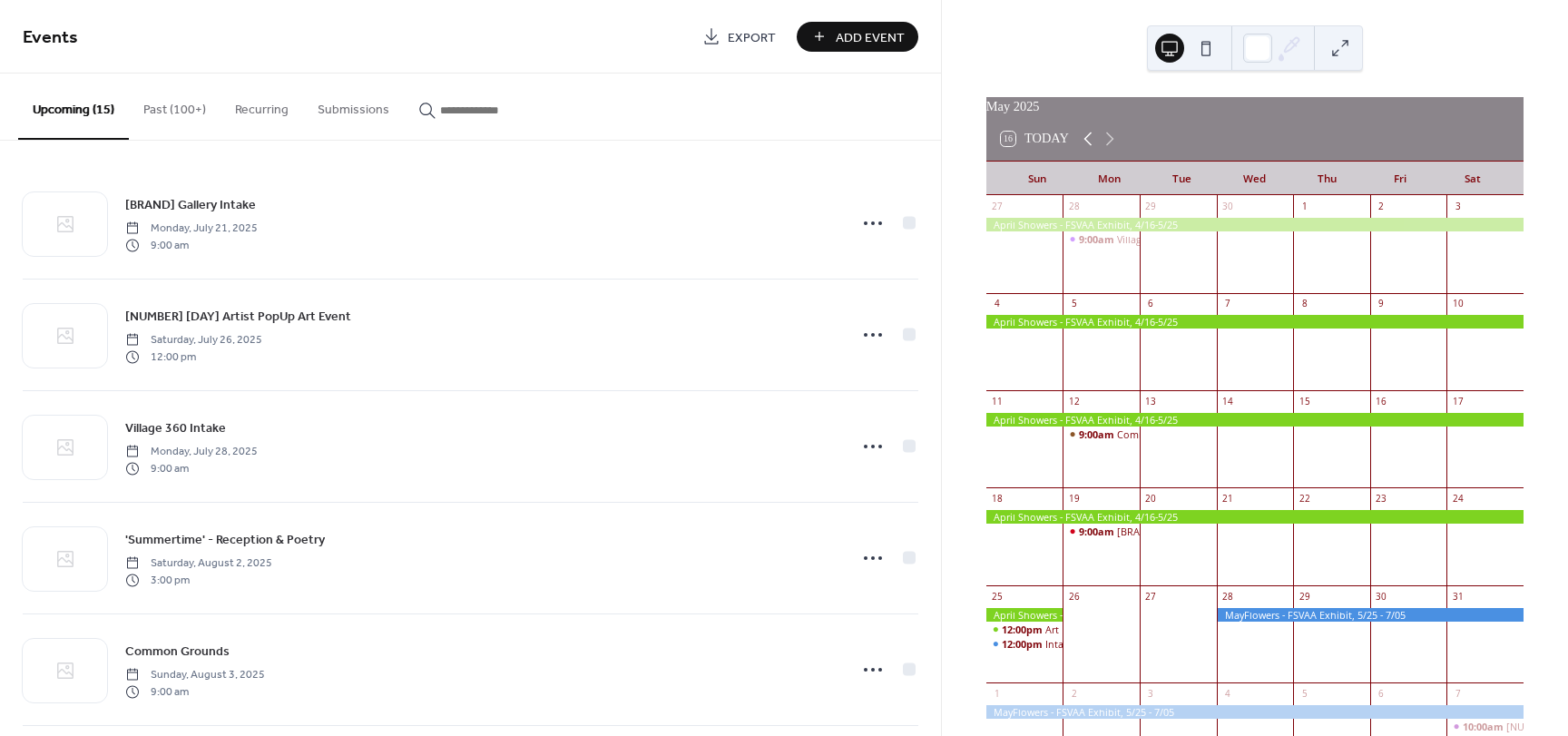 click 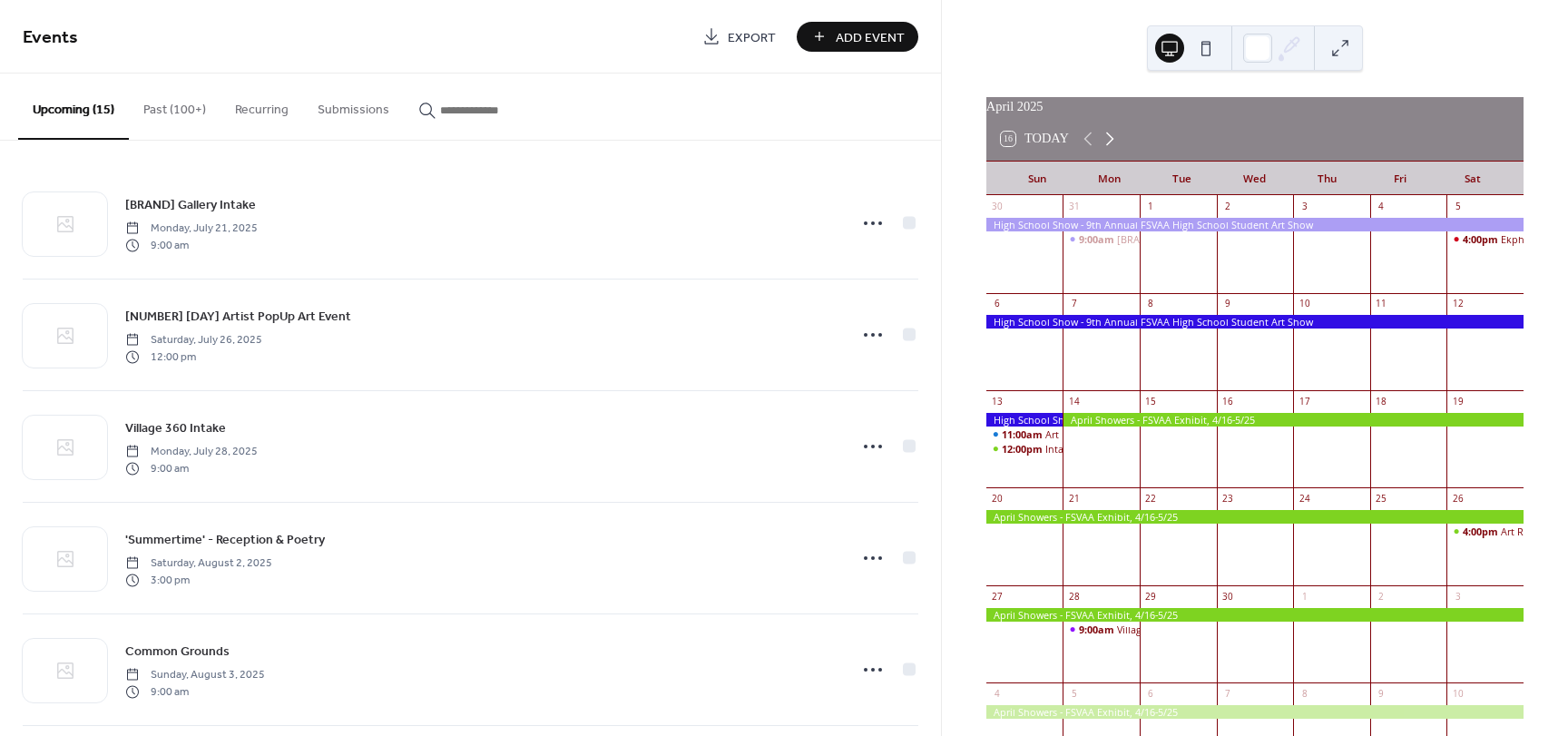 click 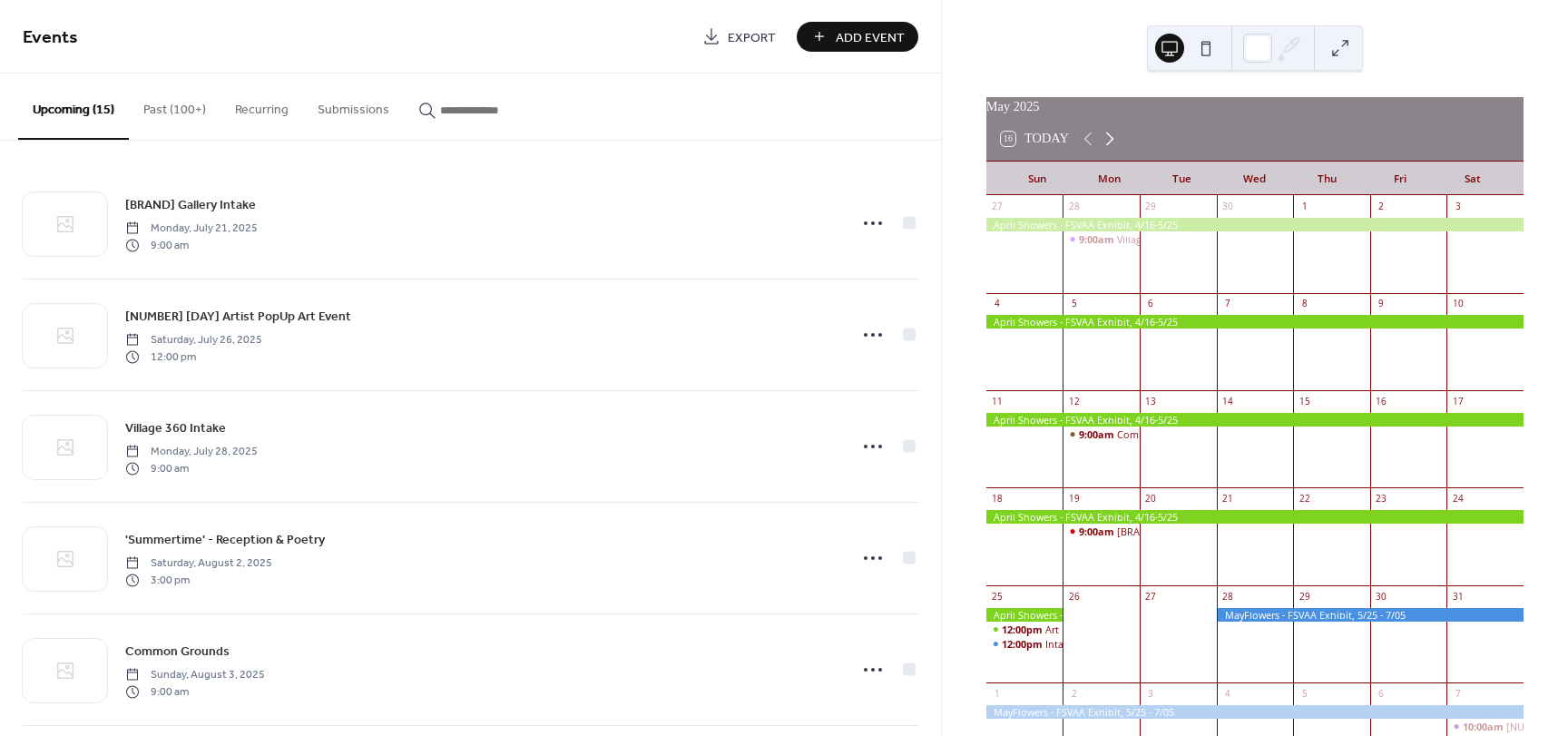 click 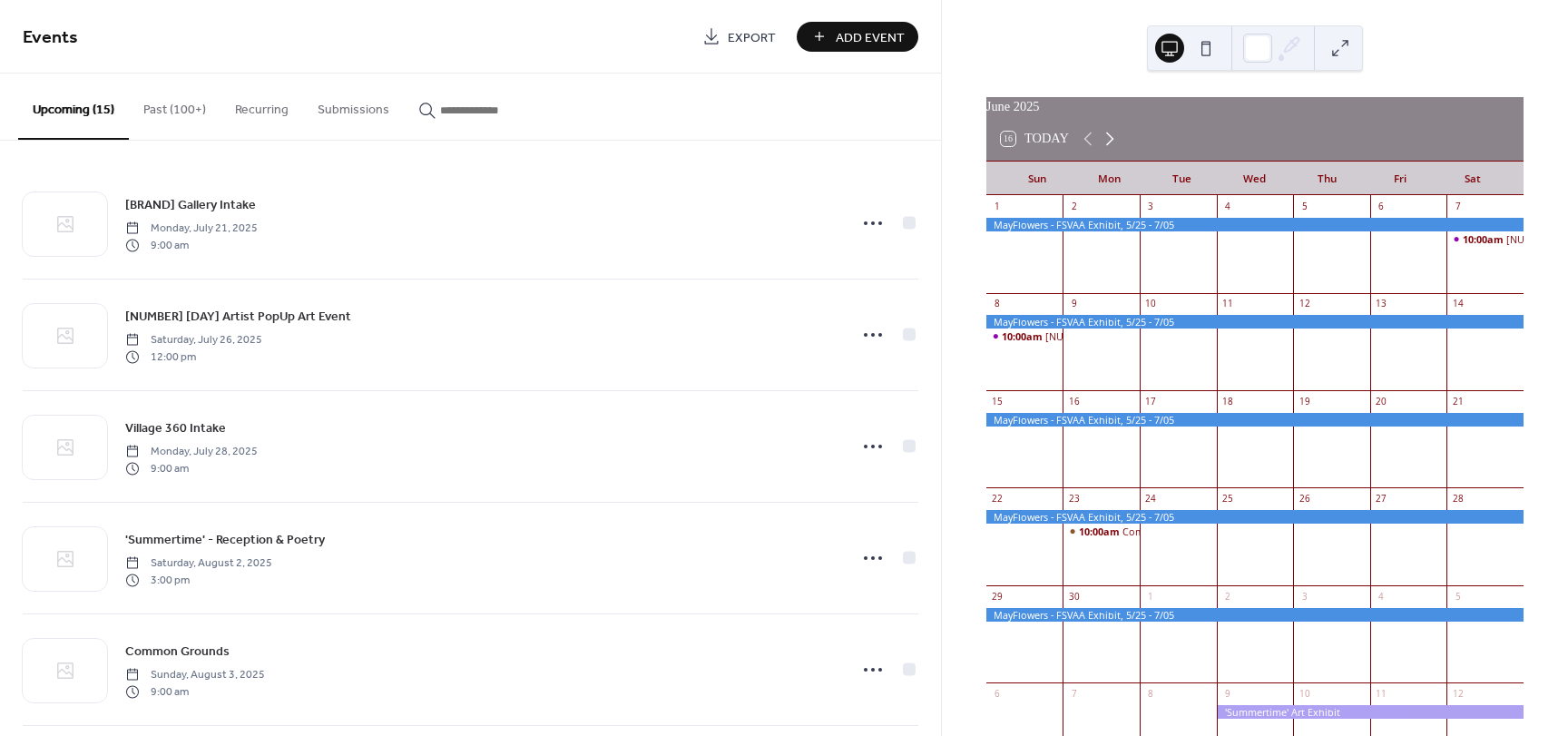 click 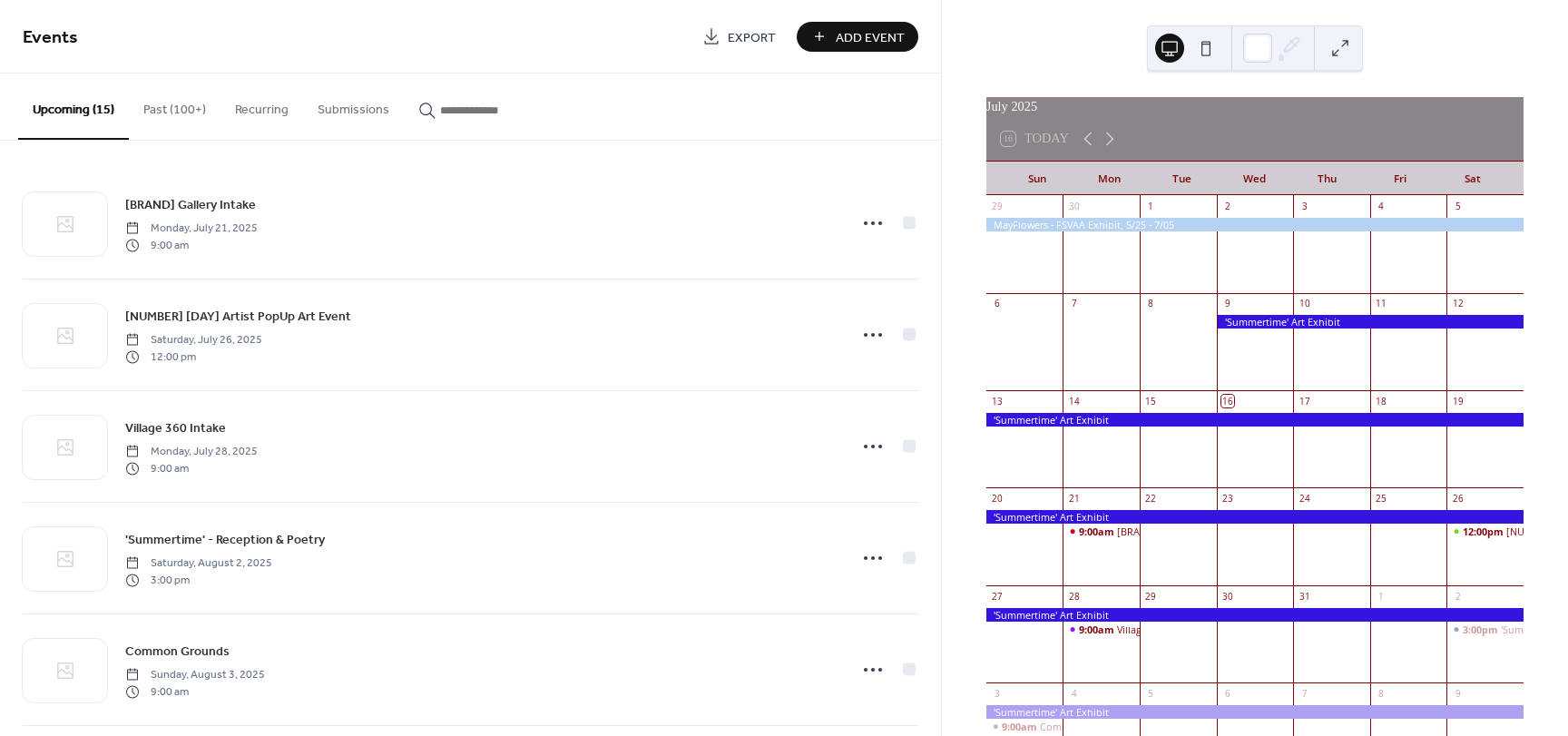 click at bounding box center (1370, 321) 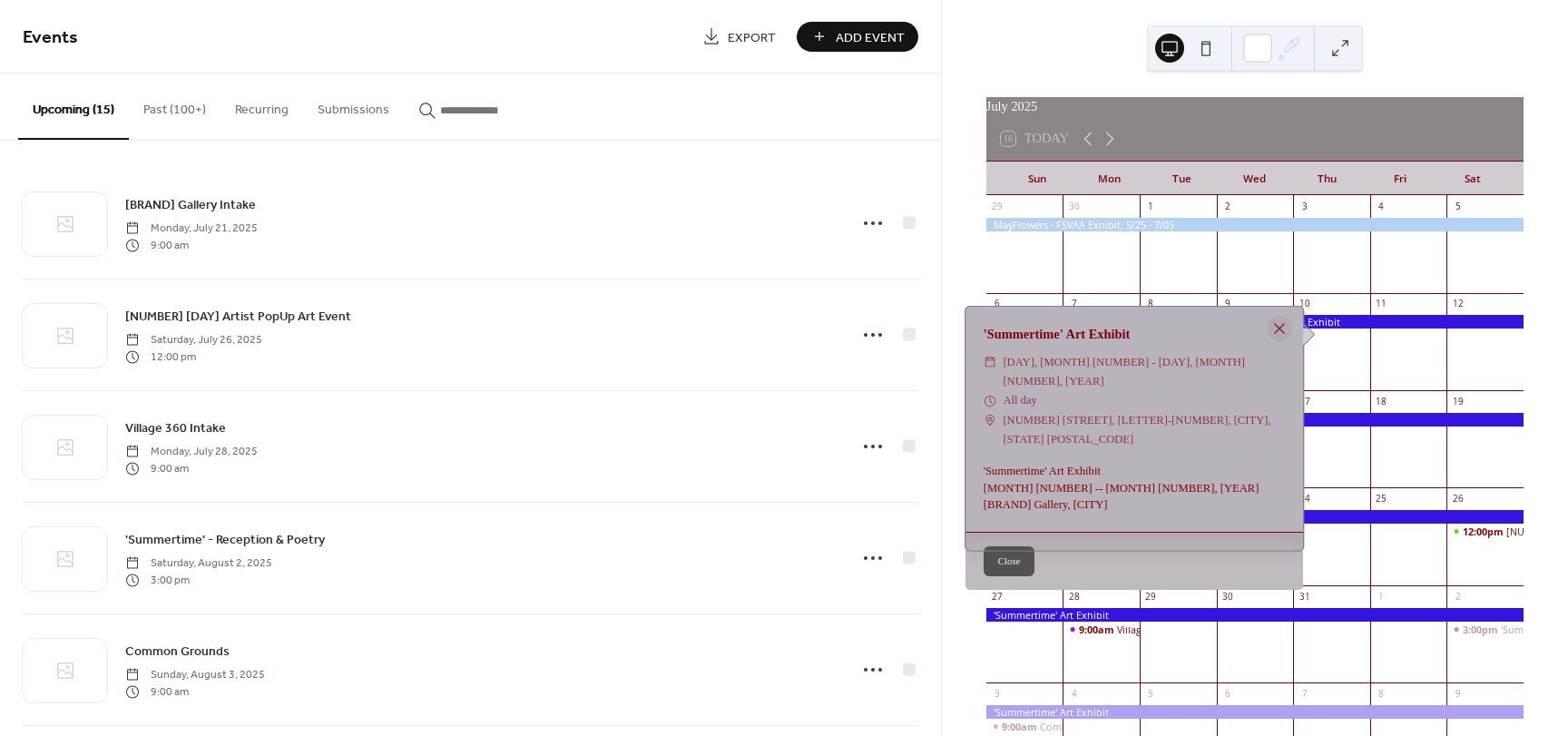 click at bounding box center (1370, 321) 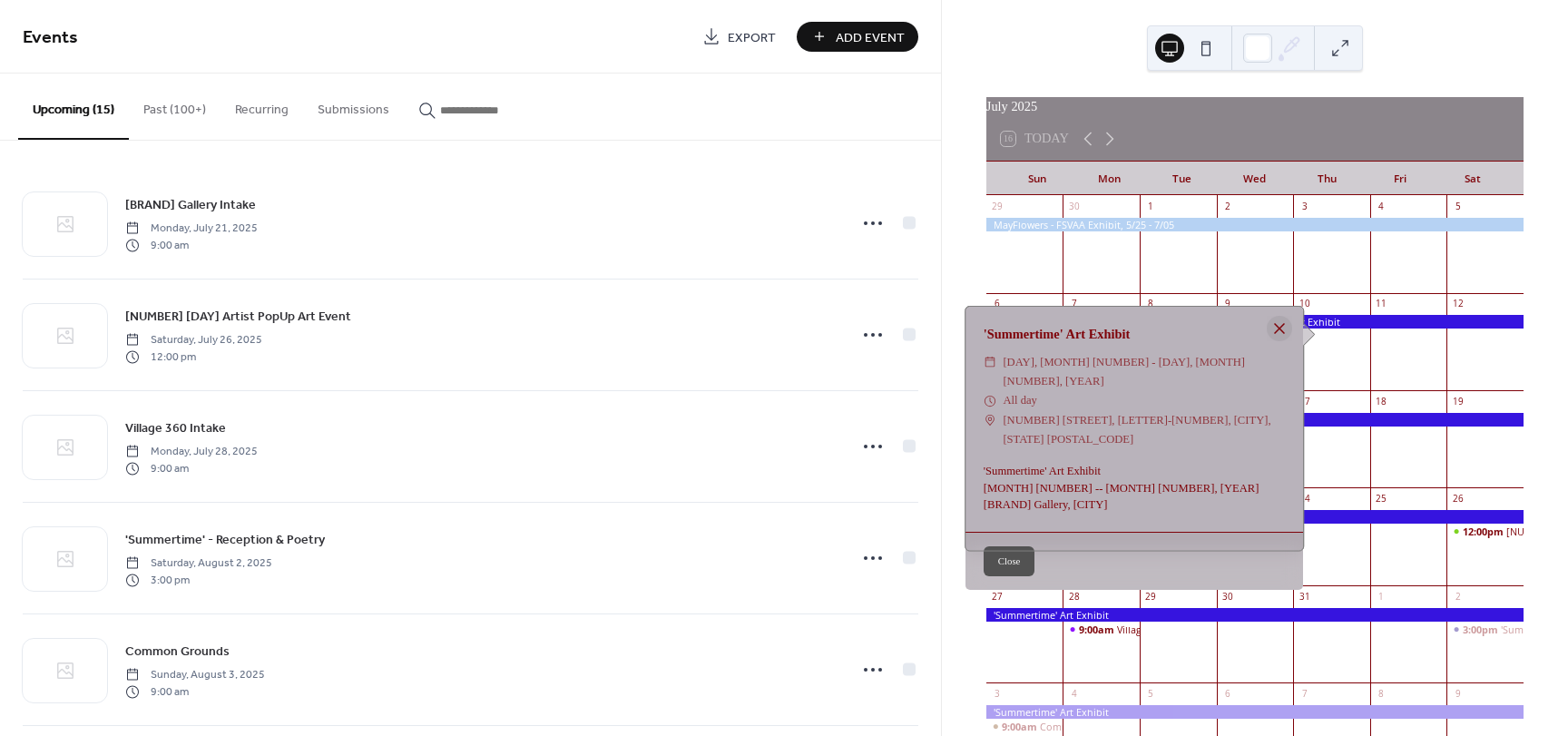 click at bounding box center (1279, 329) 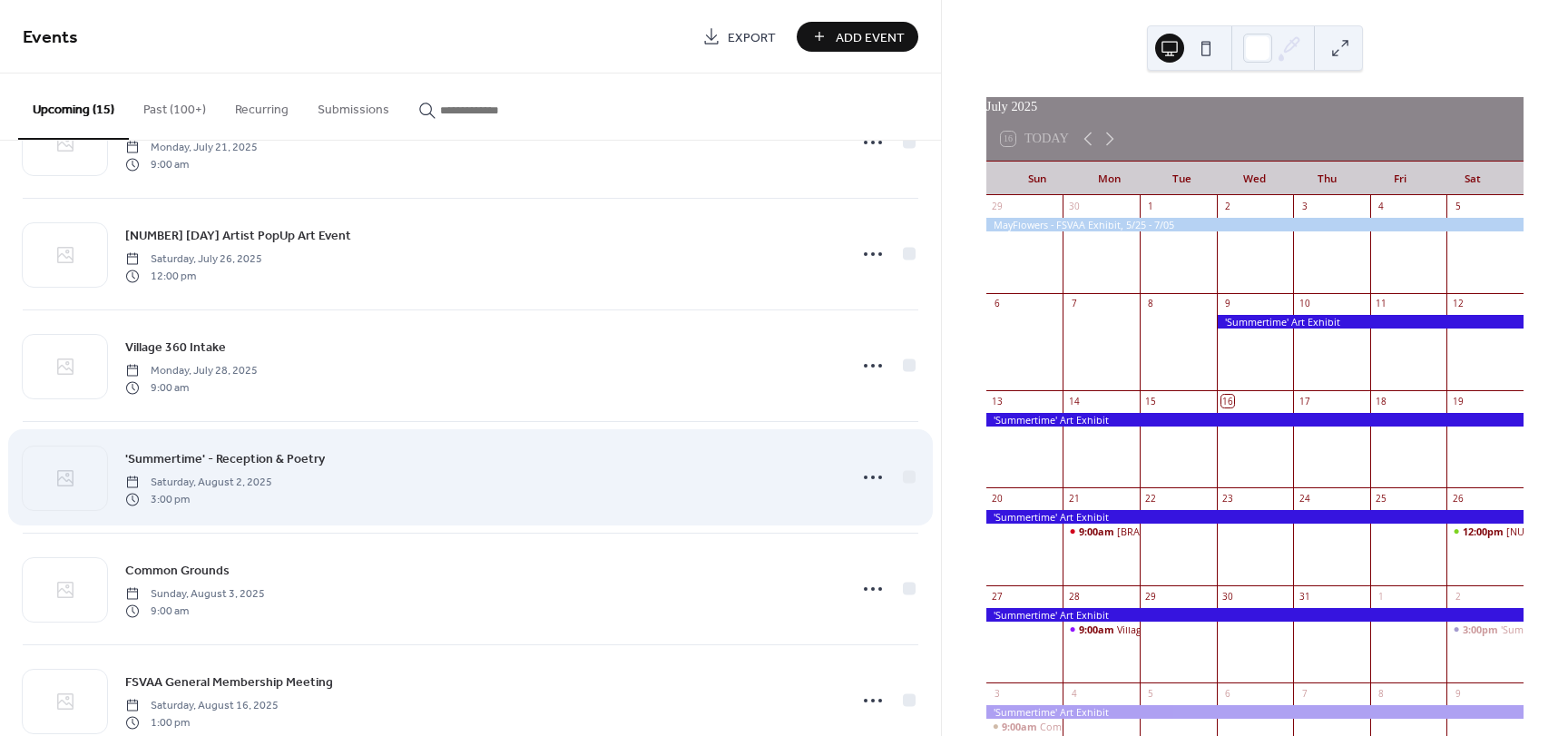 scroll, scrollTop: 0, scrollLeft: 0, axis: both 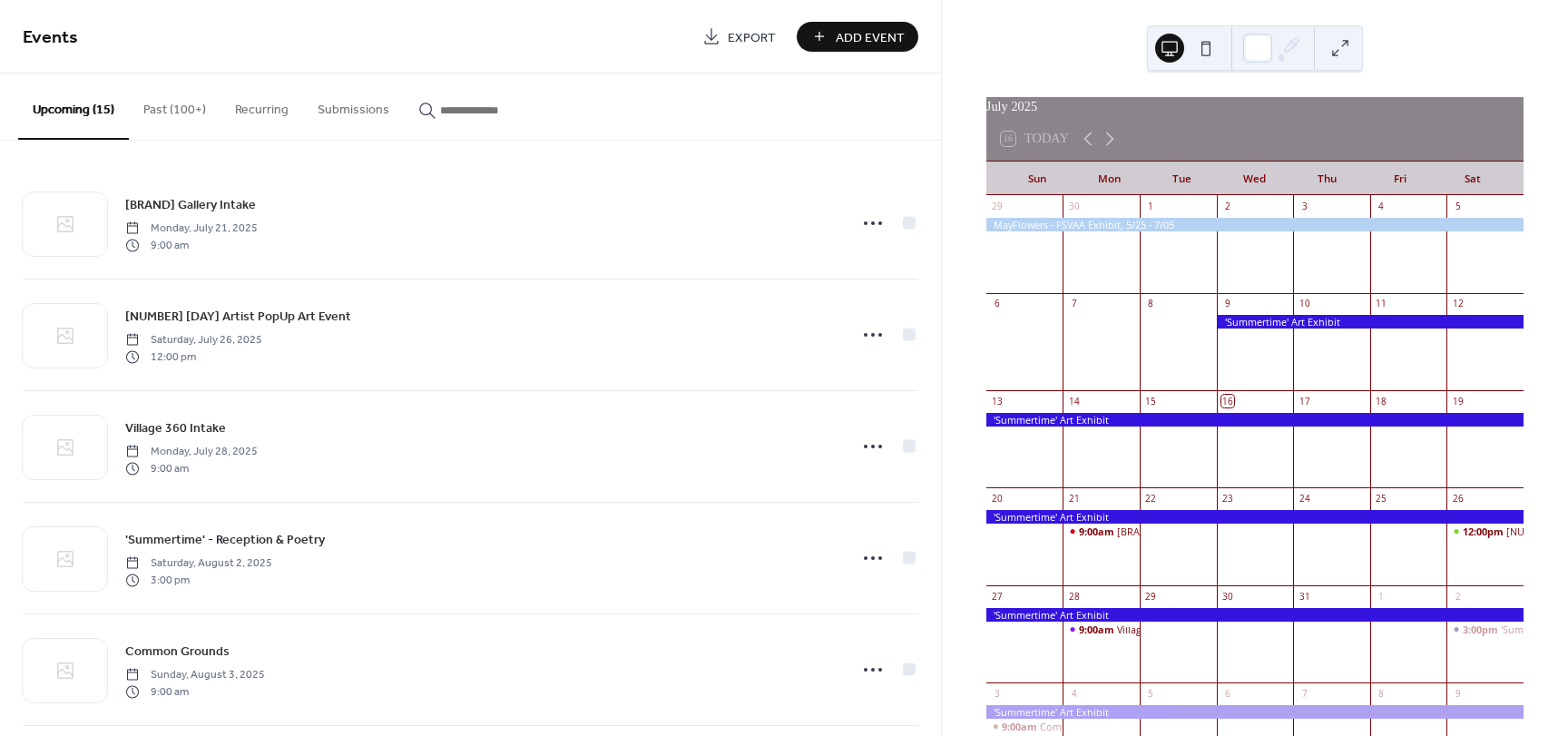 click on "Recurring" at bounding box center [261, 105] 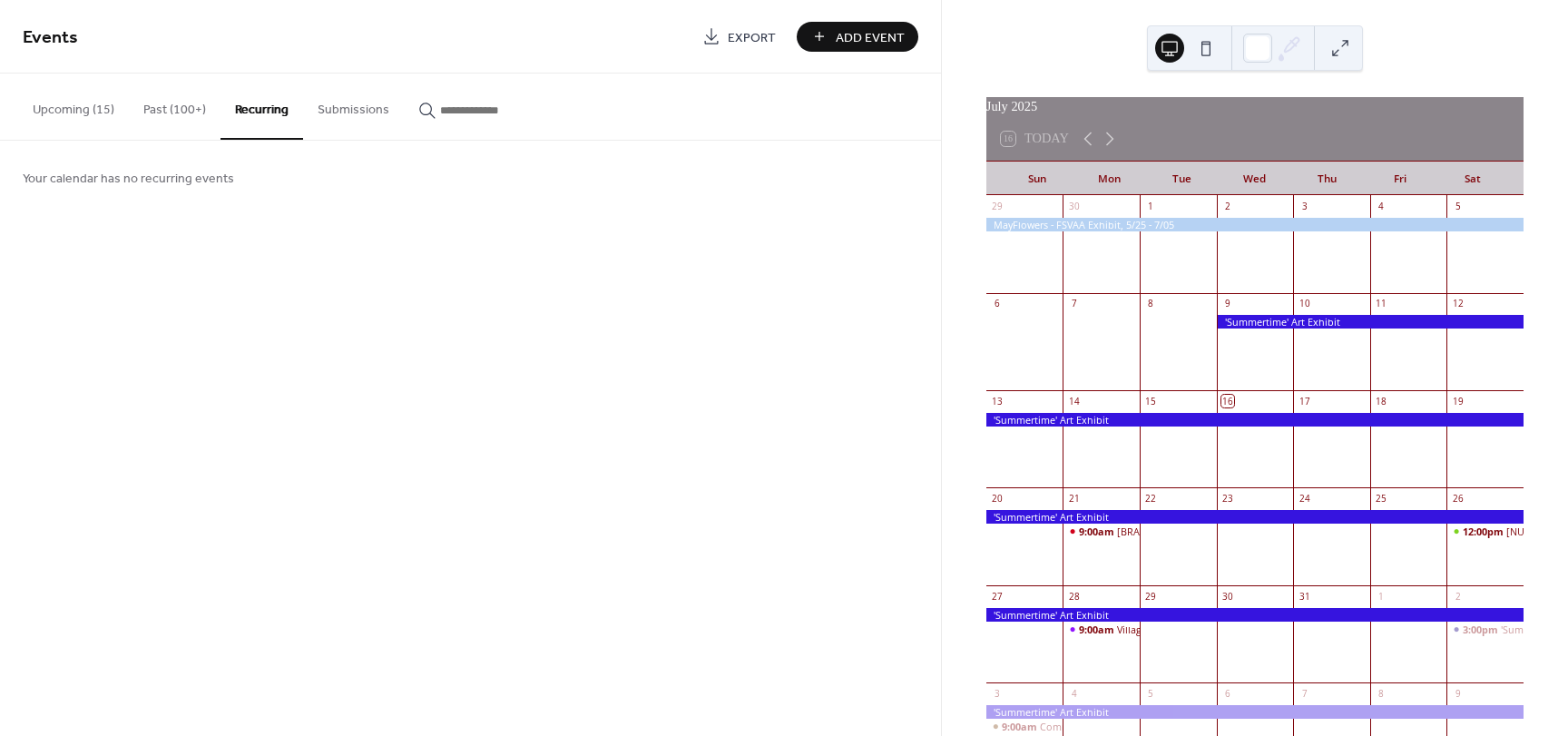 click on "Upcoming (15)" at bounding box center (74, 105) 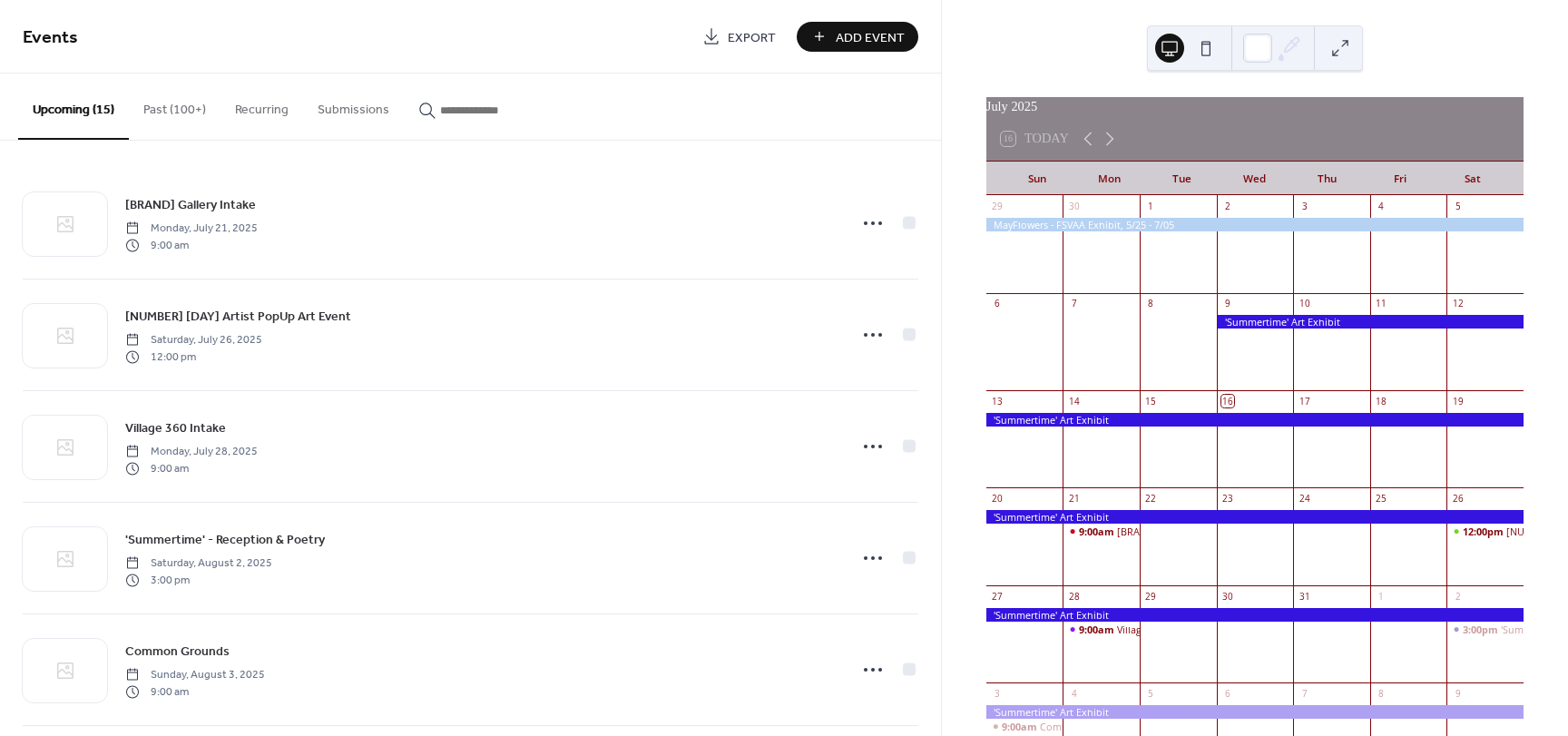 click on "Past (100+)" at bounding box center (174, 105) 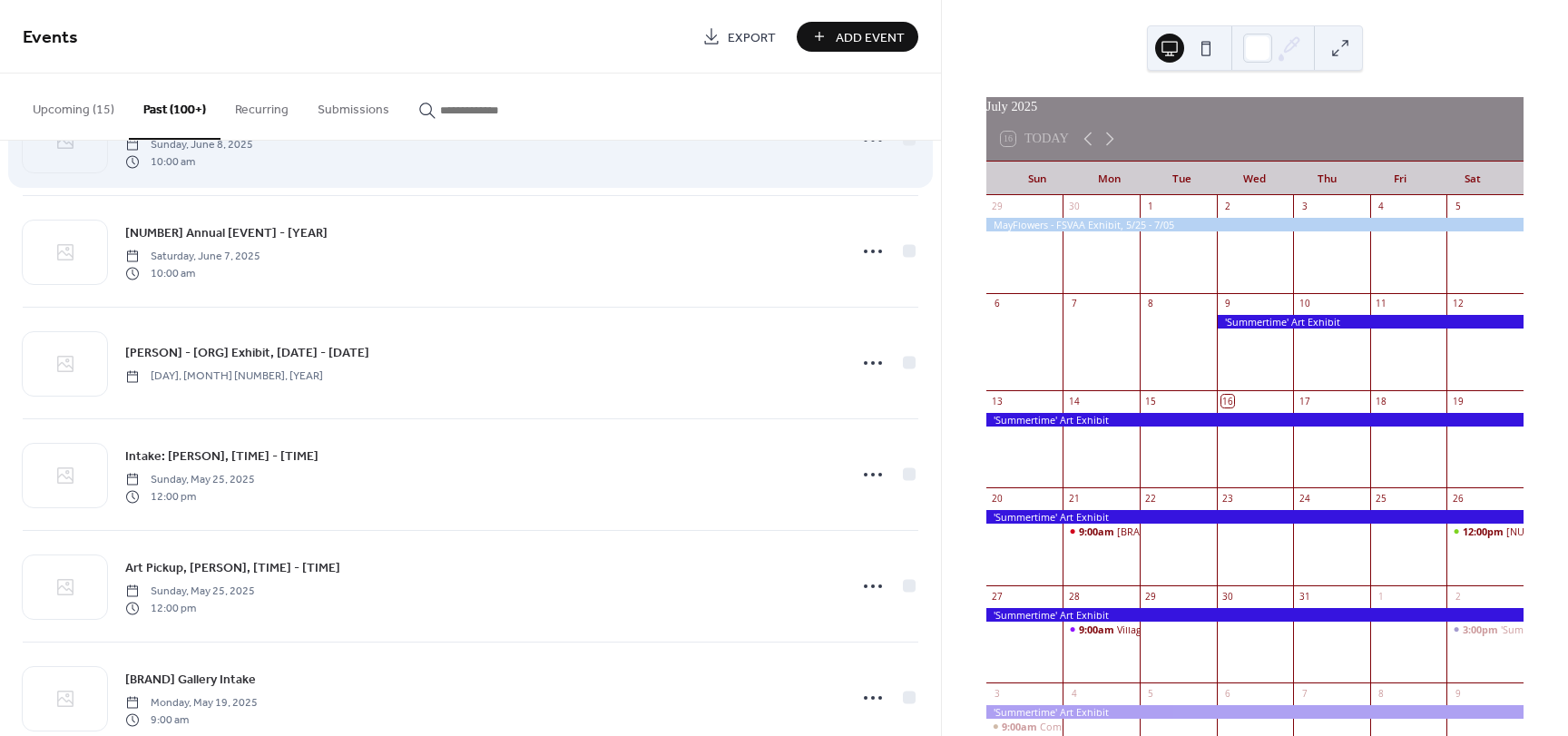 scroll, scrollTop: 182, scrollLeft: 0, axis: vertical 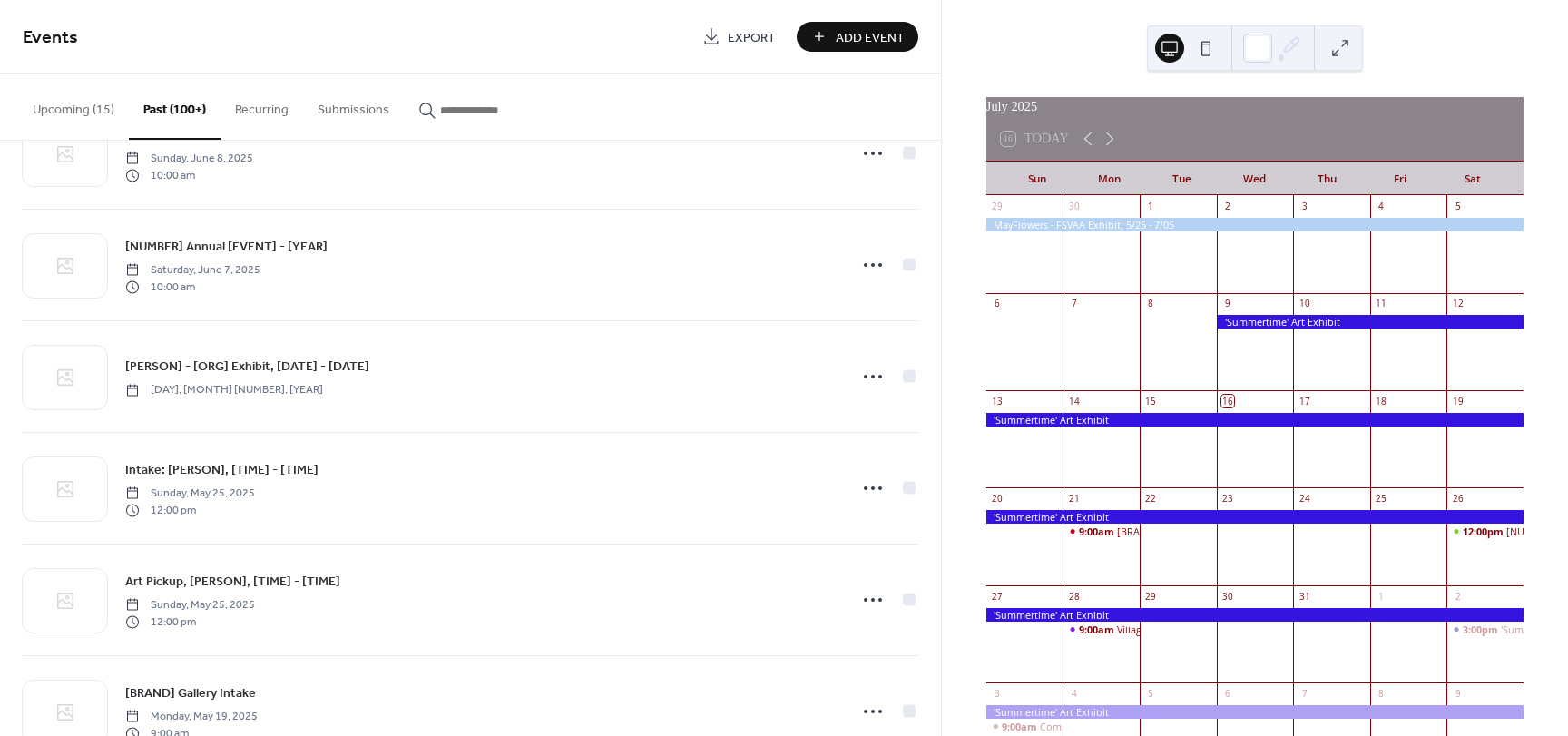 click on "Upcoming (15)" at bounding box center (74, 105) 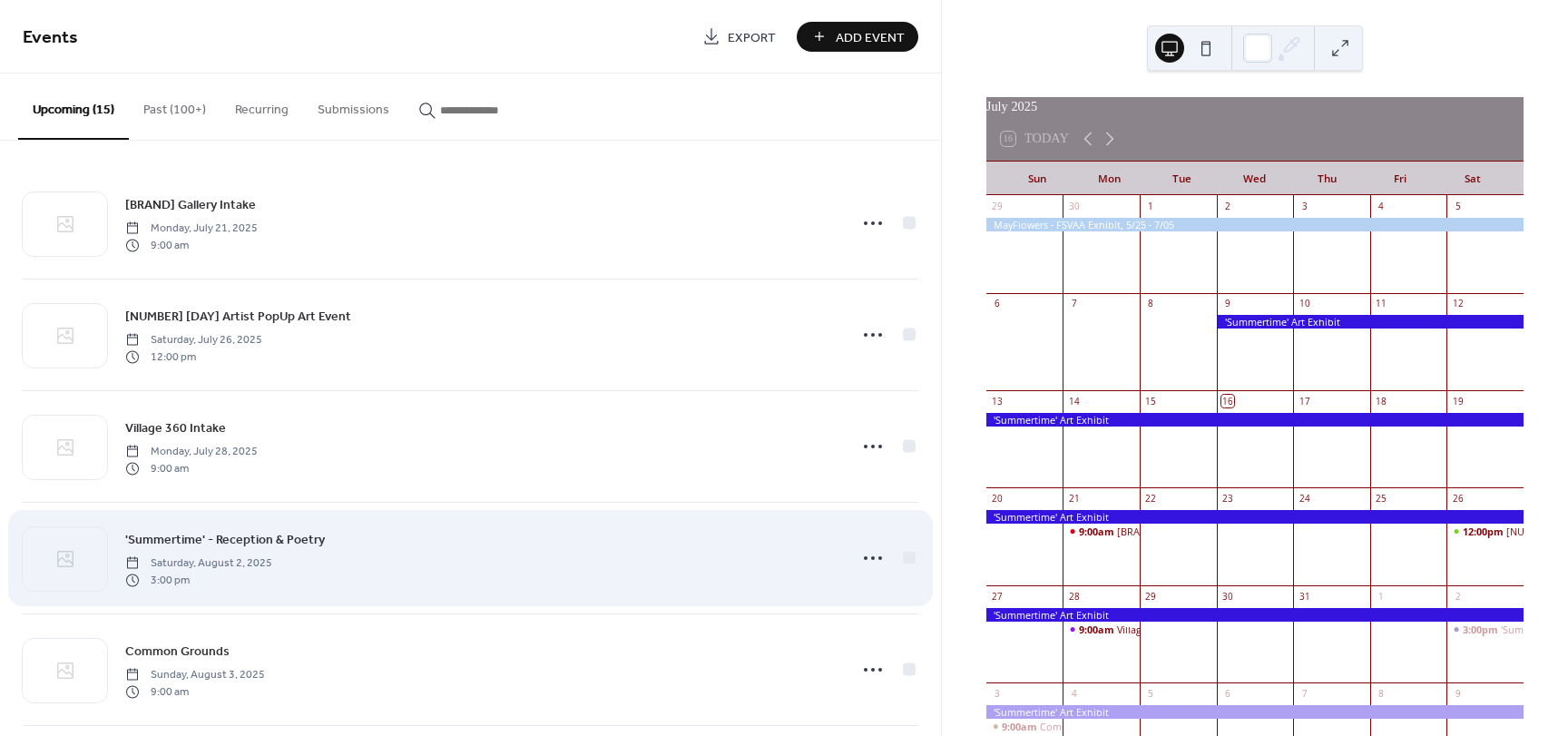 click on "'[EVENT]' - Reception & Poetry [DAY], [MONTH] [NUMBER], [YEAR] [TIME]" at bounding box center [480, 558] 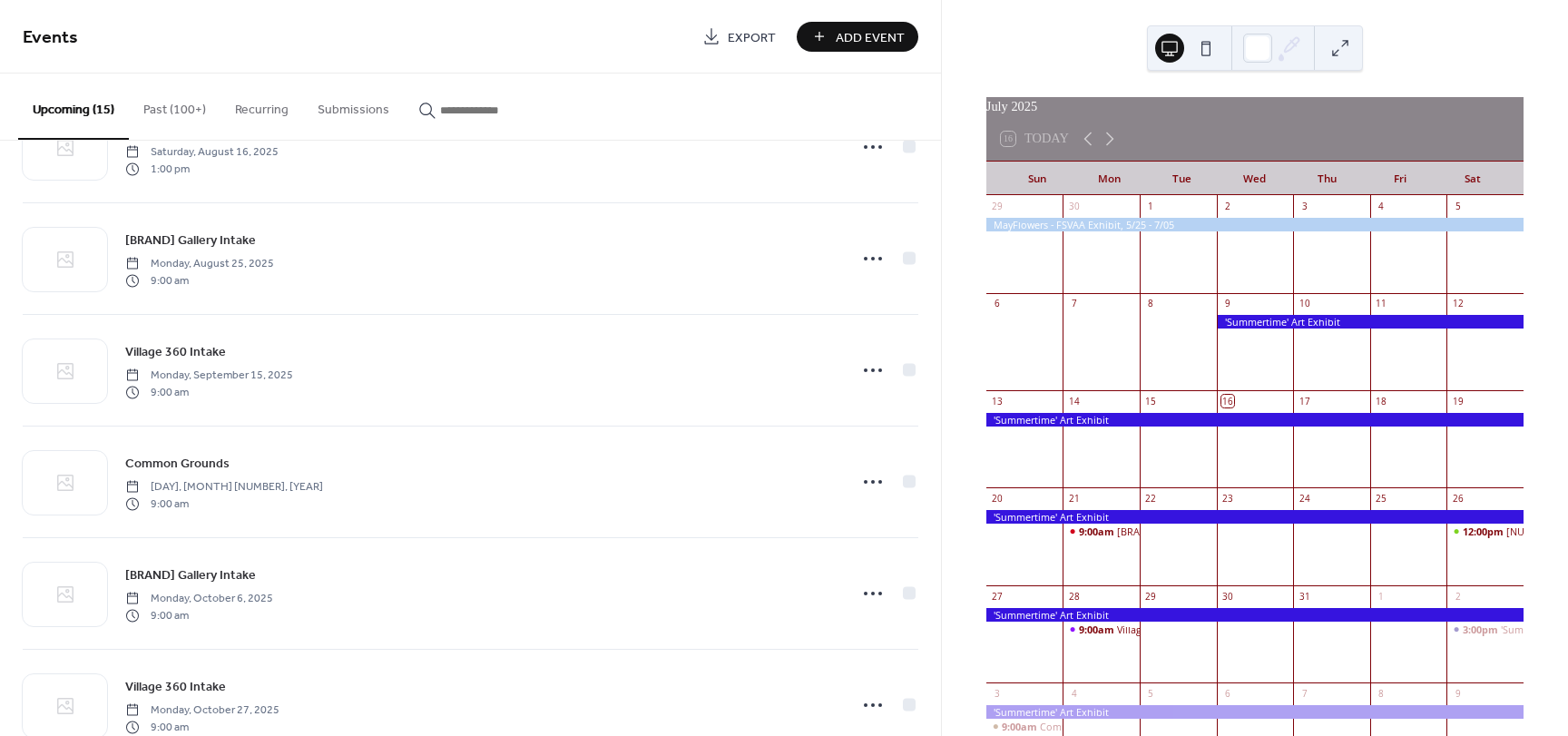 scroll, scrollTop: 635, scrollLeft: 0, axis: vertical 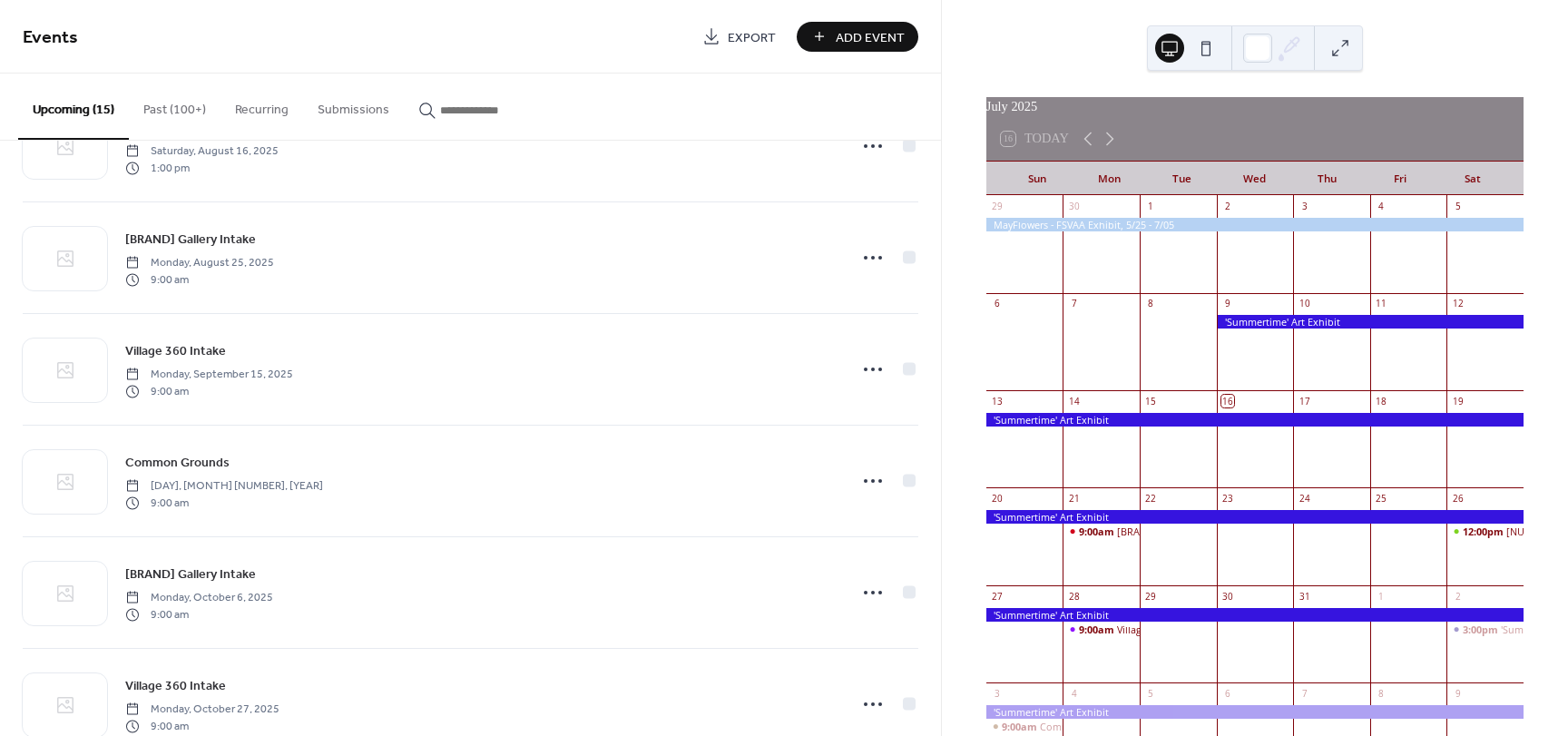 click at bounding box center [1370, 321] 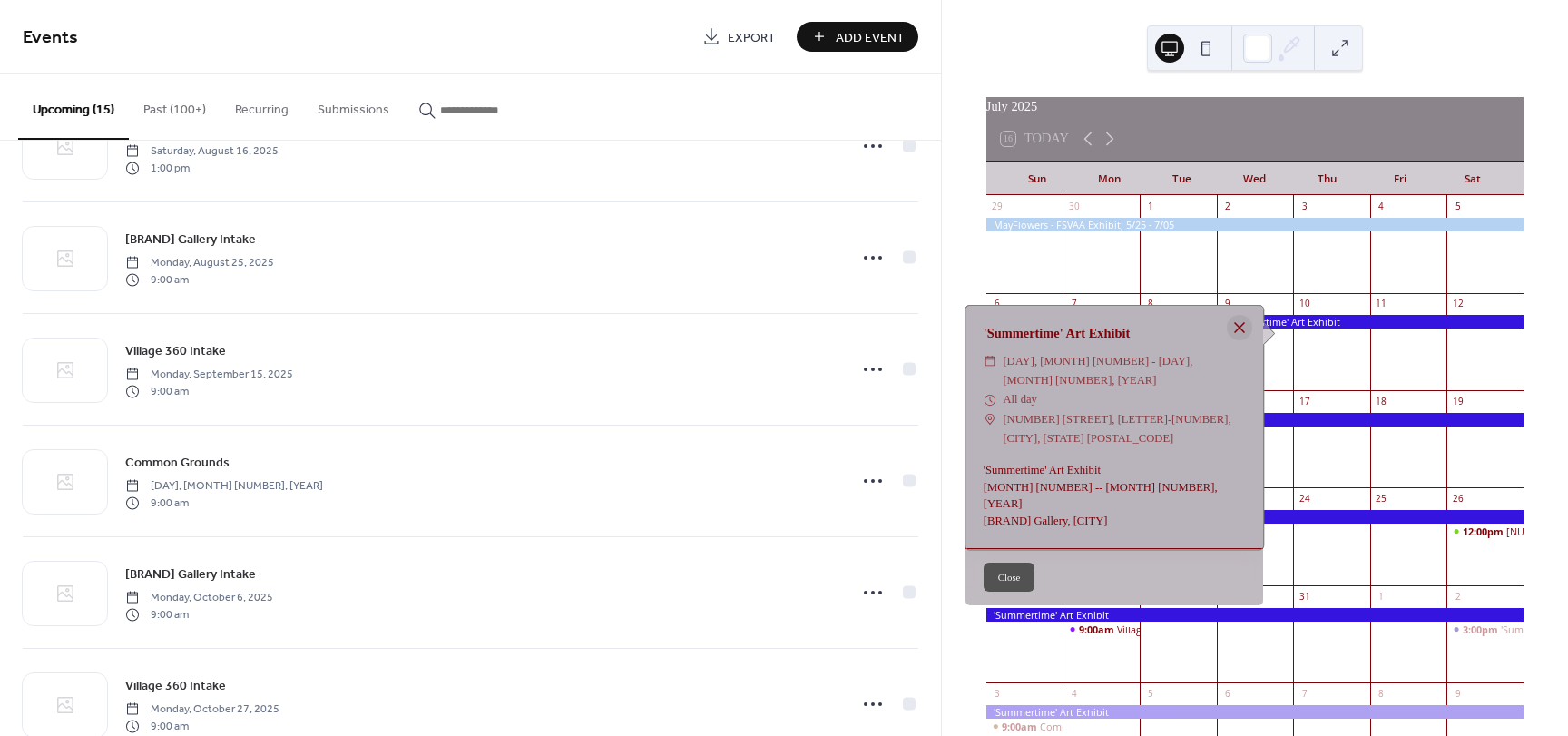 click at bounding box center [1240, 328] 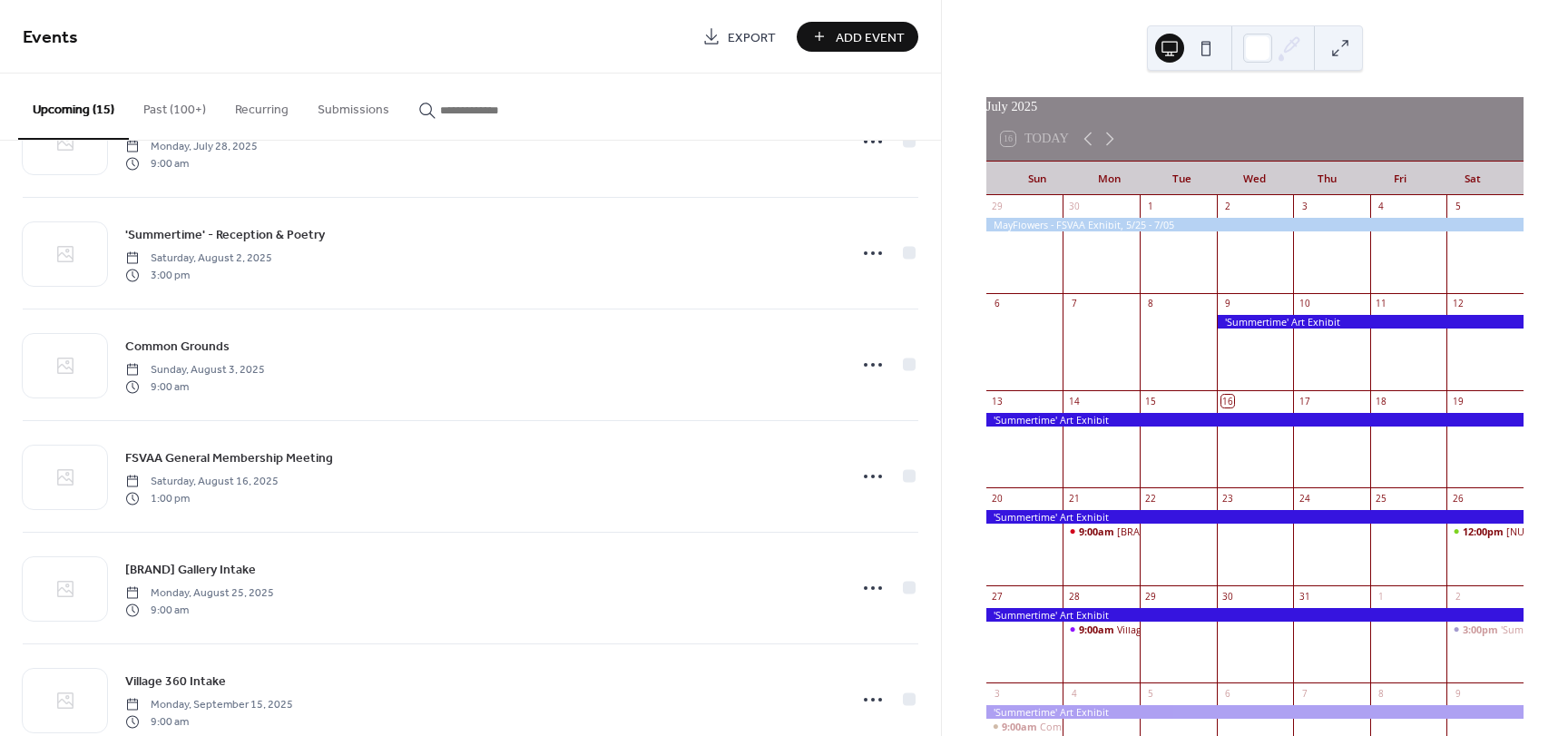 scroll, scrollTop: 0, scrollLeft: 0, axis: both 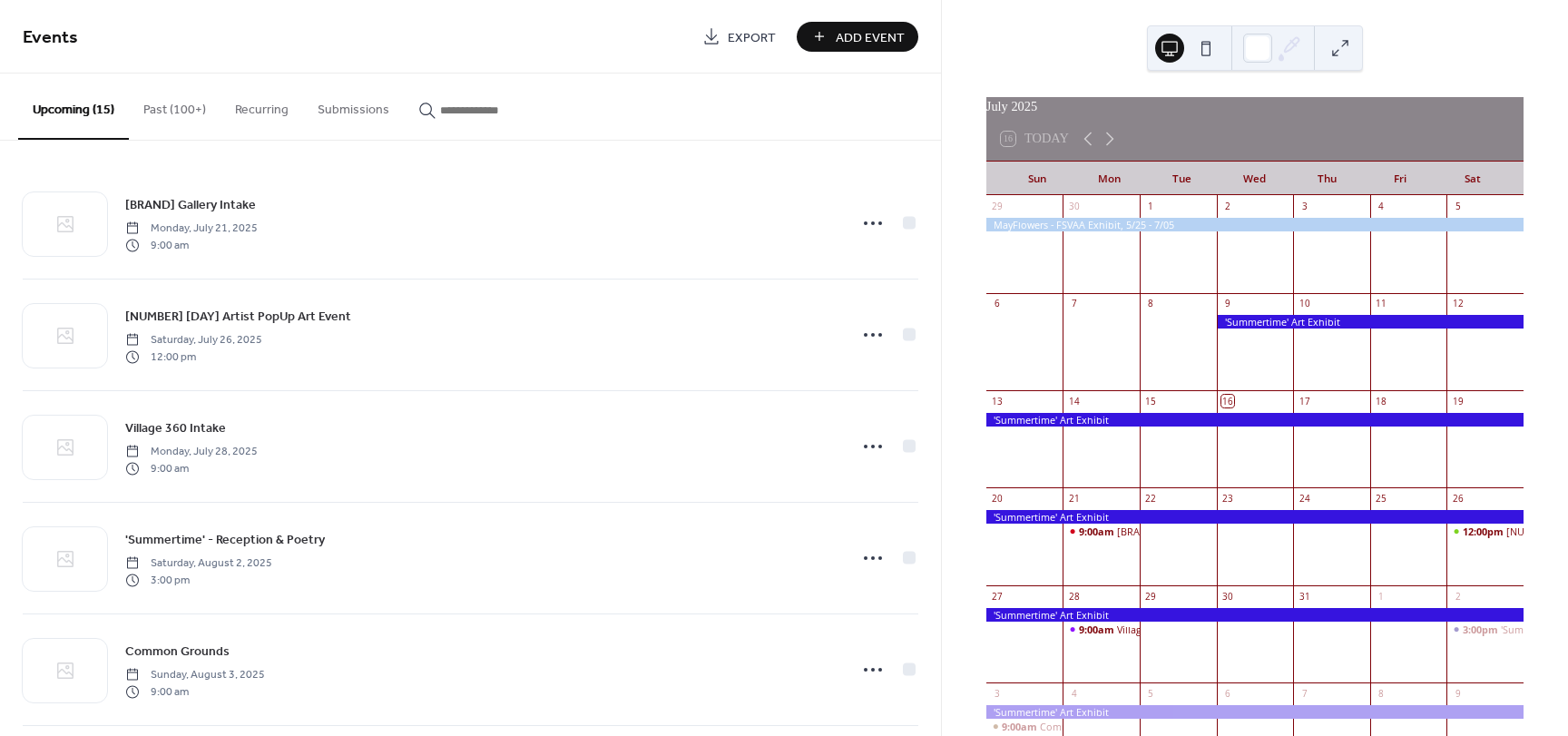 click on "Past (100+)" at bounding box center [174, 105] 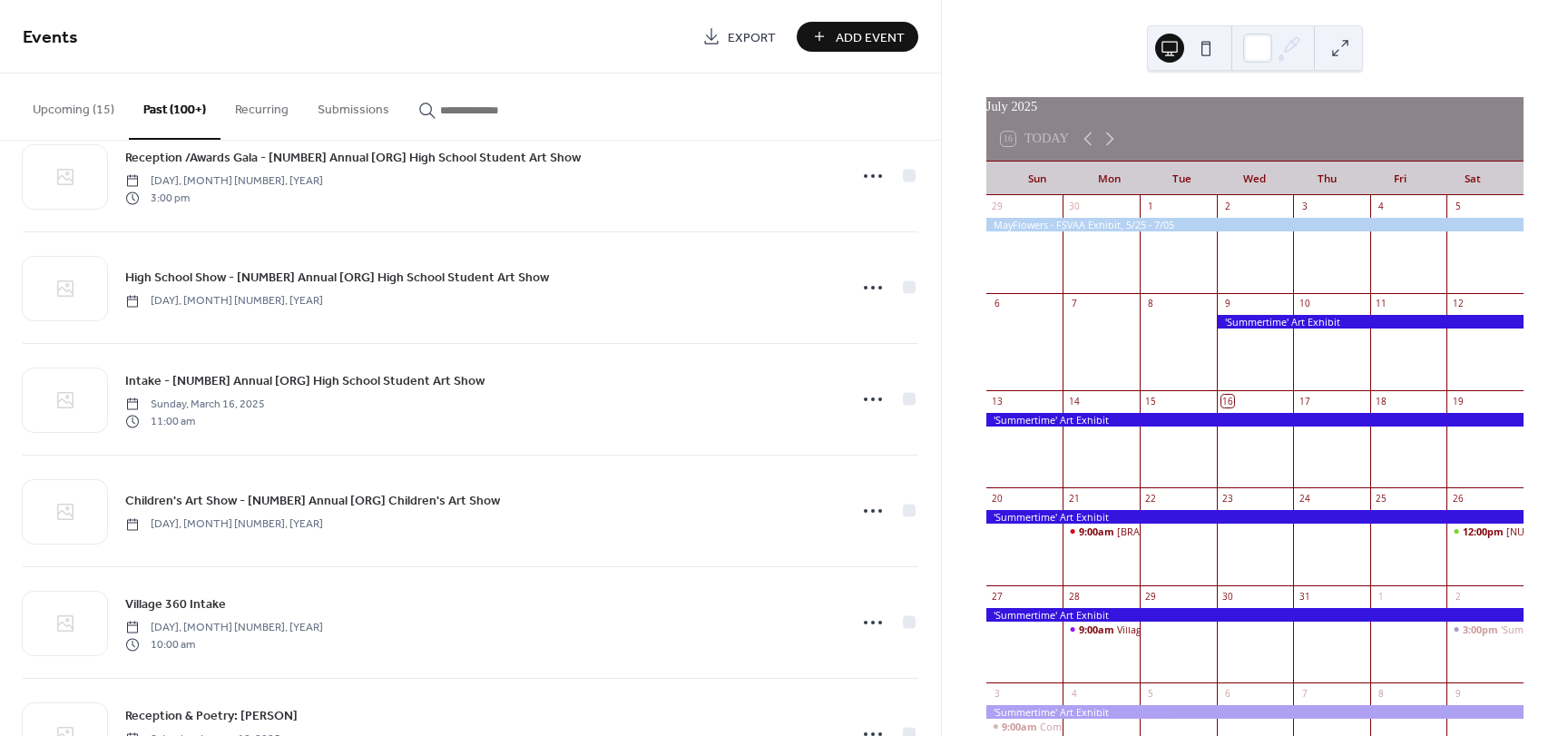 scroll, scrollTop: 1724, scrollLeft: 0, axis: vertical 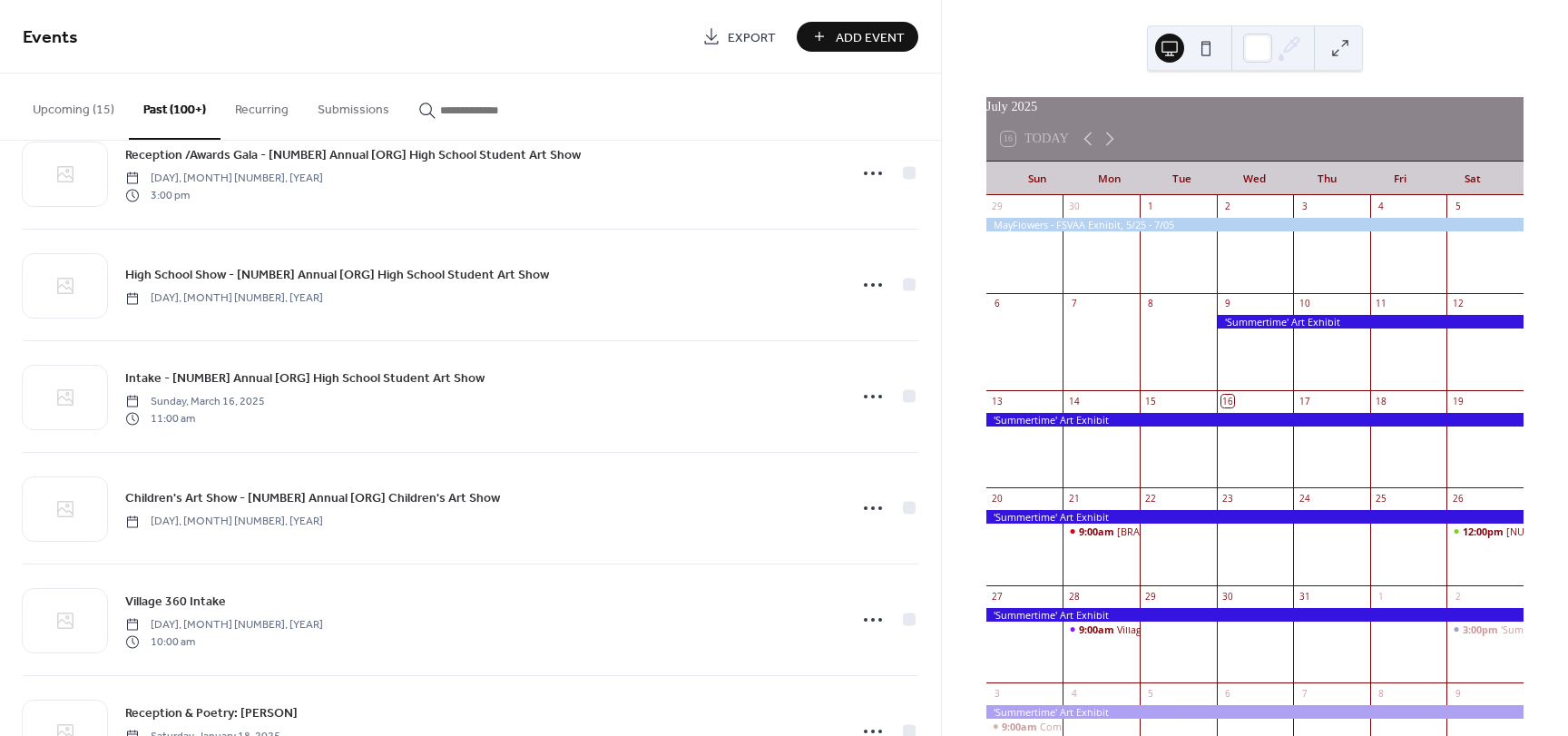 click on "Recurring" at bounding box center (261, 105) 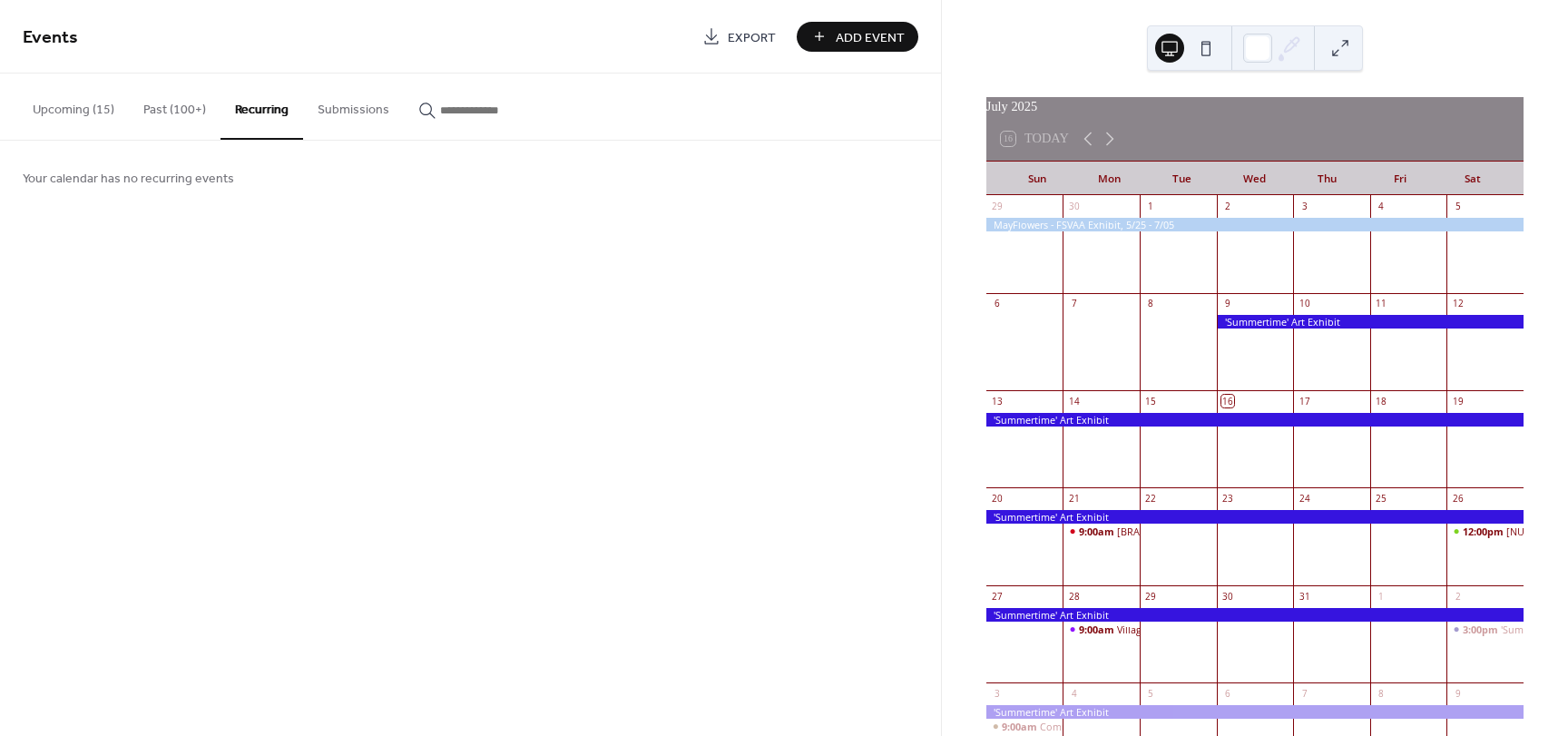 click on "Submissions" at bounding box center (353, 105) 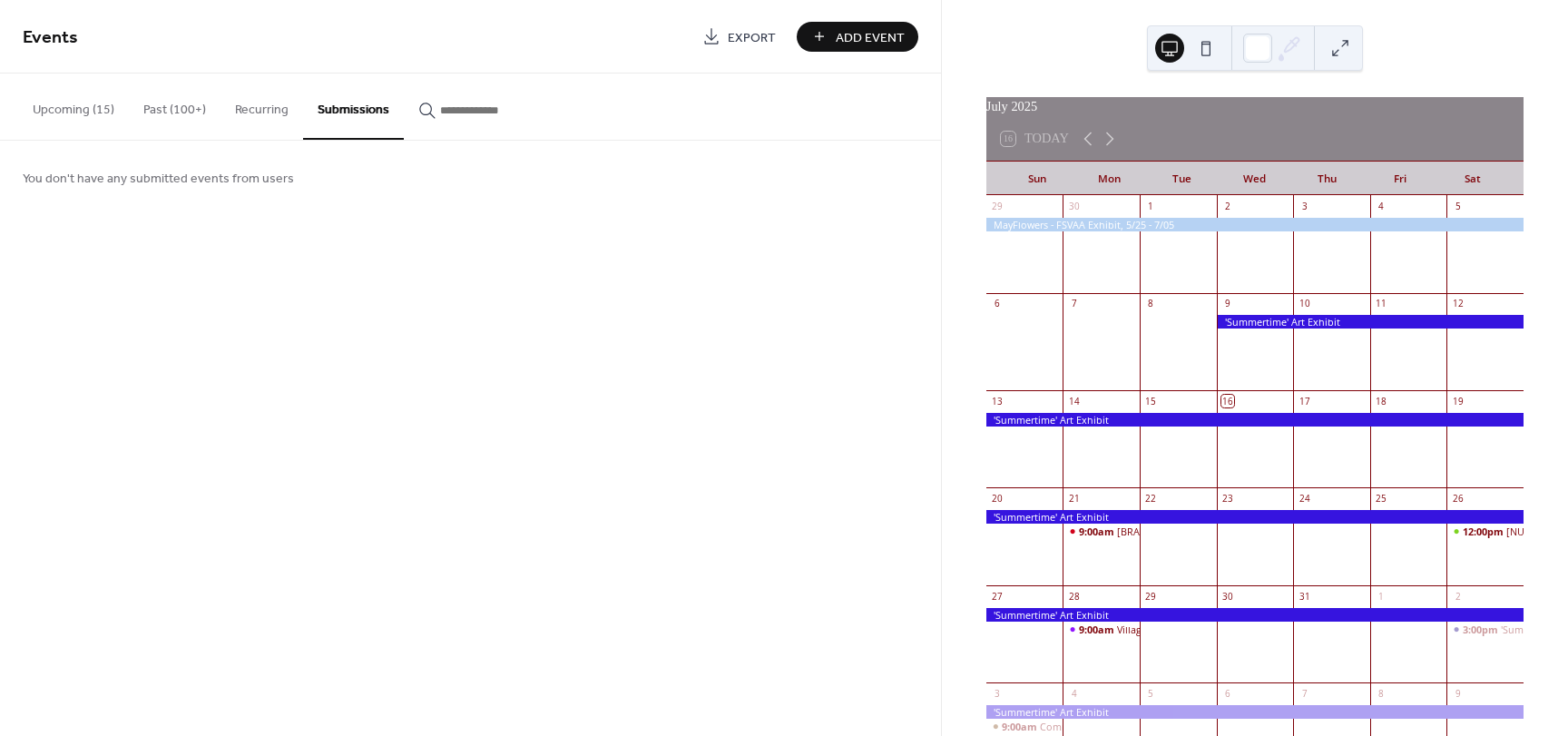 click at bounding box center [495, 110] 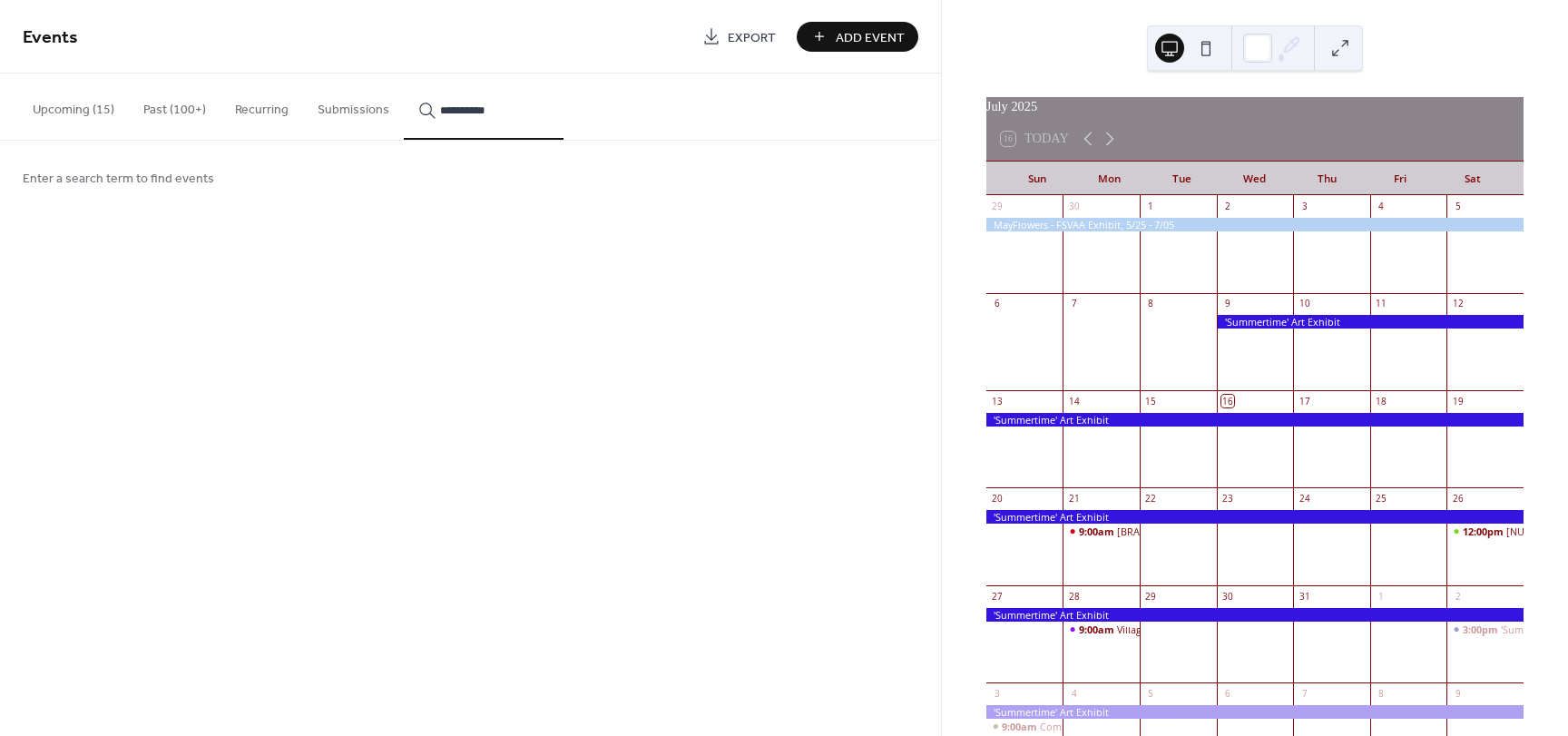type on "**********" 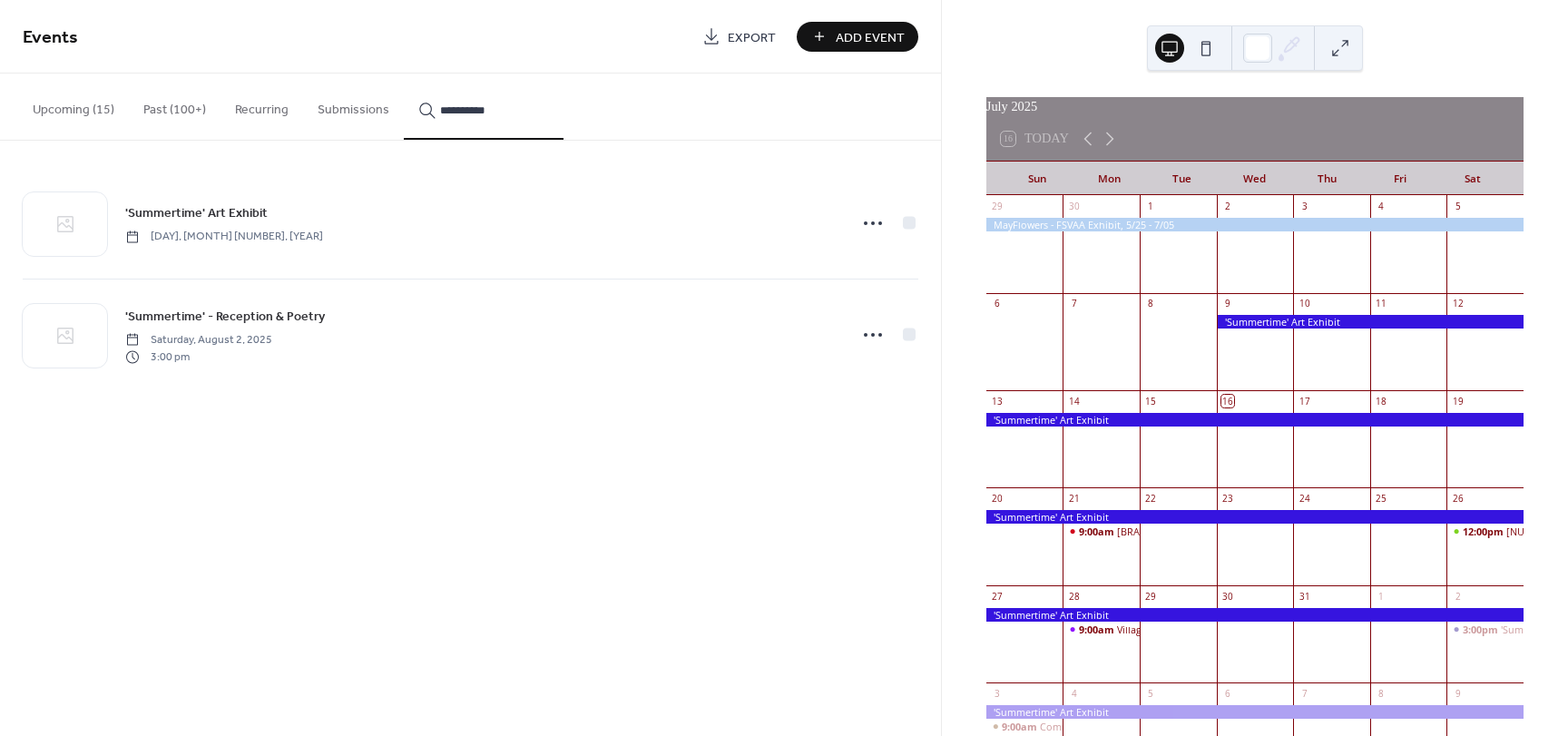 click 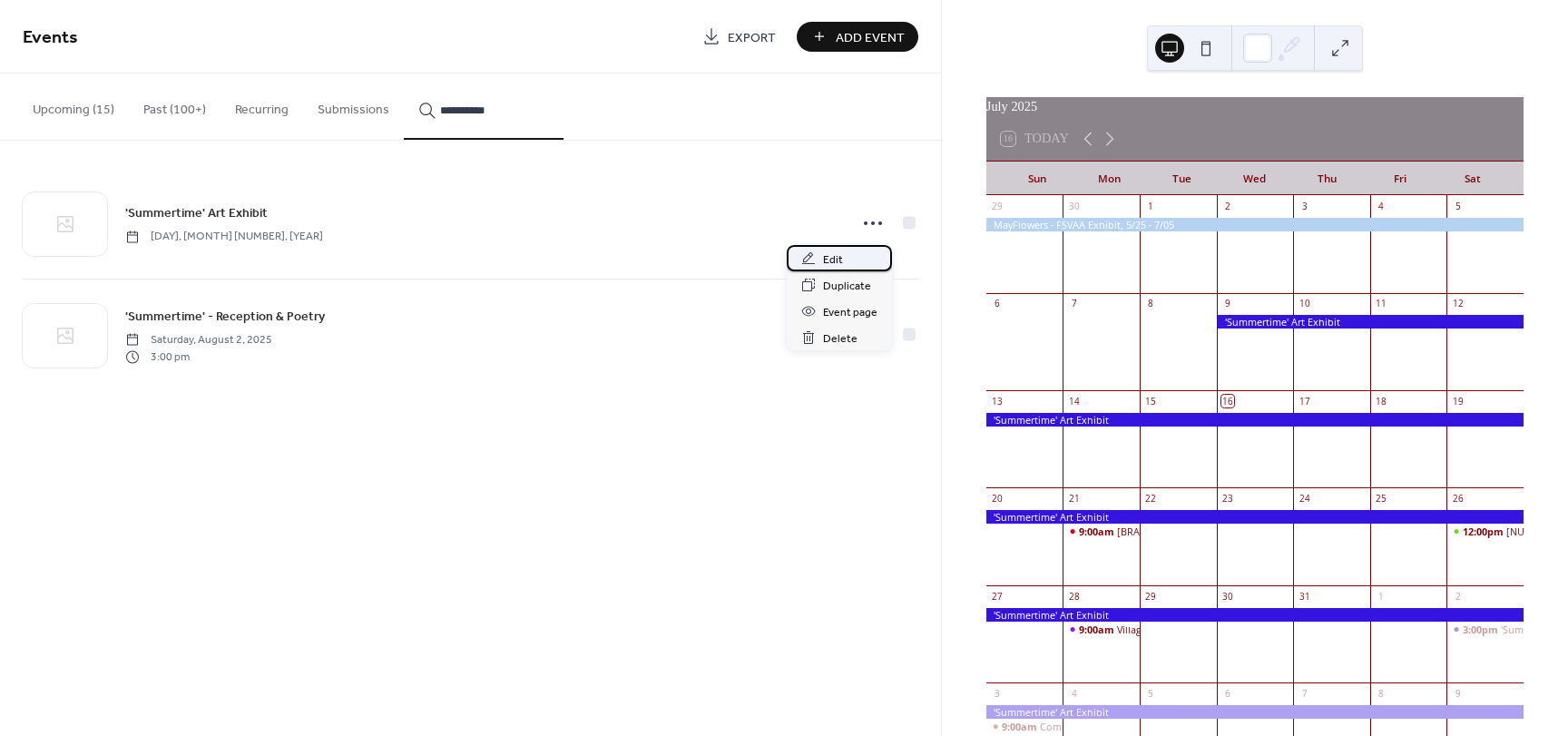 click on "Edit" at bounding box center [833, 260] 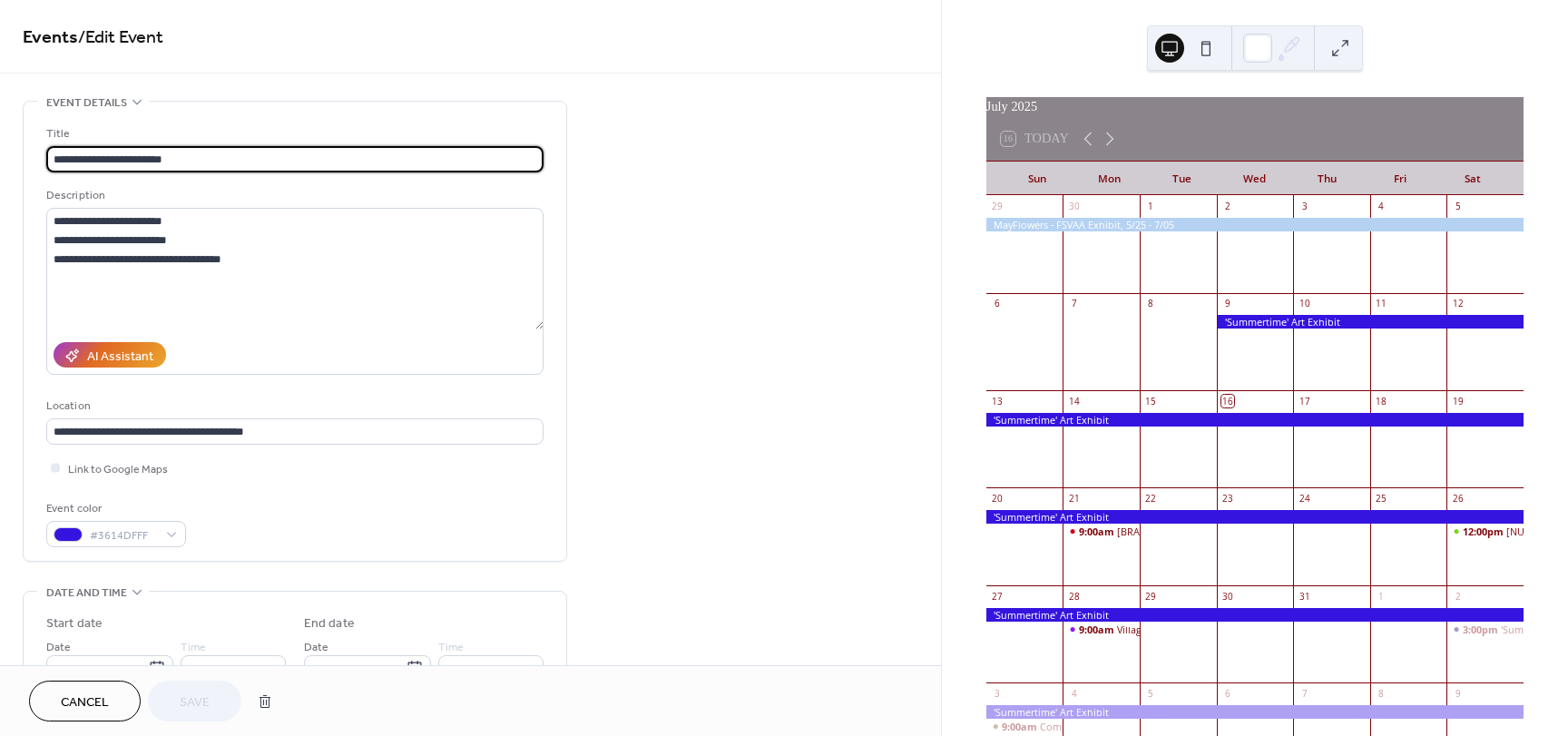 click on "**********" at bounding box center [295, 159] 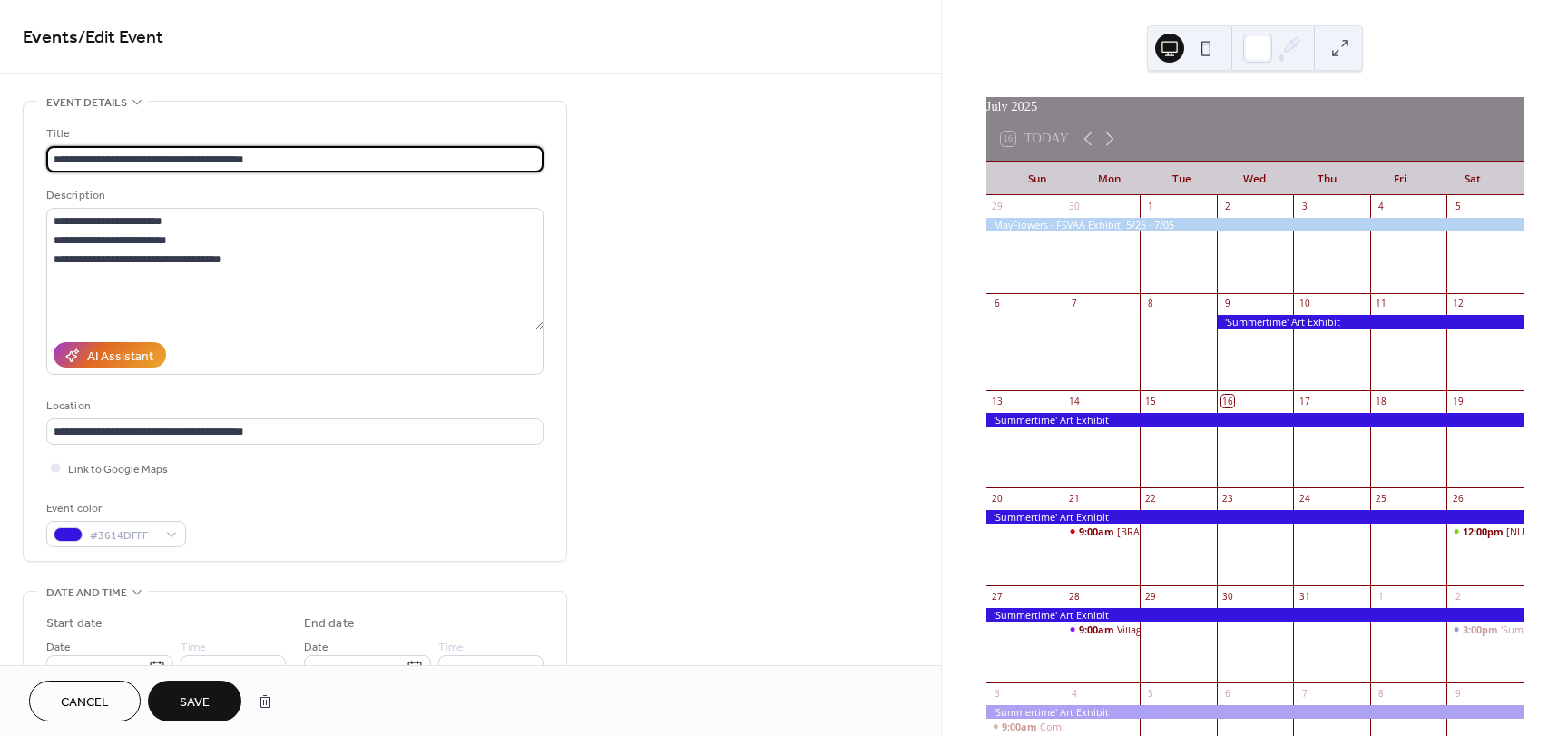 type on "**********" 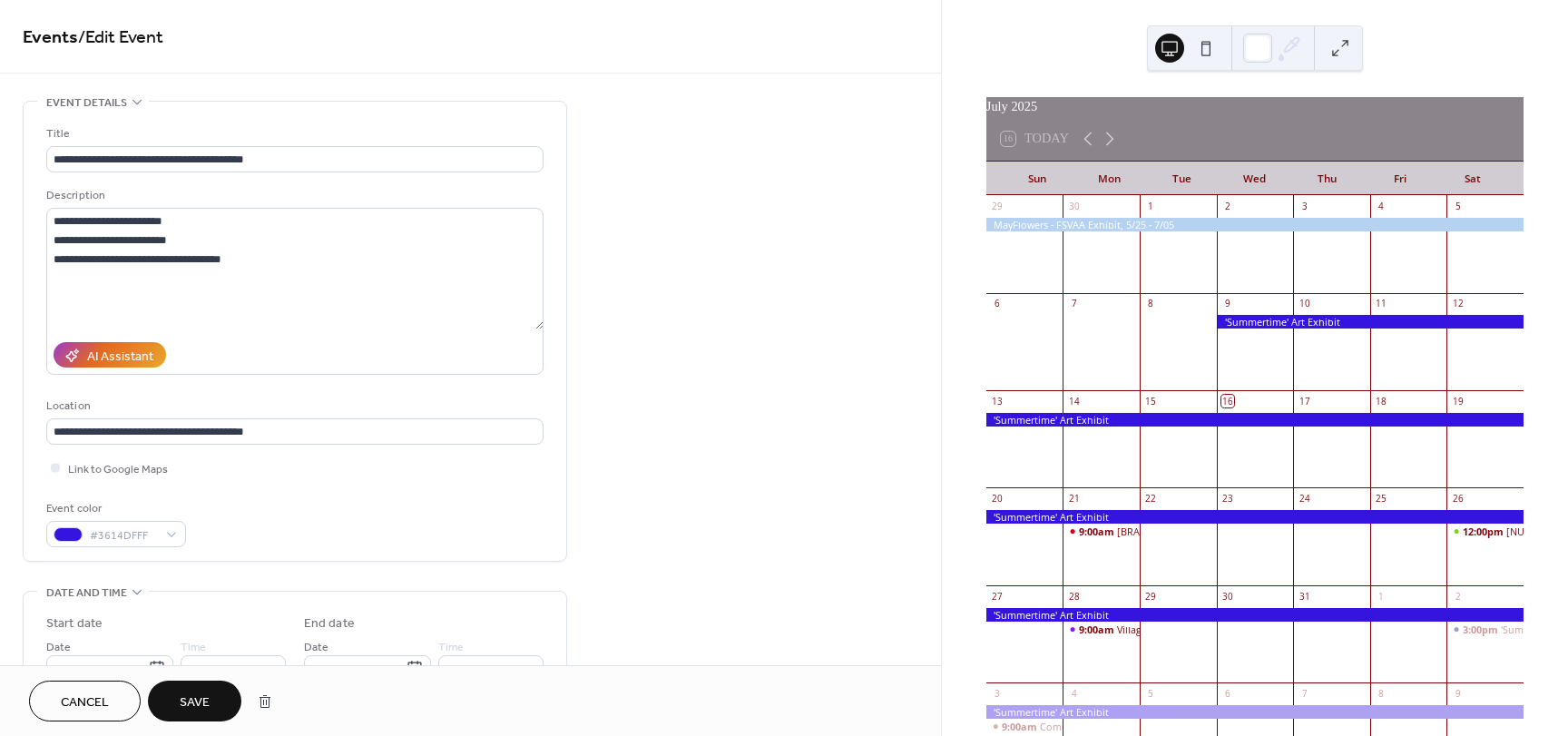 click on "Save" at bounding box center [194, 701] 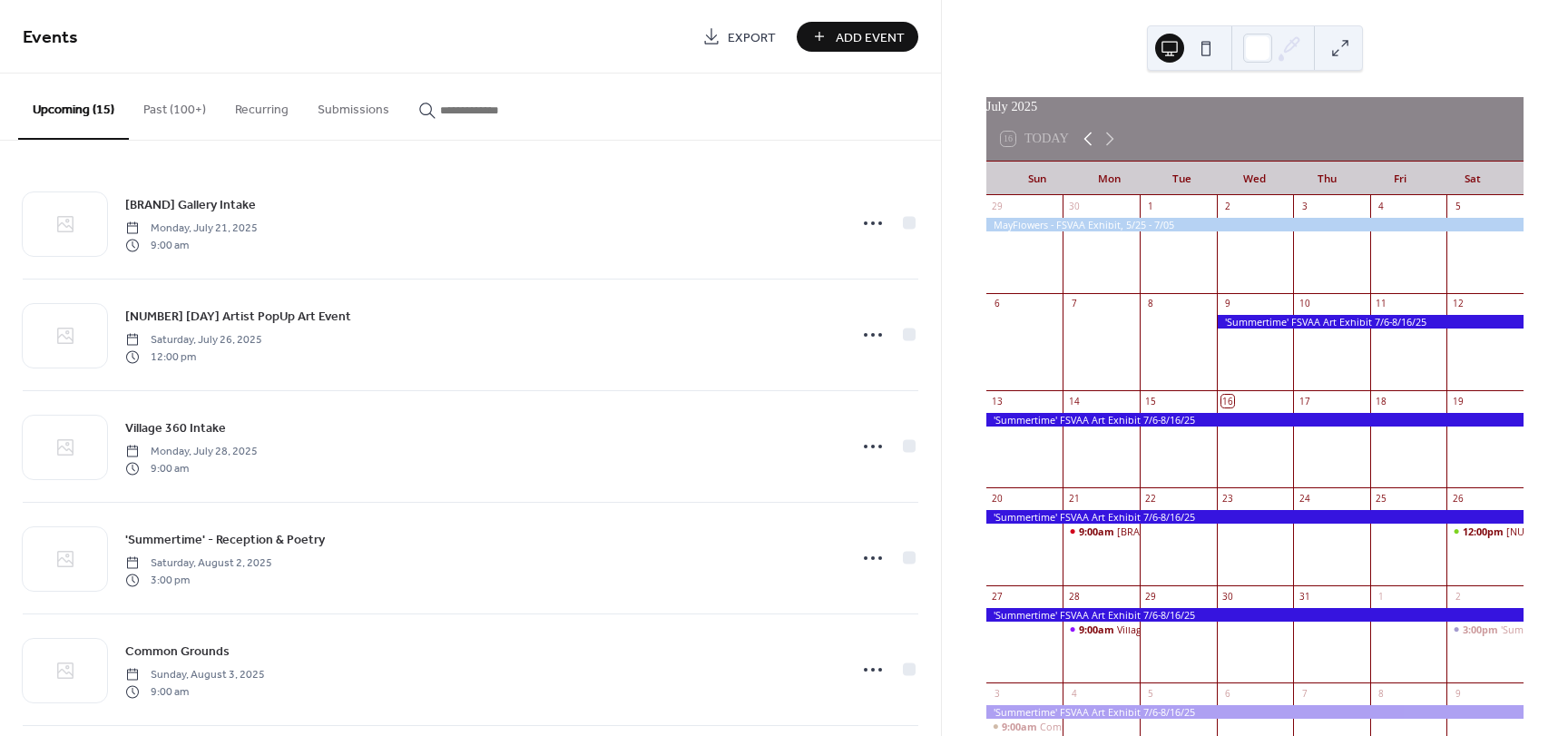 click 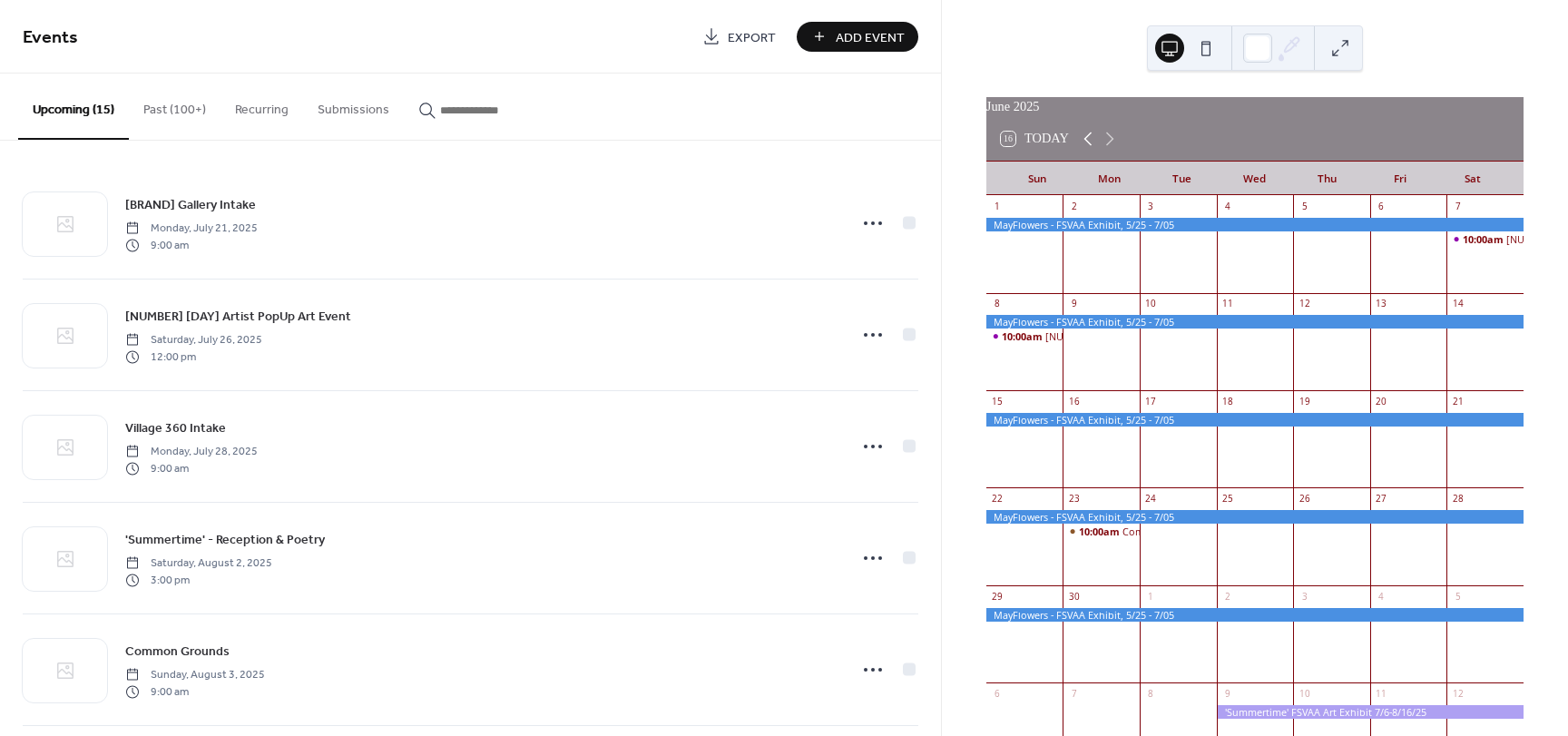 click 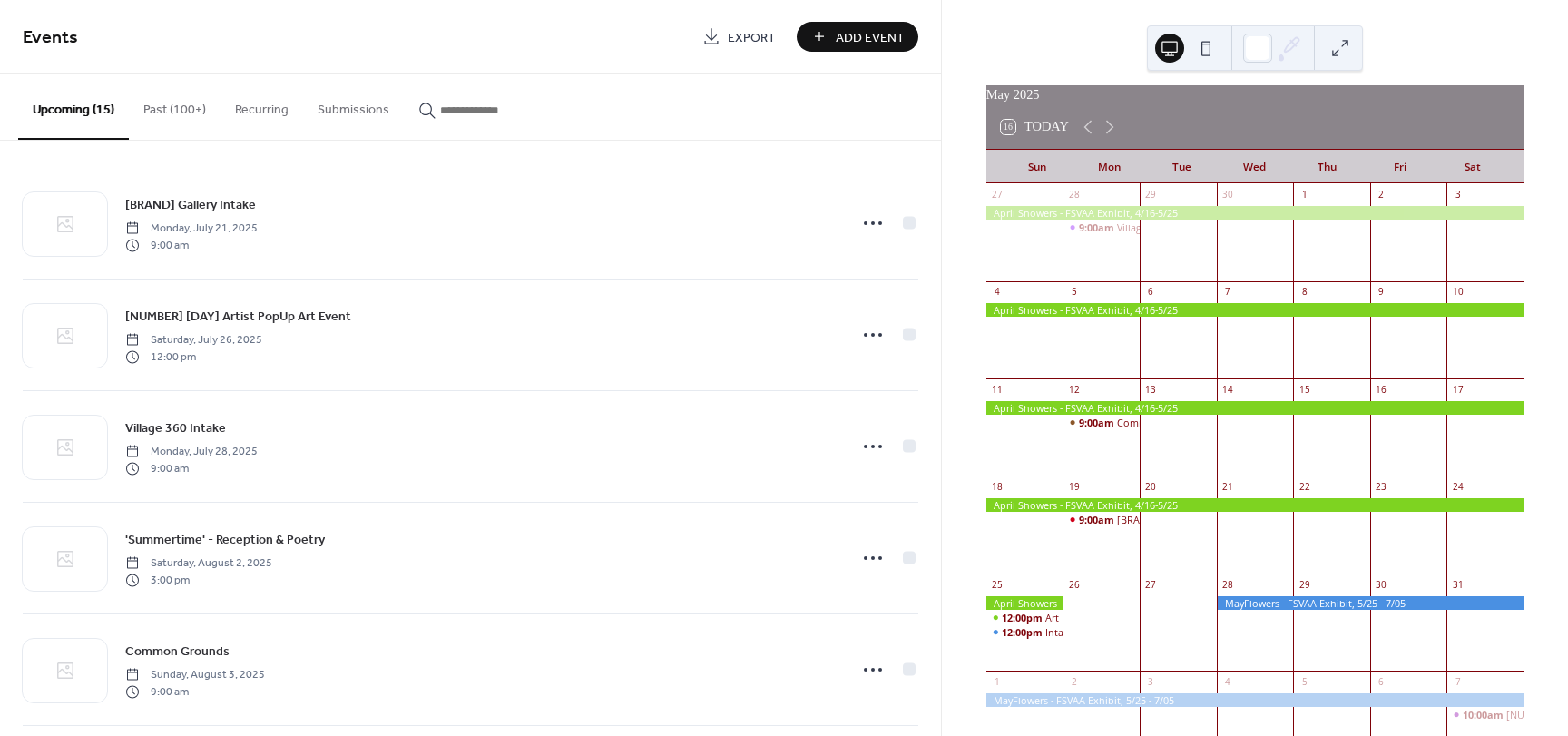 scroll, scrollTop: 8, scrollLeft: 0, axis: vertical 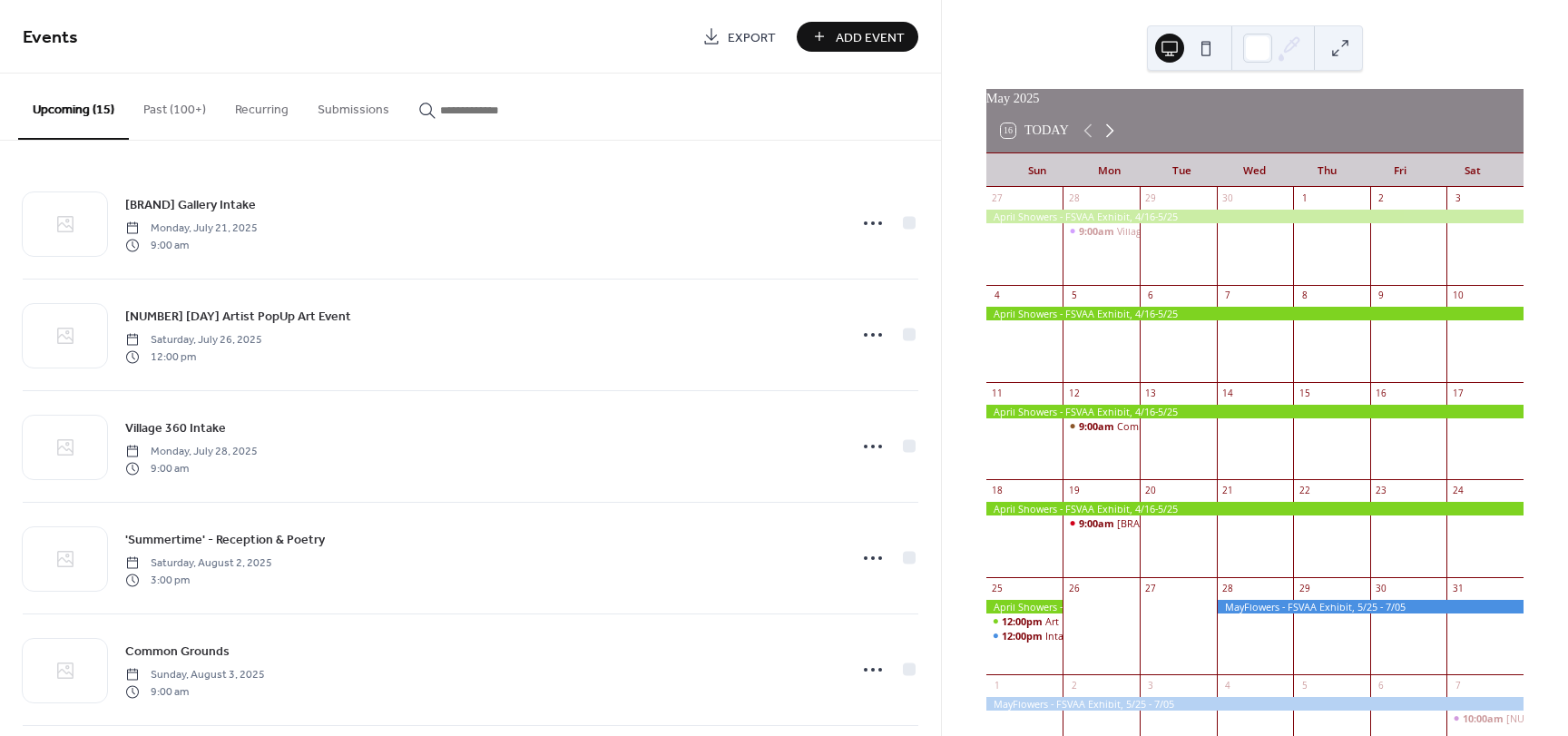 click 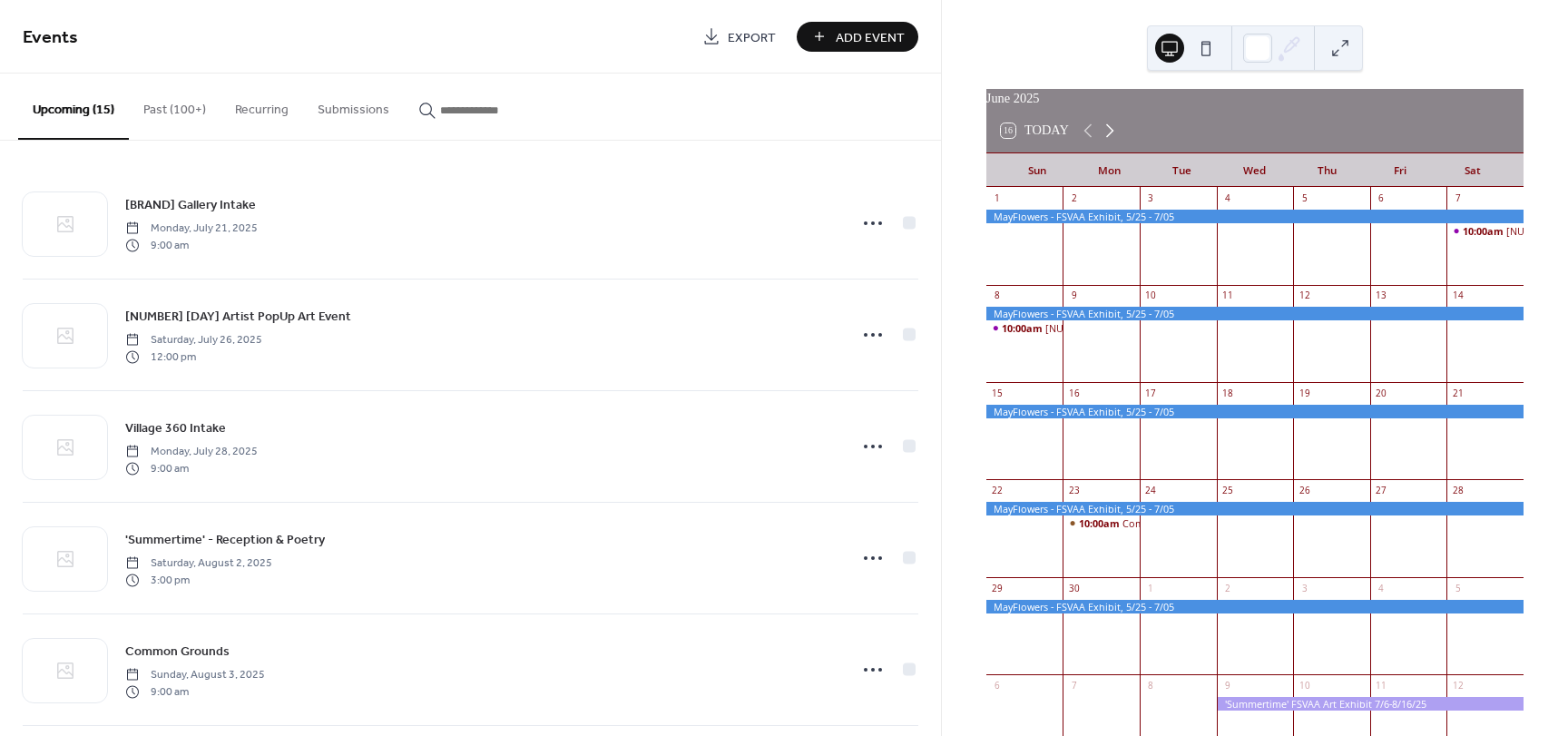 click 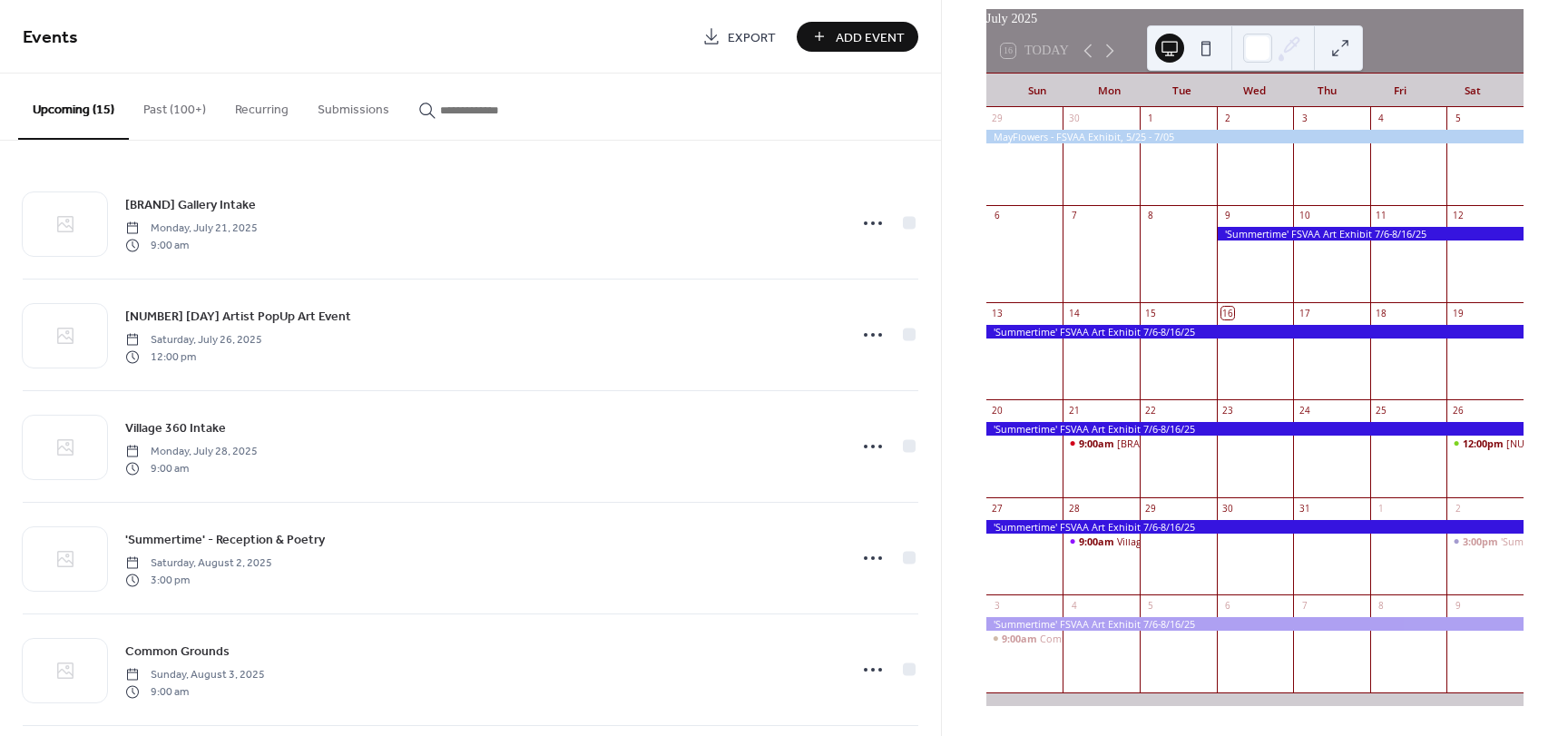 scroll, scrollTop: 99, scrollLeft: 0, axis: vertical 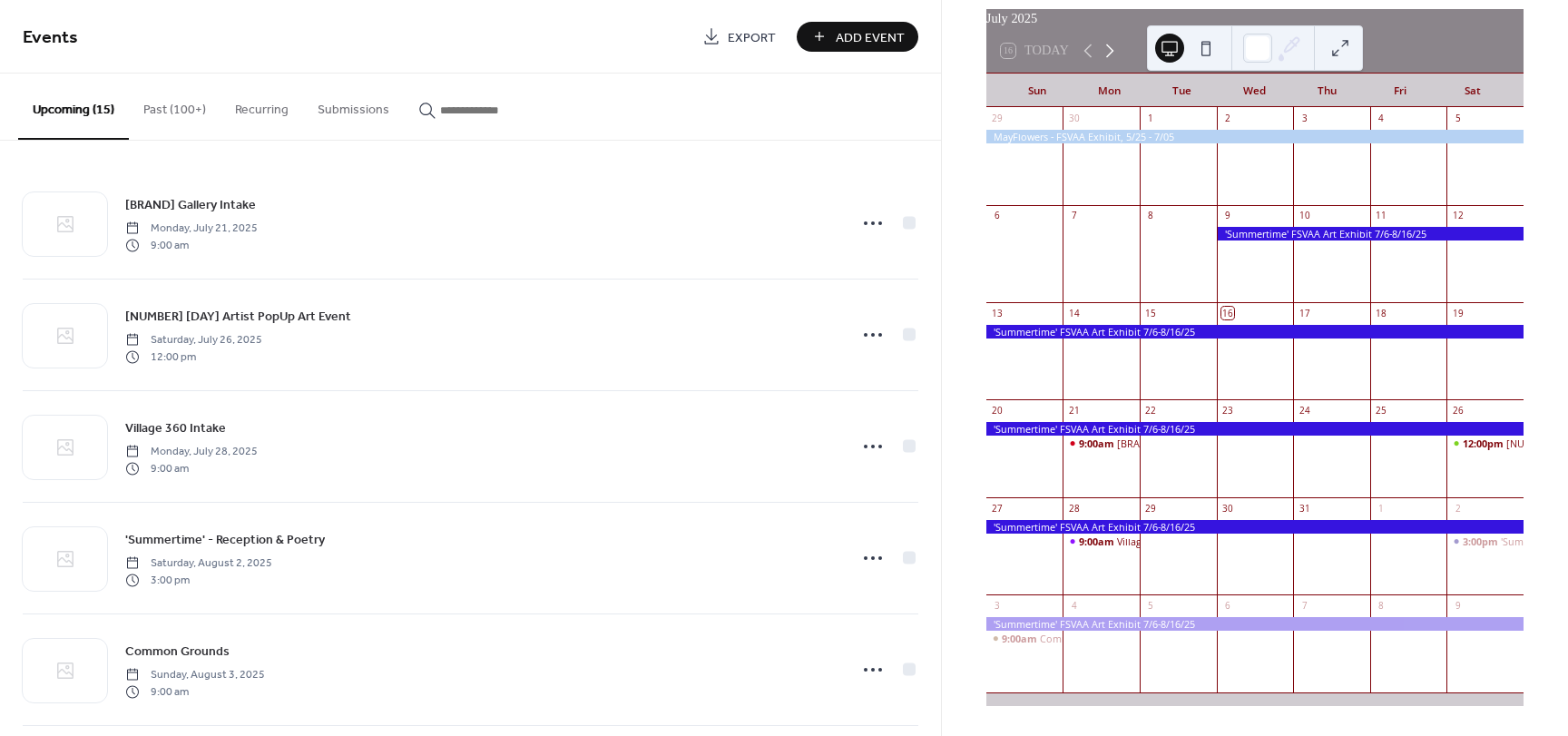 click 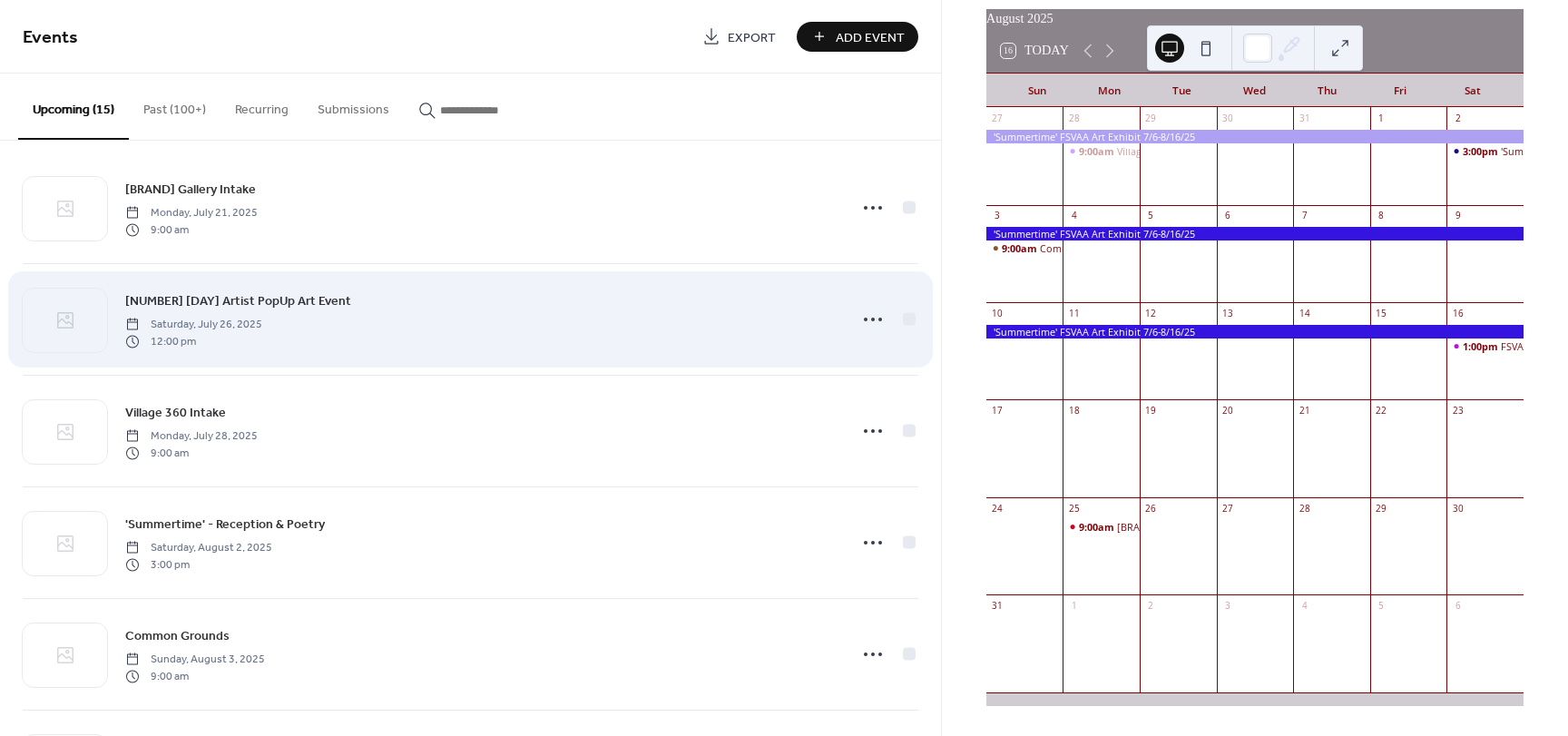 scroll, scrollTop: 0, scrollLeft: 0, axis: both 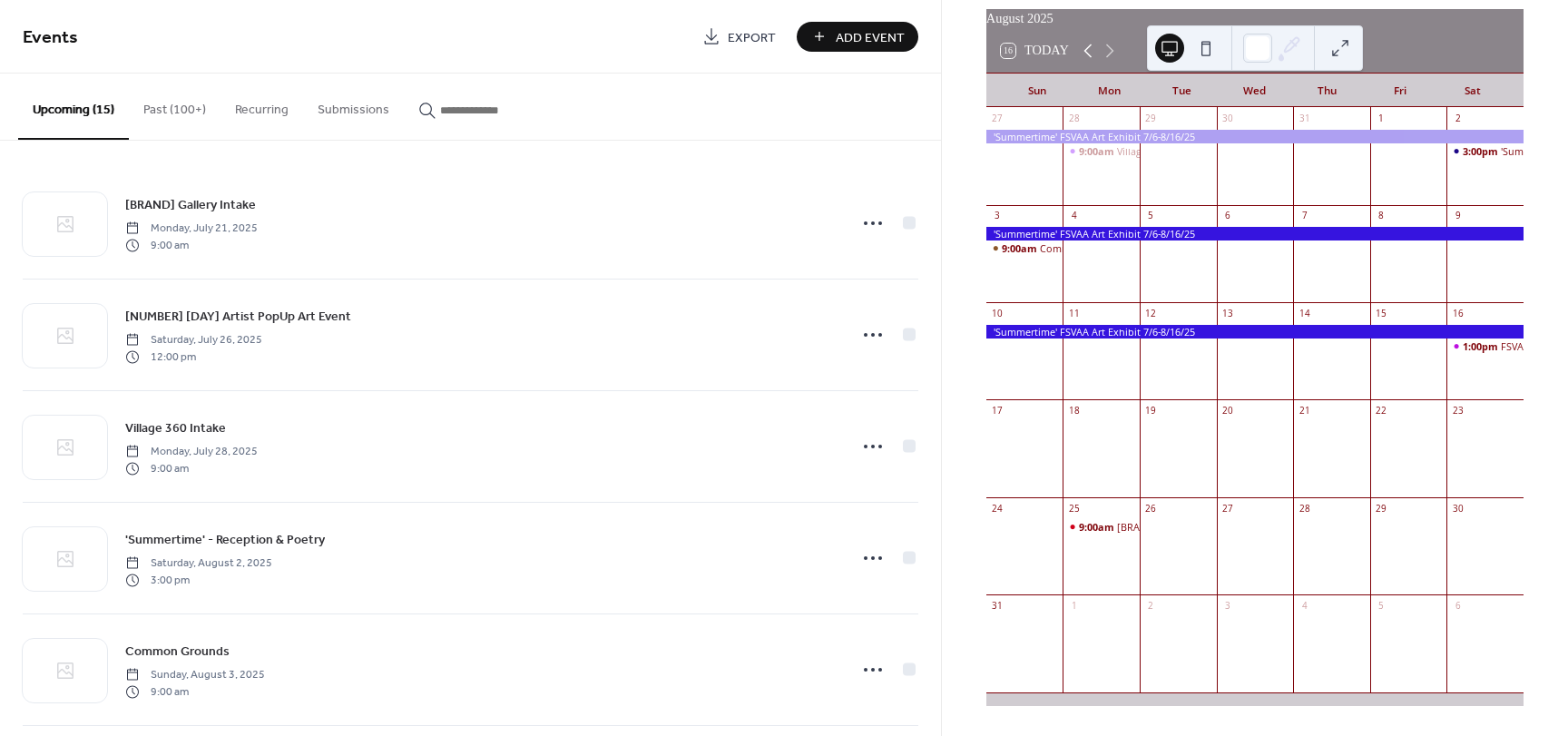 click 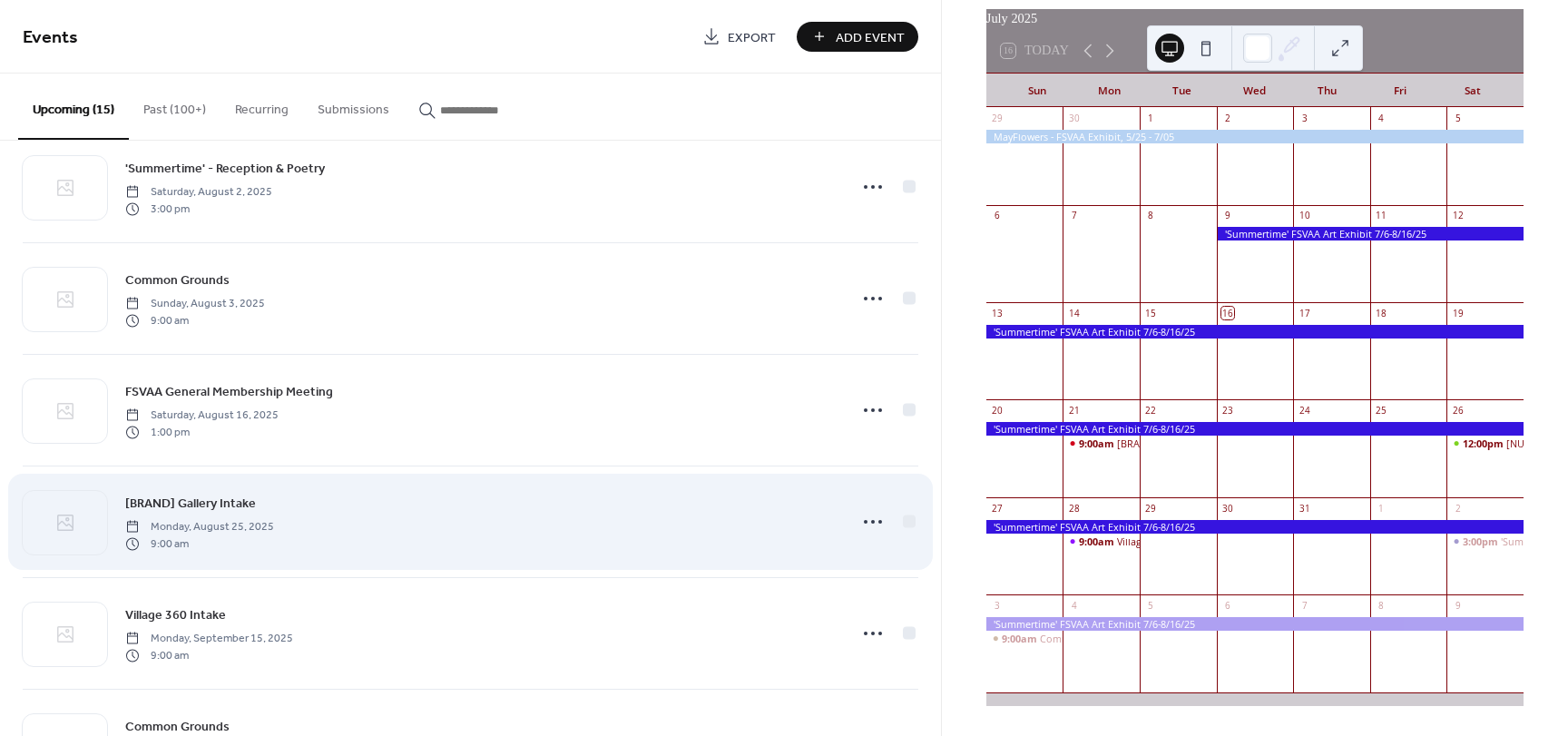 scroll, scrollTop: 363, scrollLeft: 0, axis: vertical 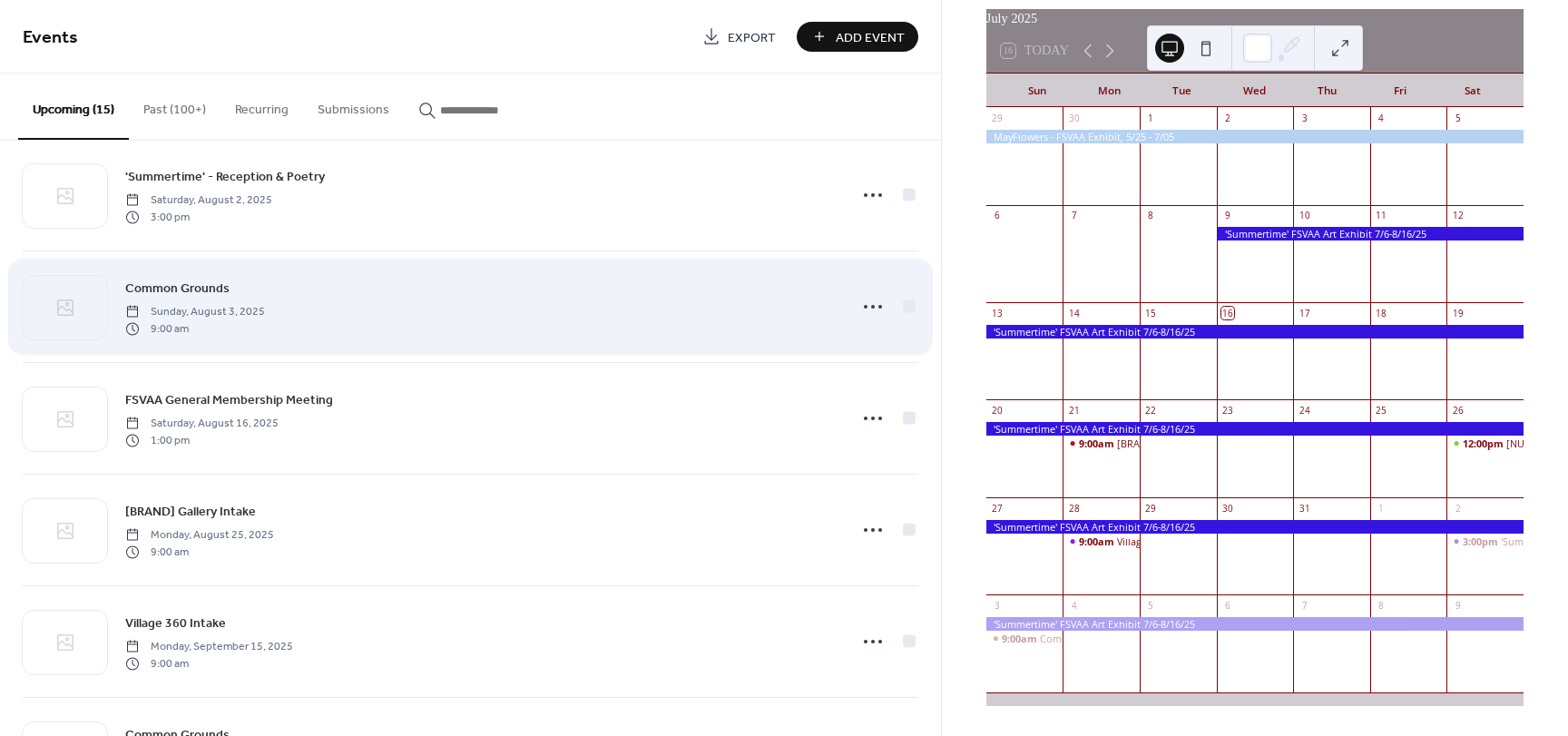 click on "[BRAND] [DAY], [MONTH] [NUMBER], [YEAR] [TIME]" at bounding box center [480, 307] 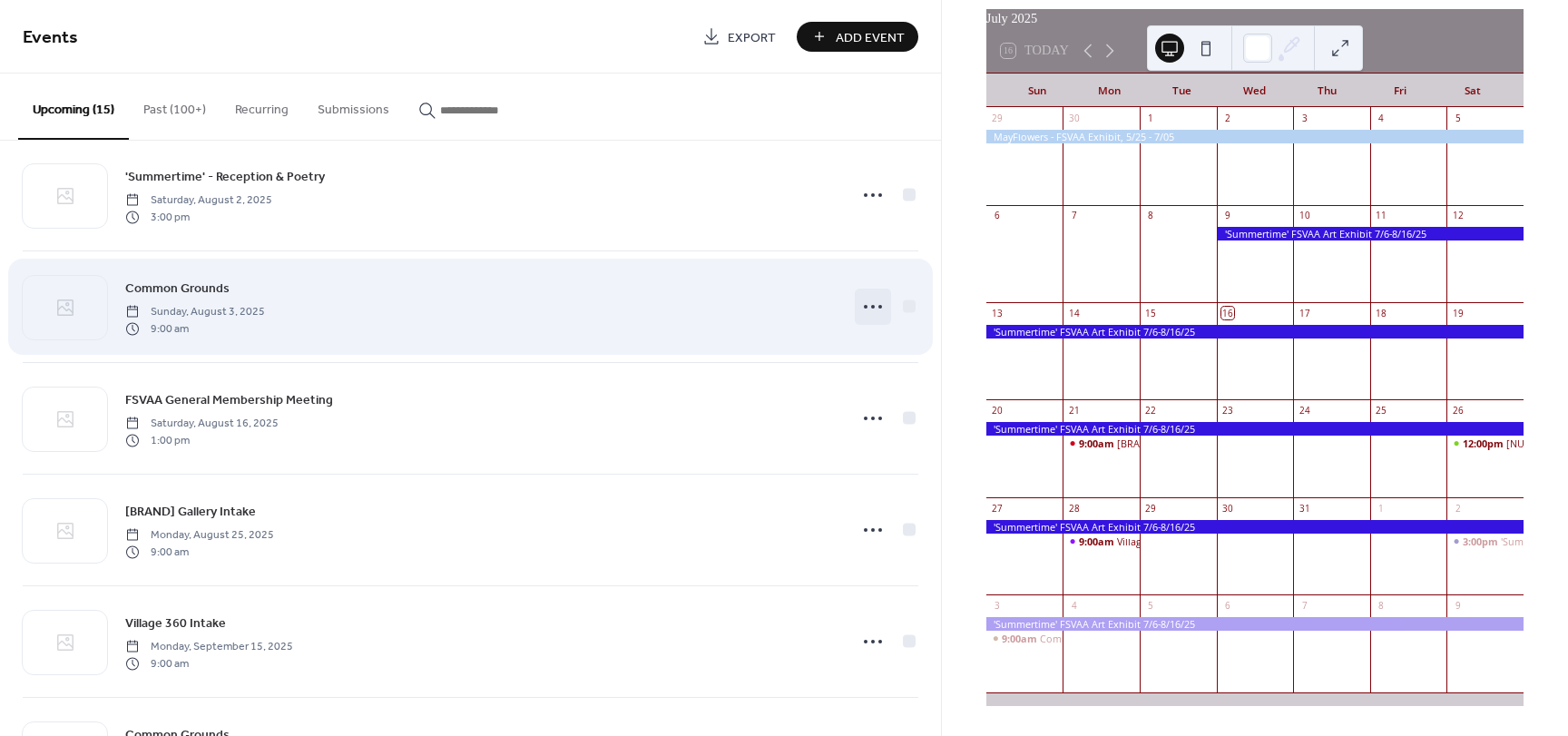 click 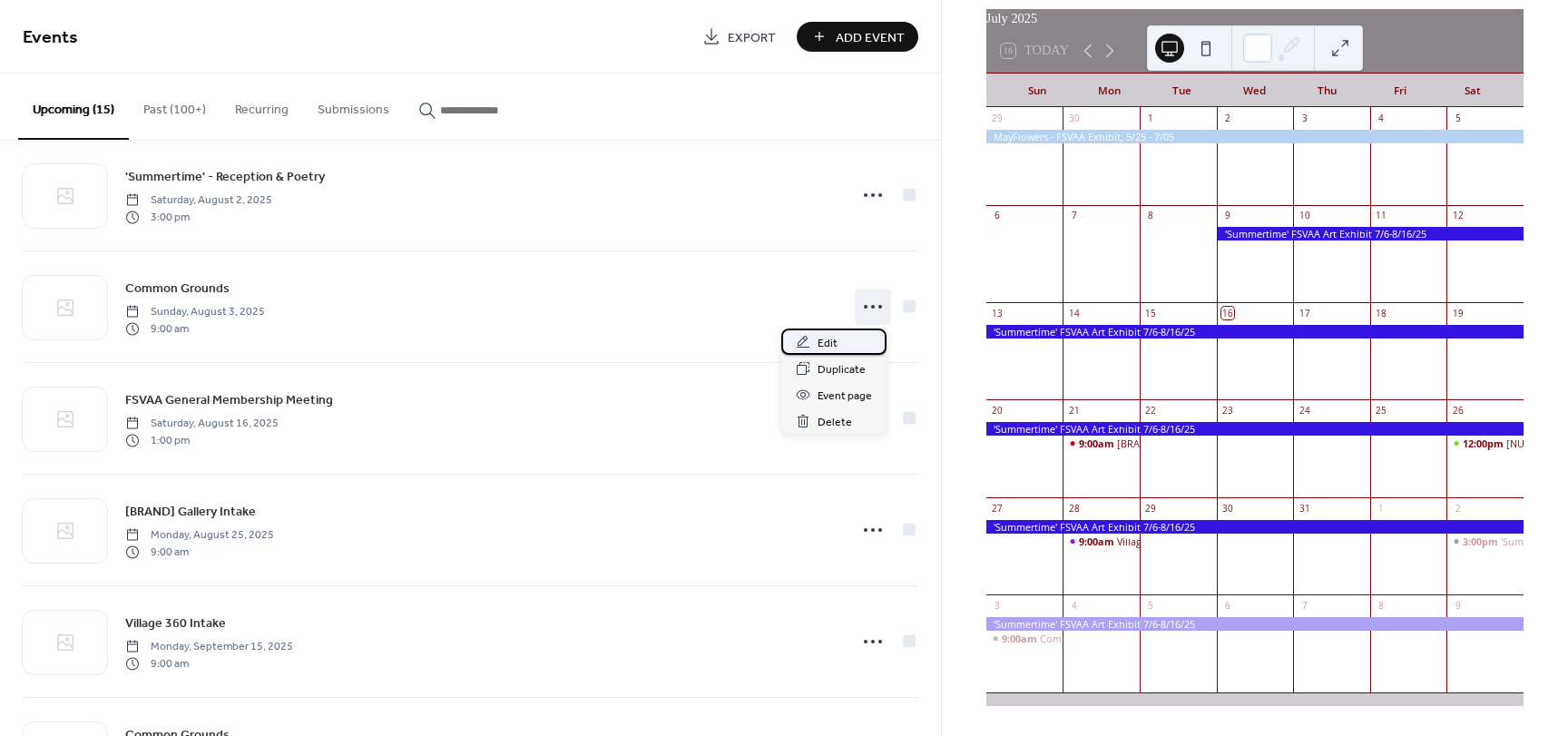 click on "Edit" at bounding box center (828, 343) 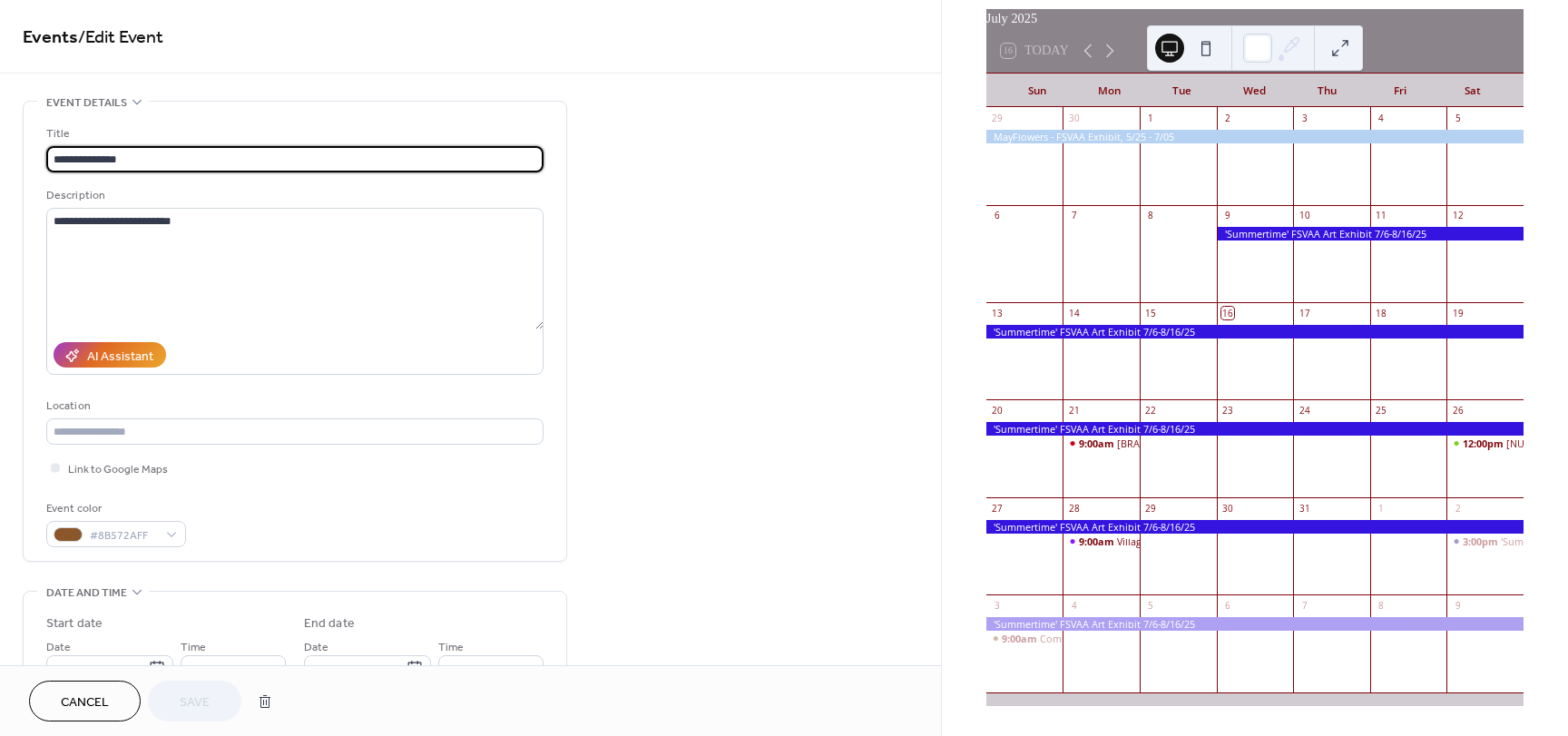 click on "**********" at bounding box center (470, 653) 